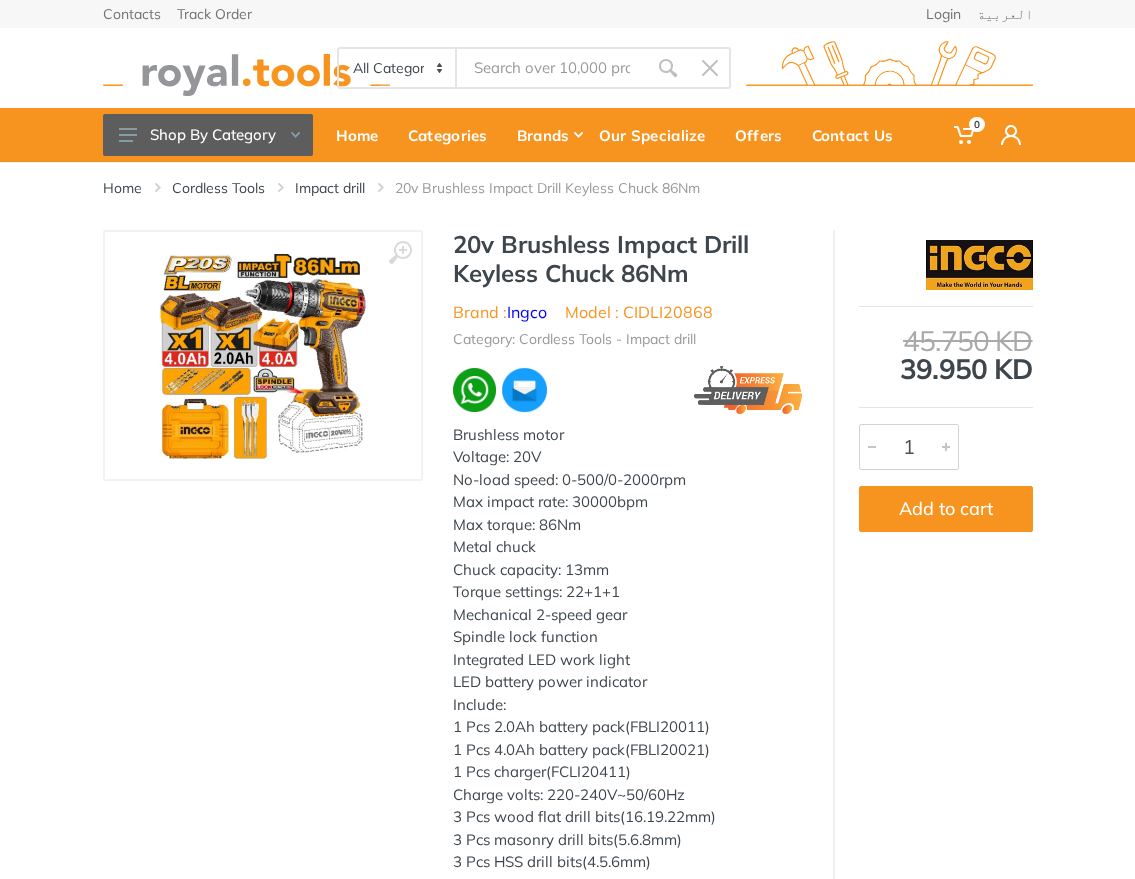 scroll, scrollTop: 0, scrollLeft: 0, axis: both 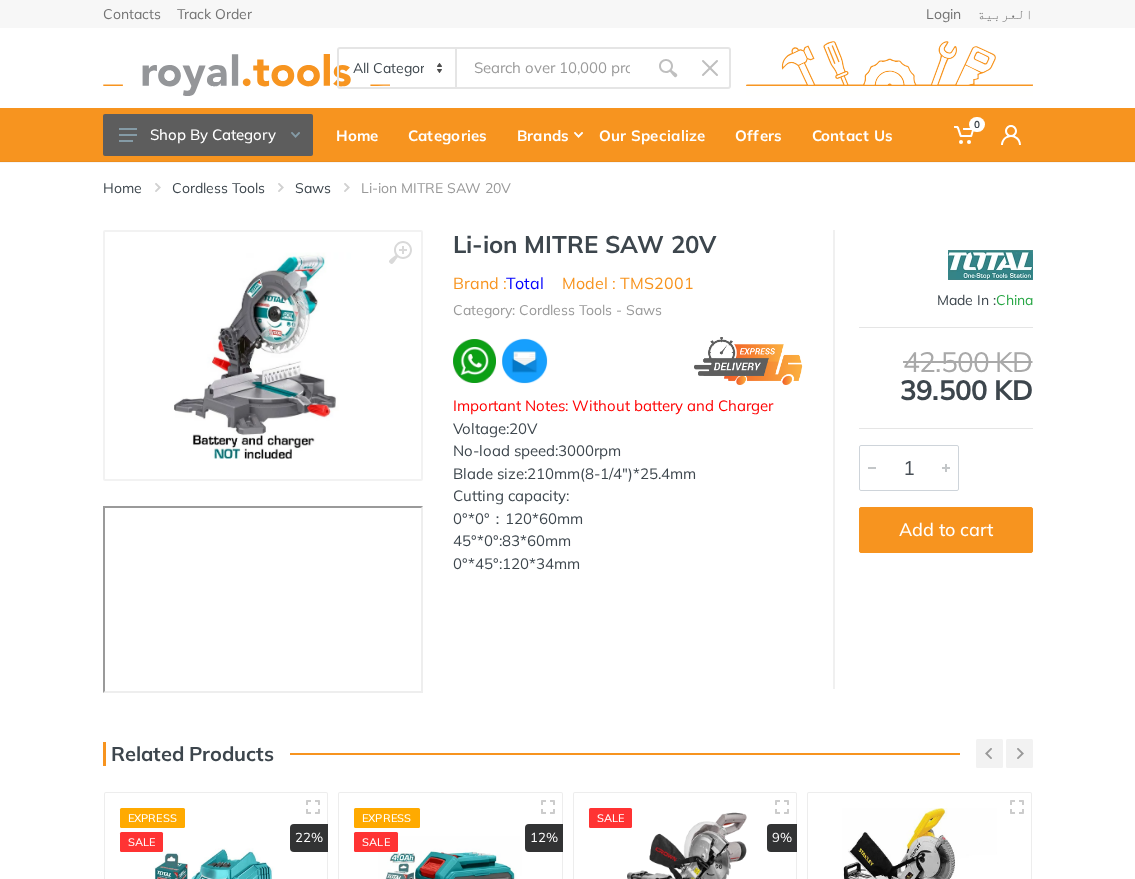 click at bounding box center (552, 68) 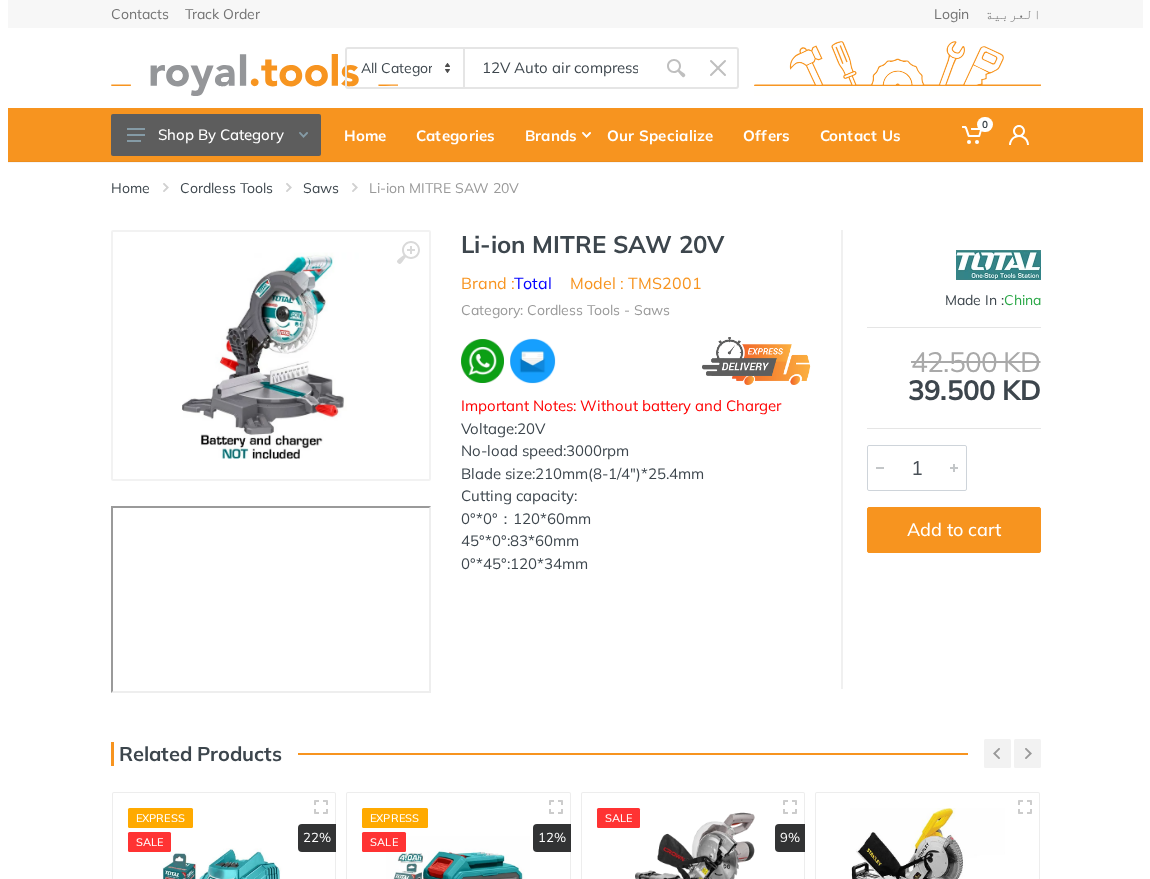 scroll, scrollTop: 0, scrollLeft: 130, axis: horizontal 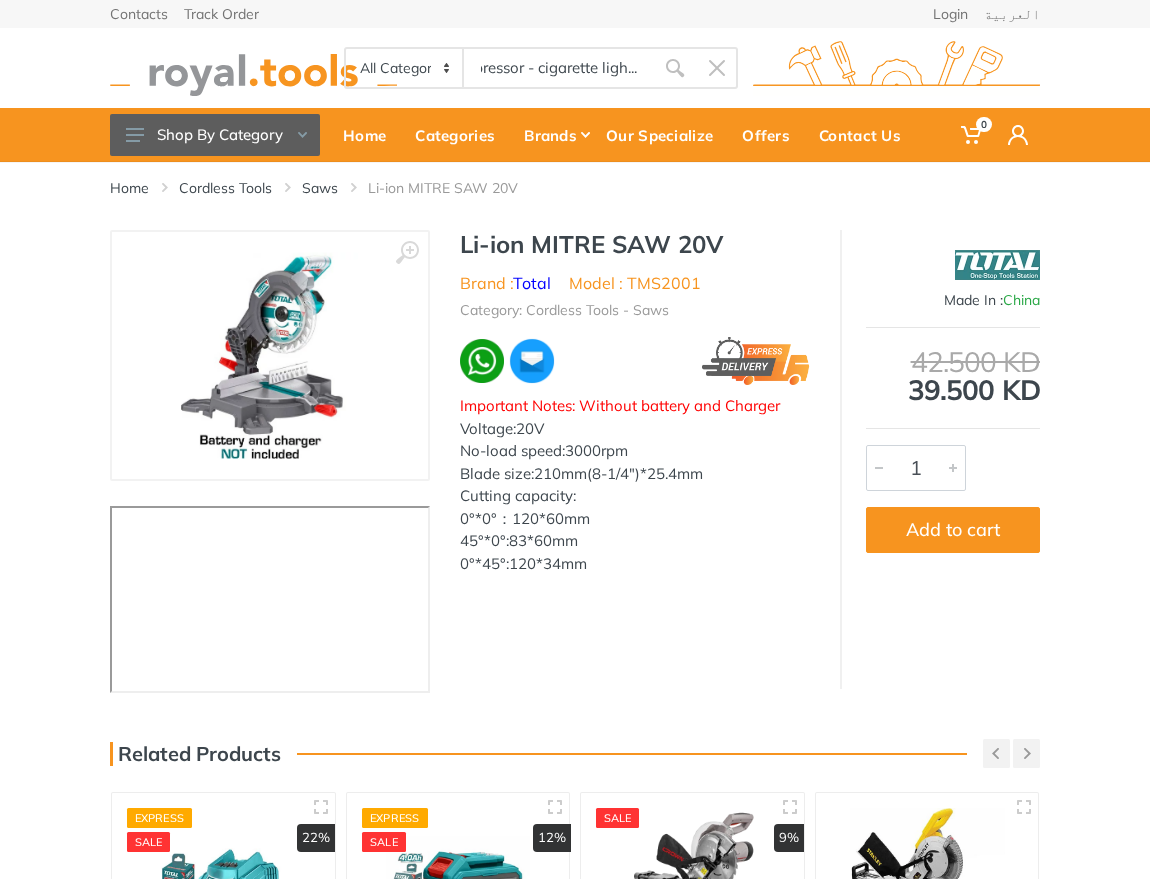 type on "12V Auto air compressor - cigarette ligh..." 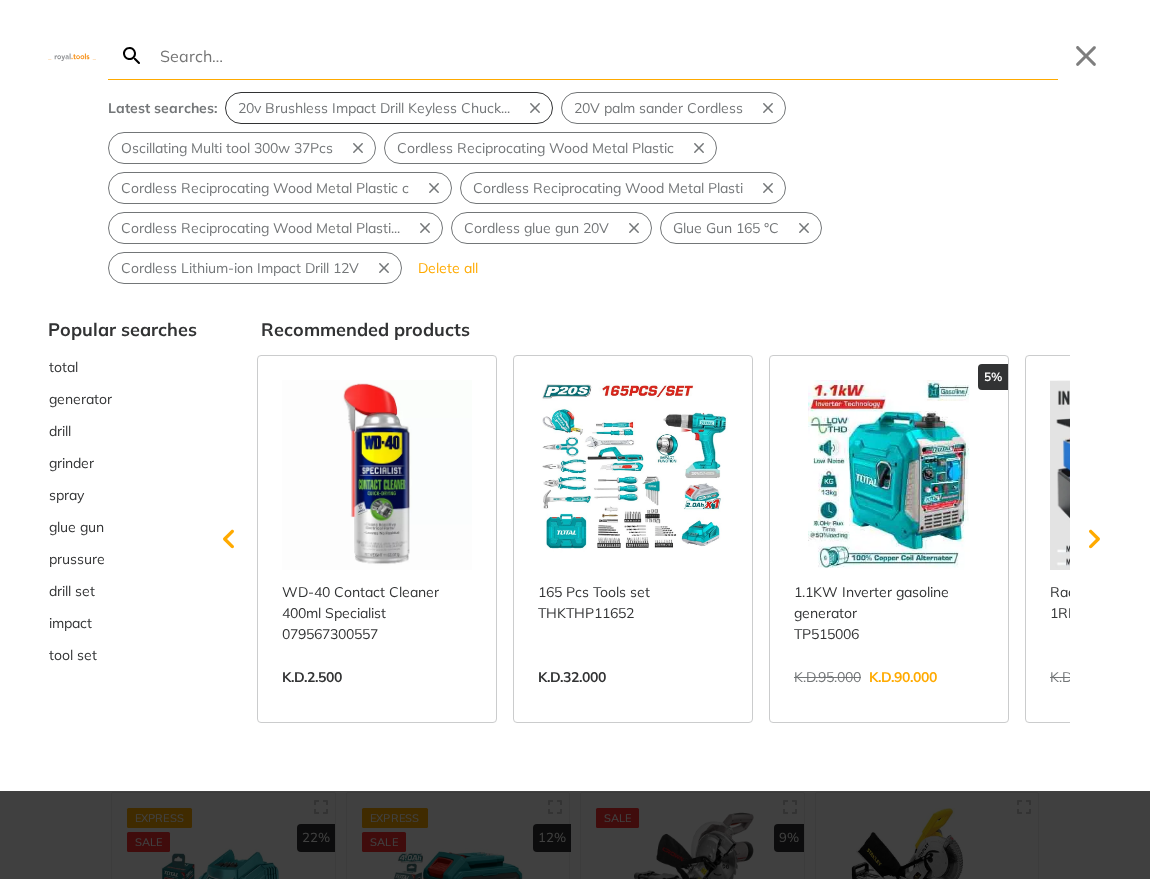 type on "12V Auto air compressor - cigarette ligh..." 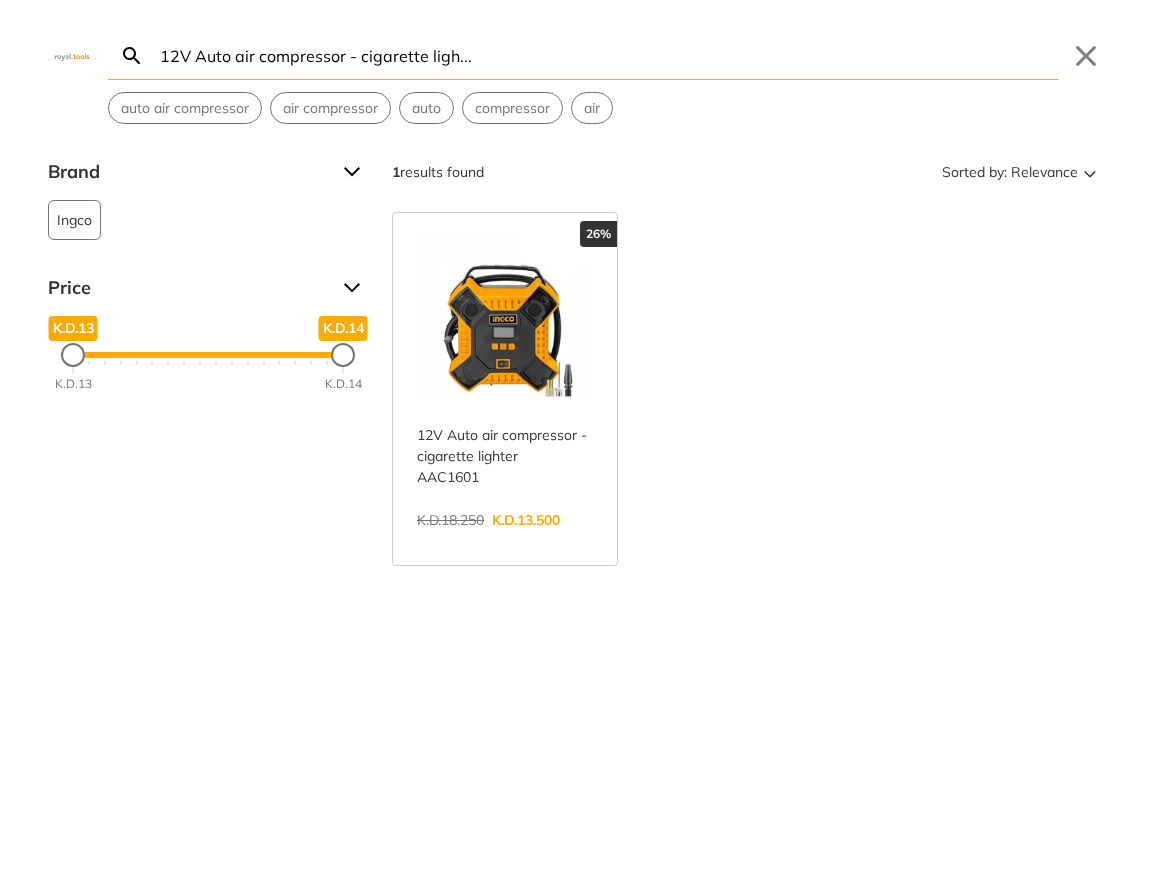 click on "12V Auto air compressor - cigarette ligh..." at bounding box center [607, 55] 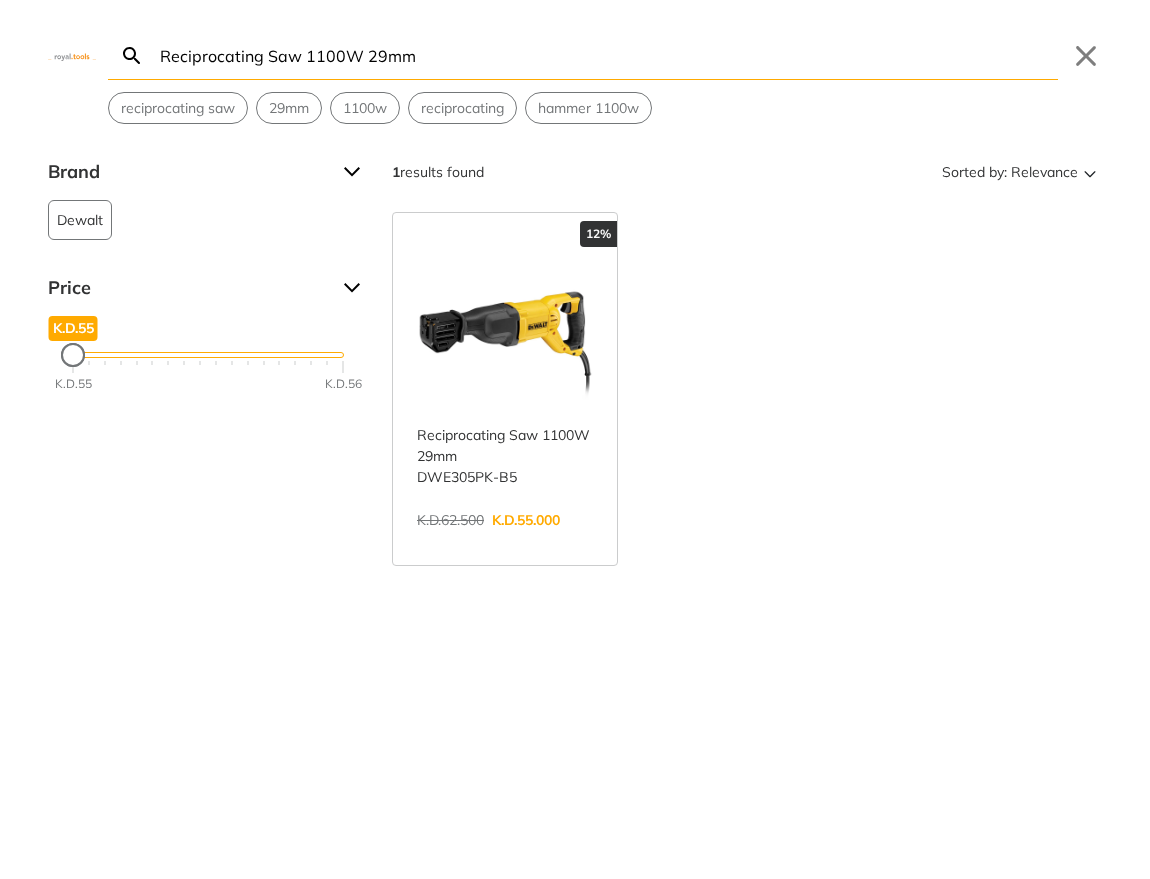 click on "Reciprocating Saw 1100W 29mm" at bounding box center [607, 55] 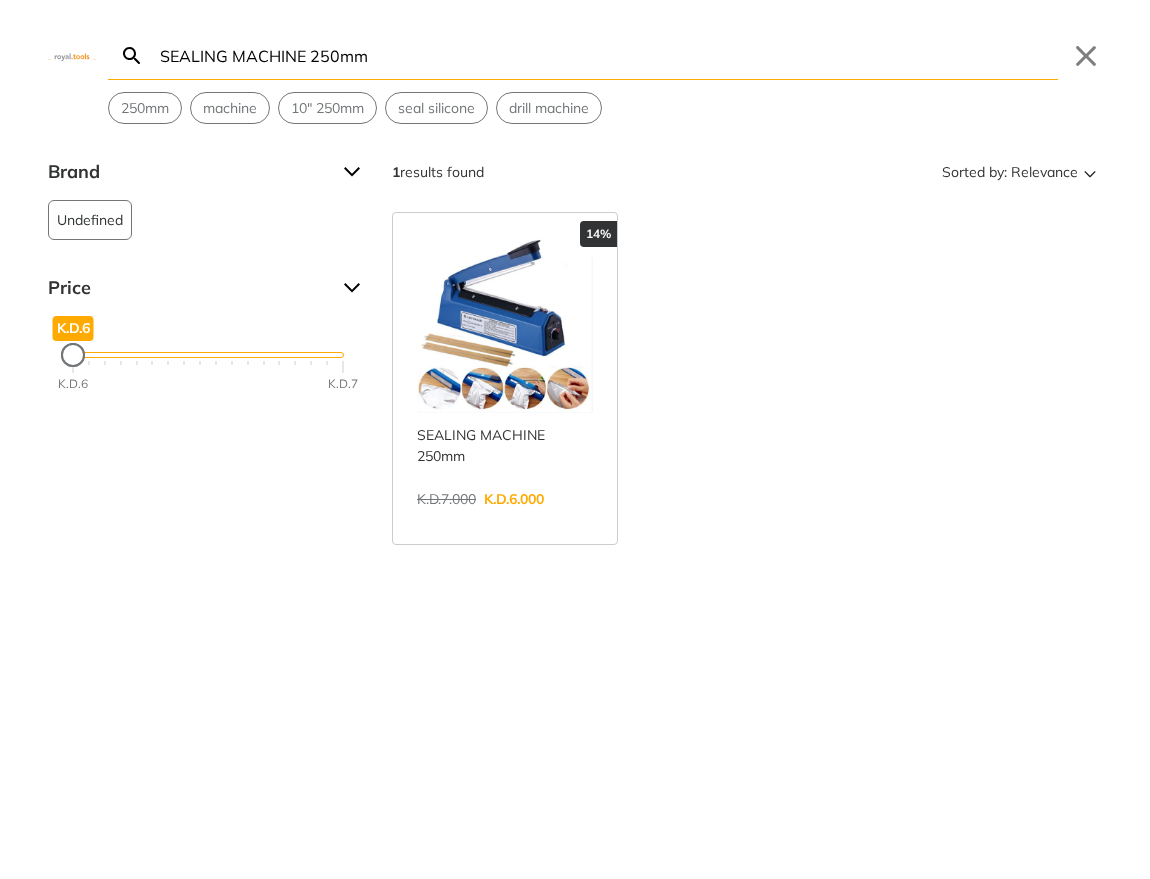 click on "SEALING MACHINE 250mm" at bounding box center (607, 55) 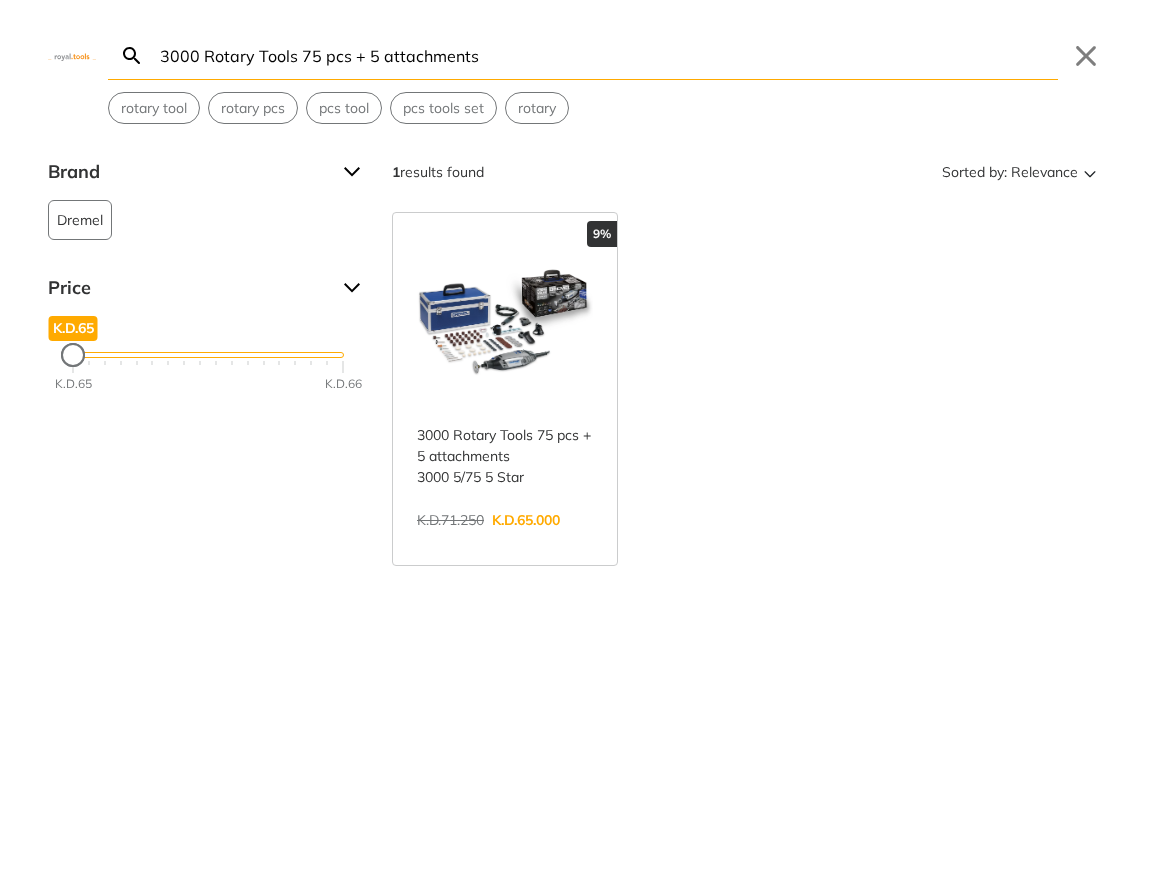 click on "3000 Rotary Tools 75 pcs + 5 attachments" at bounding box center (607, 55) 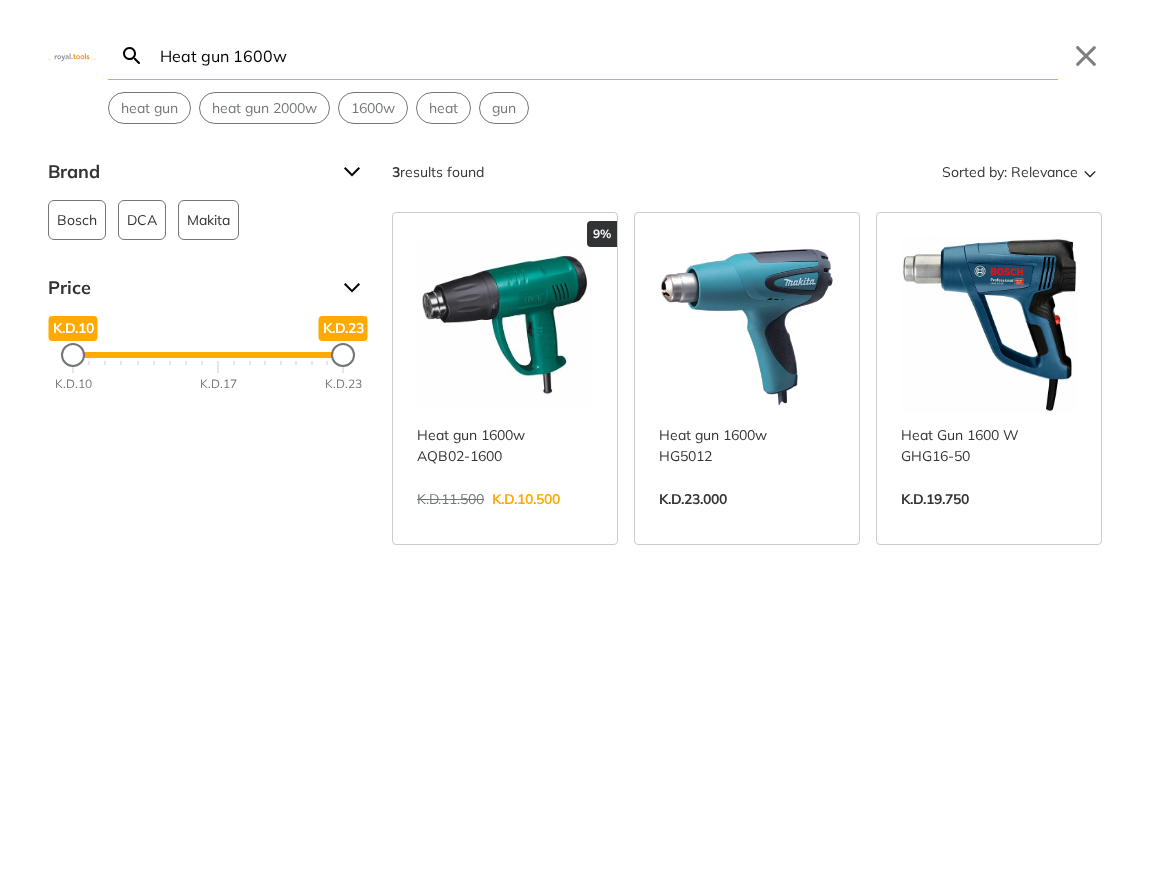 click on "Heat gun 1600w" at bounding box center [607, 55] 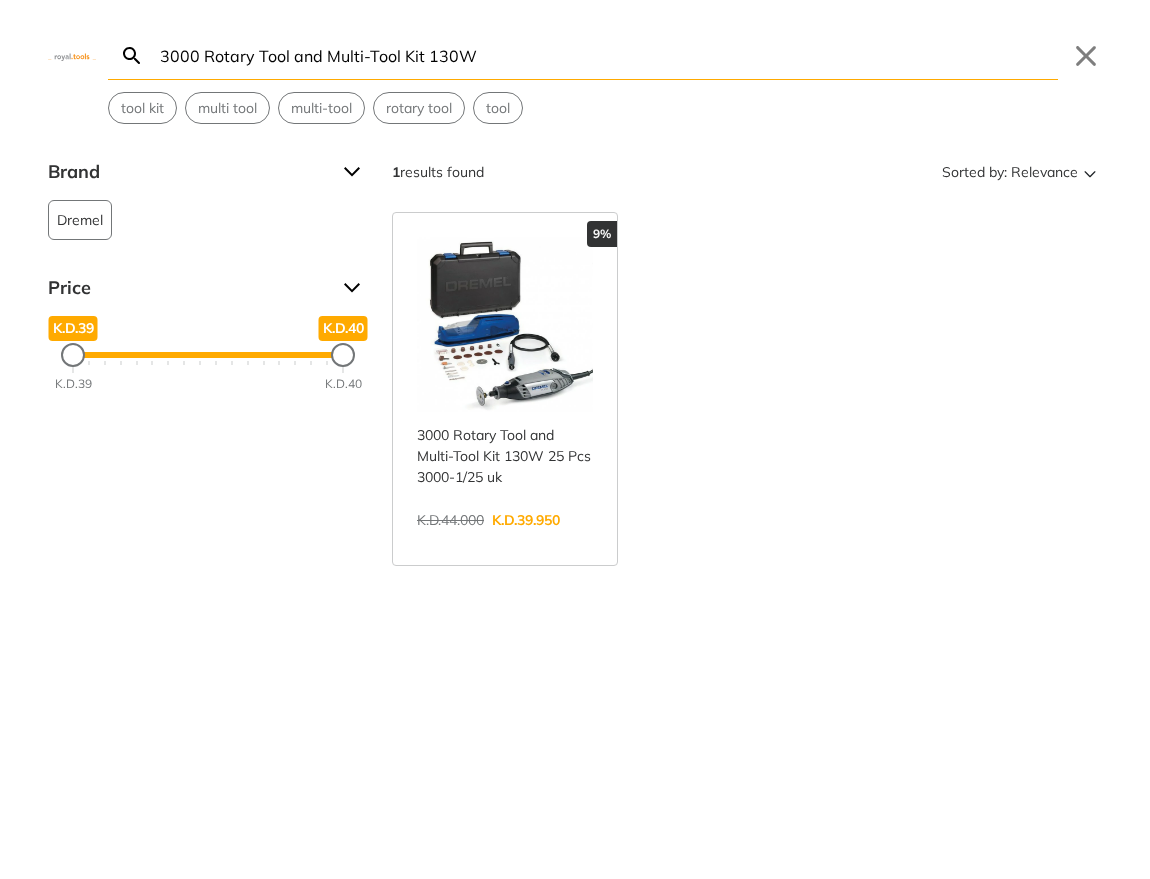 click on "3000 Rotary Tool and Multi-Tool Kit 130W" at bounding box center (607, 55) 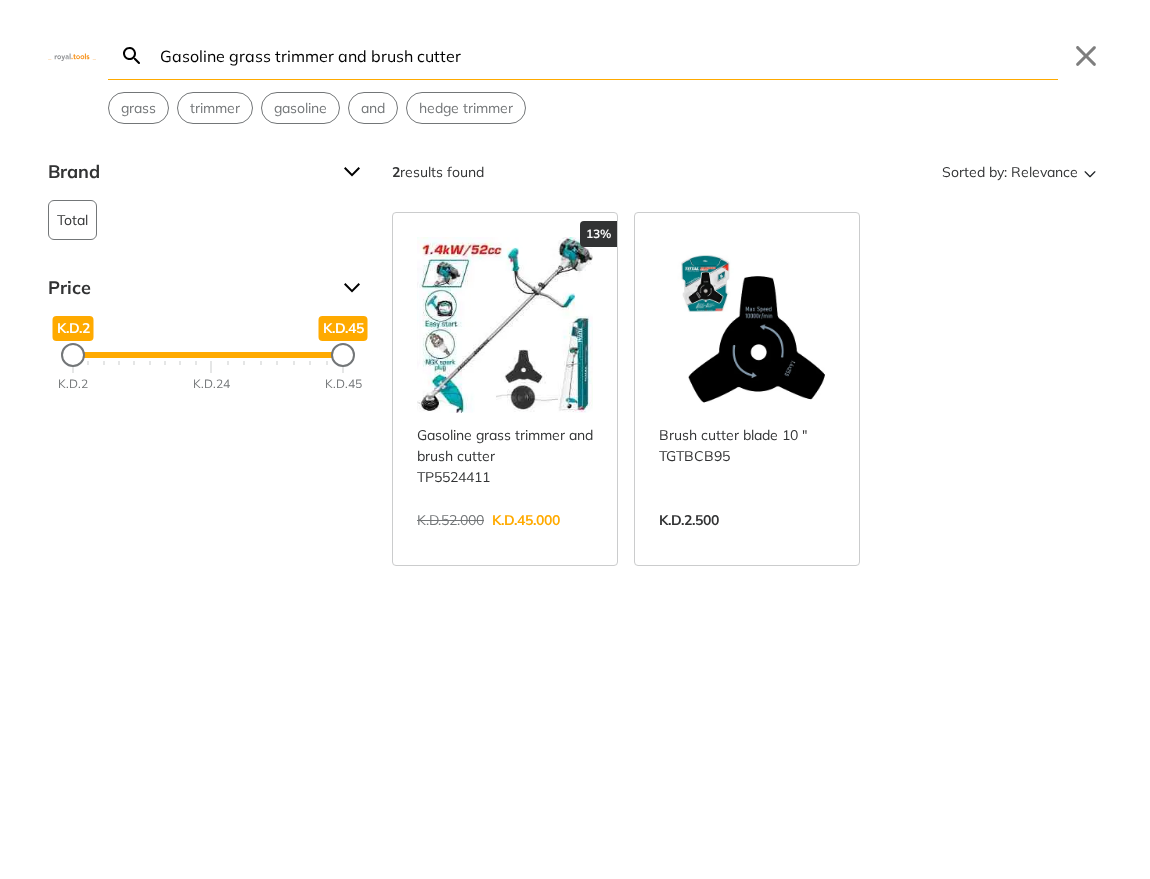 click on "Gasoline grass trimmer and brush cutter" at bounding box center [607, 55] 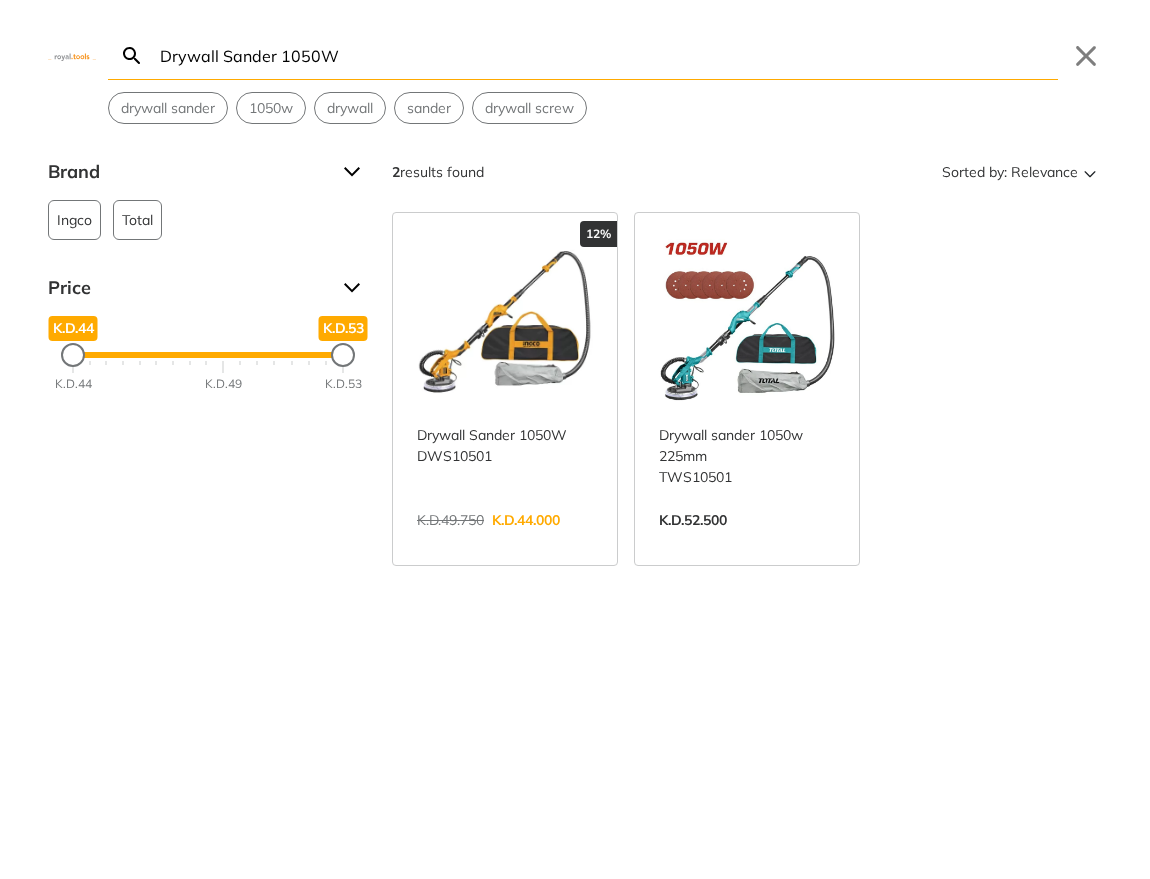 click on "Drywall Sander 1050W" at bounding box center (607, 55) 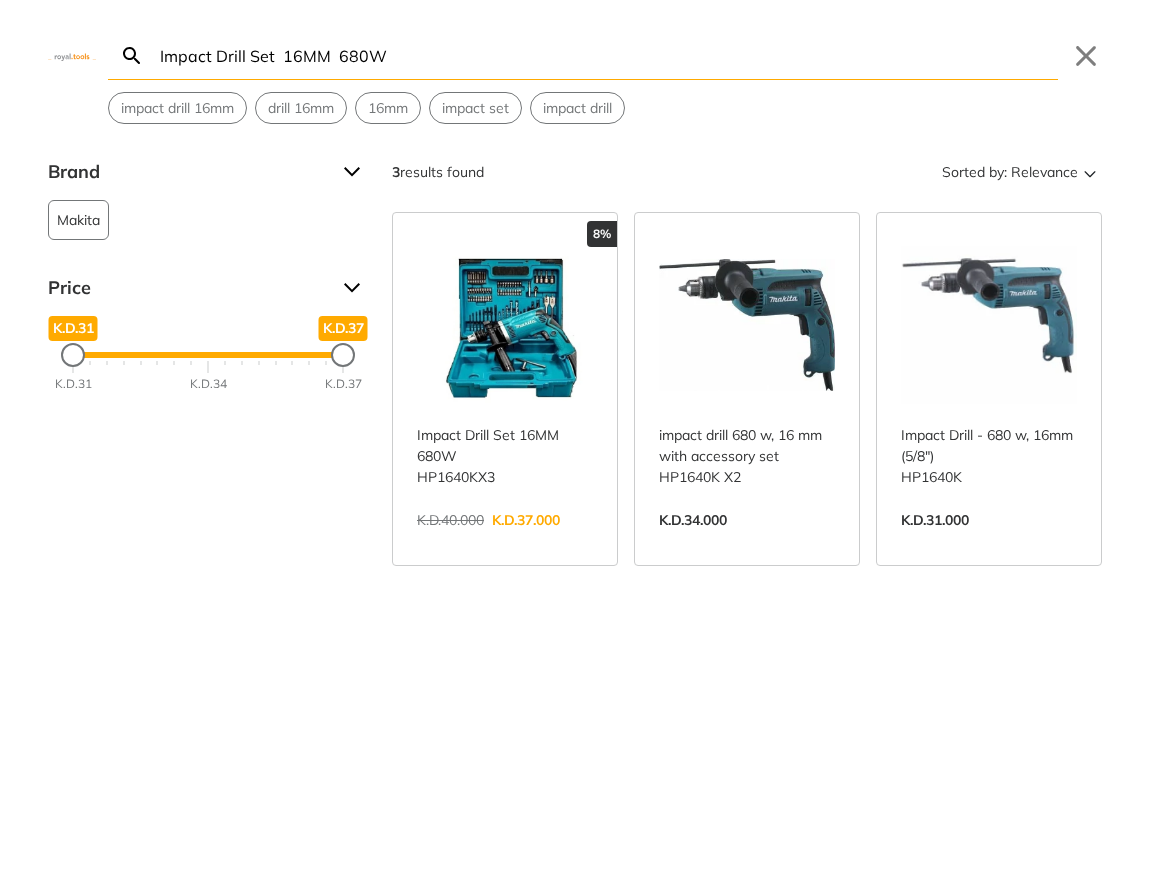 click on "Impact Drill Set  16MM  680W" at bounding box center [607, 55] 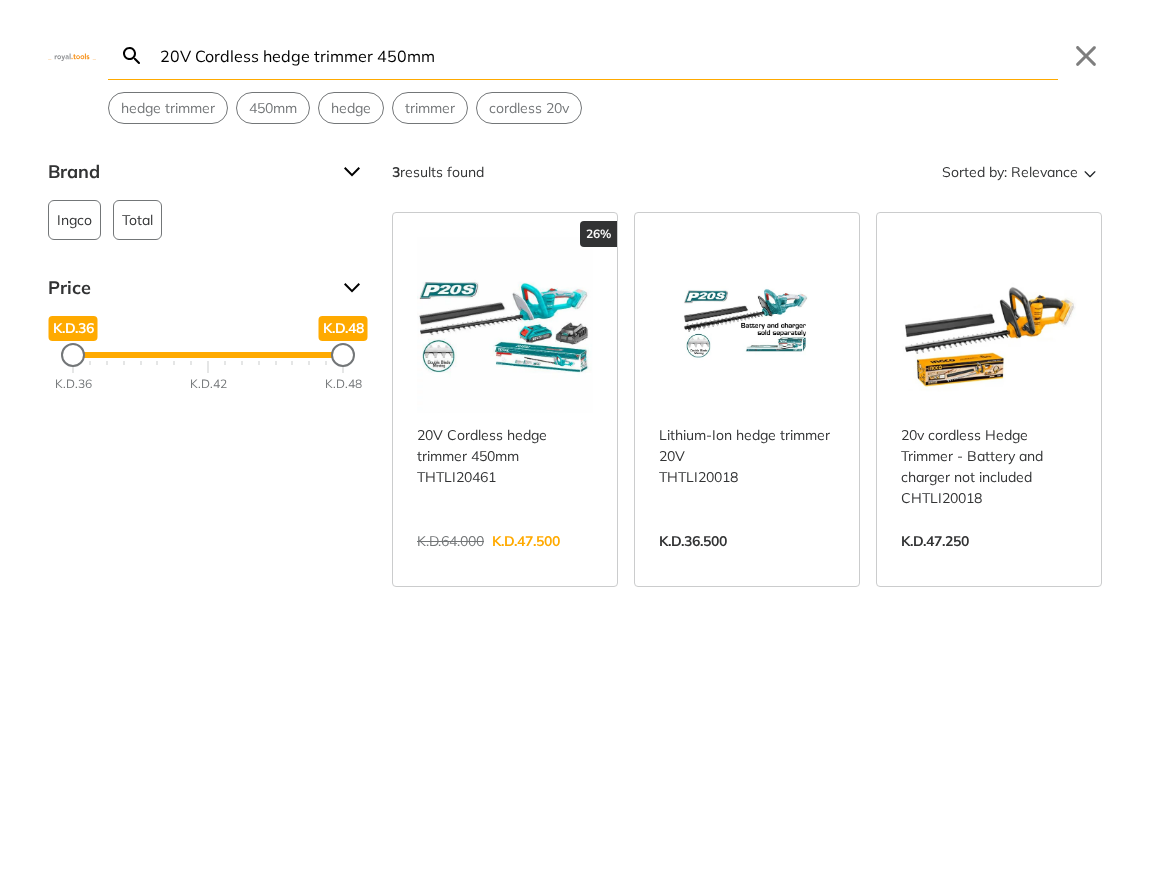 click on "20V Cordless hedge trimmer 450mm" at bounding box center [607, 55] 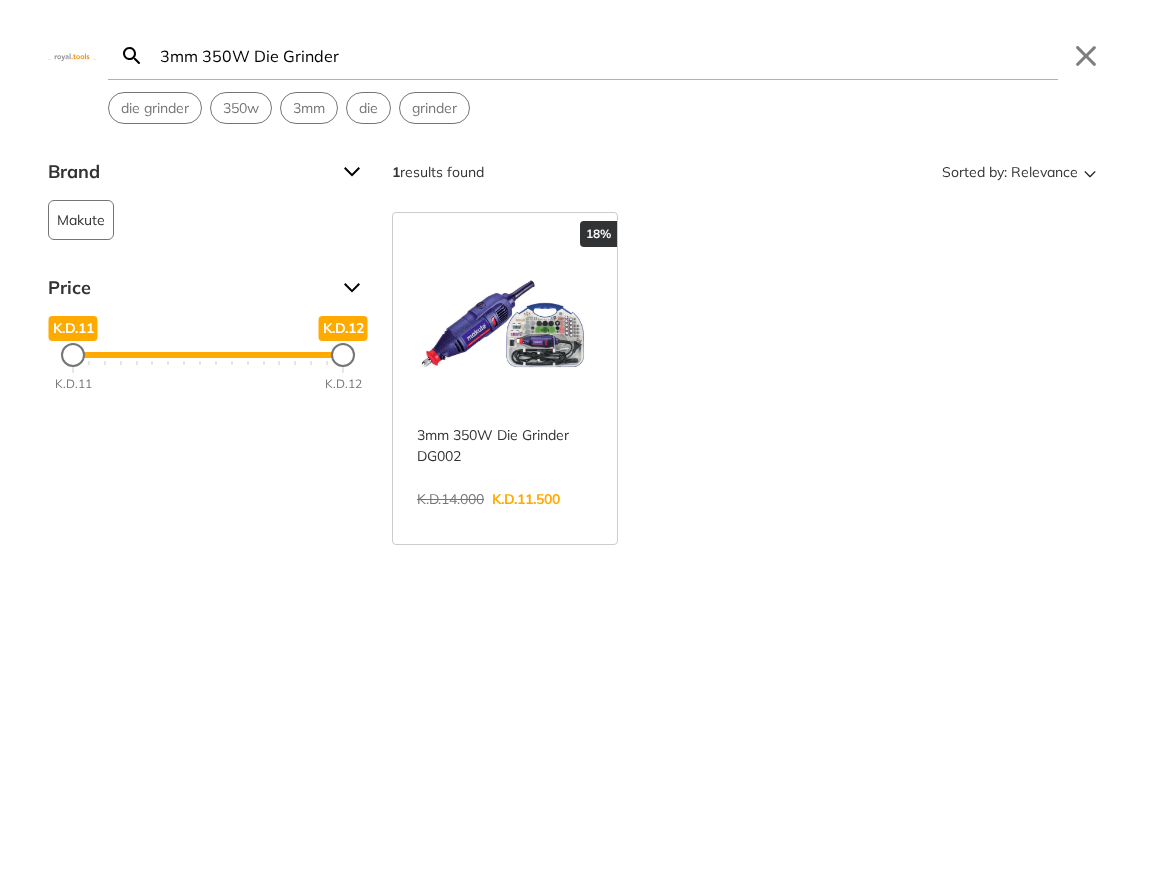 click on "3mm 350W Die Grinder" at bounding box center [607, 55] 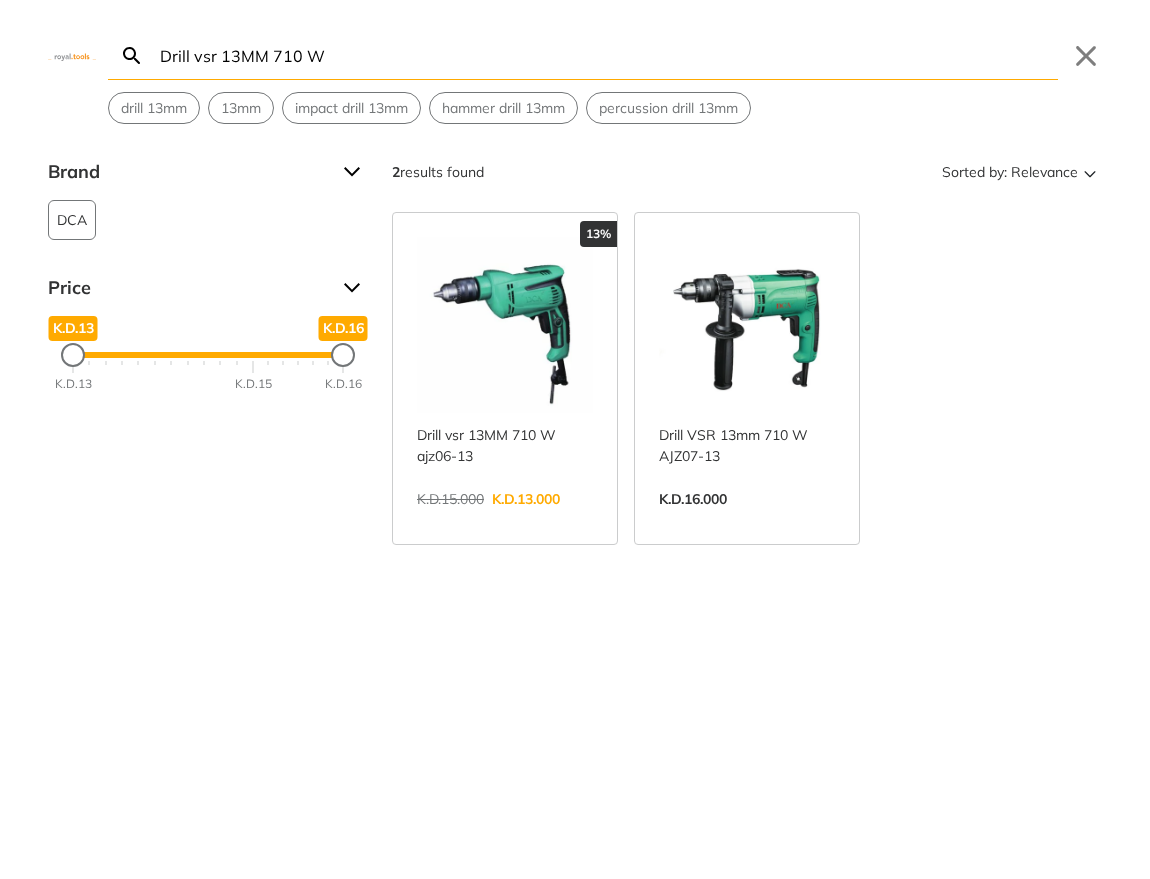 click on "Drill vsr 13MM 710 W" at bounding box center [607, 55] 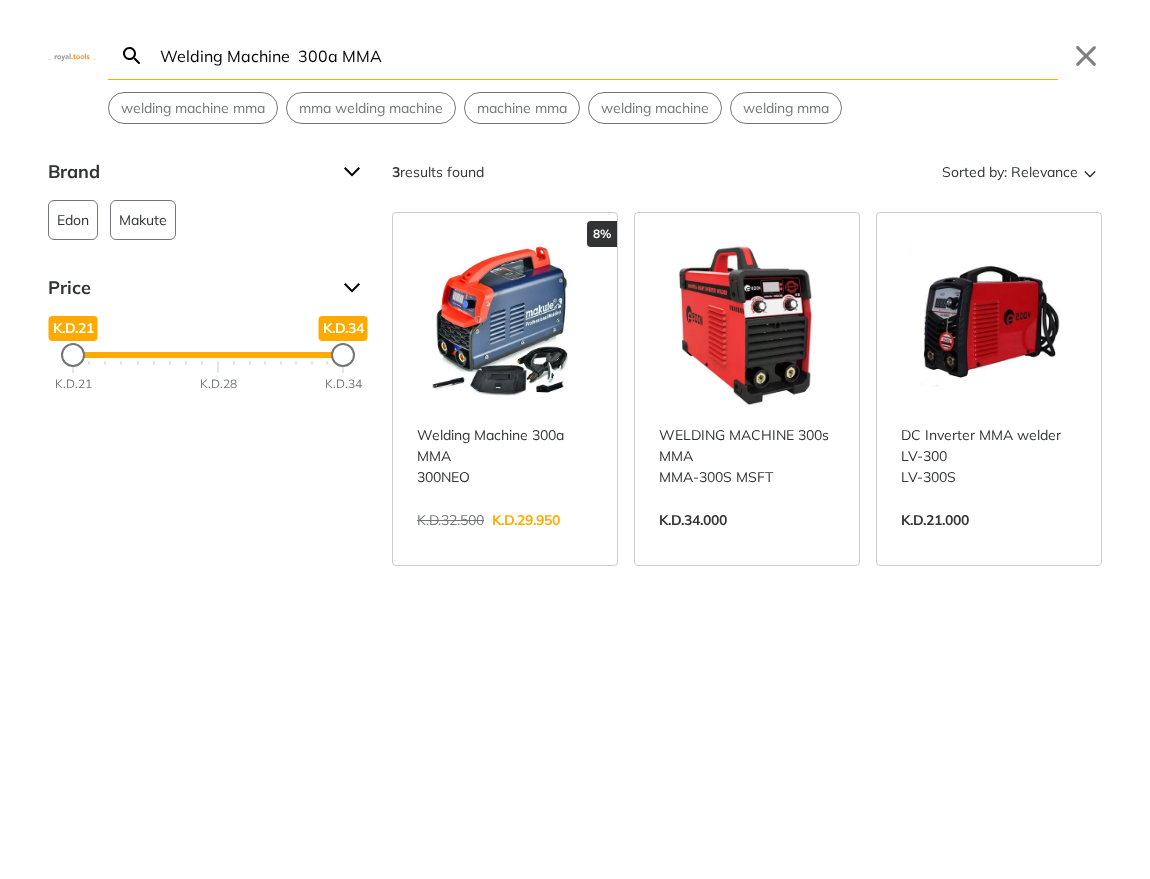 click on "Welding Machine  300a MMA" at bounding box center [607, 55] 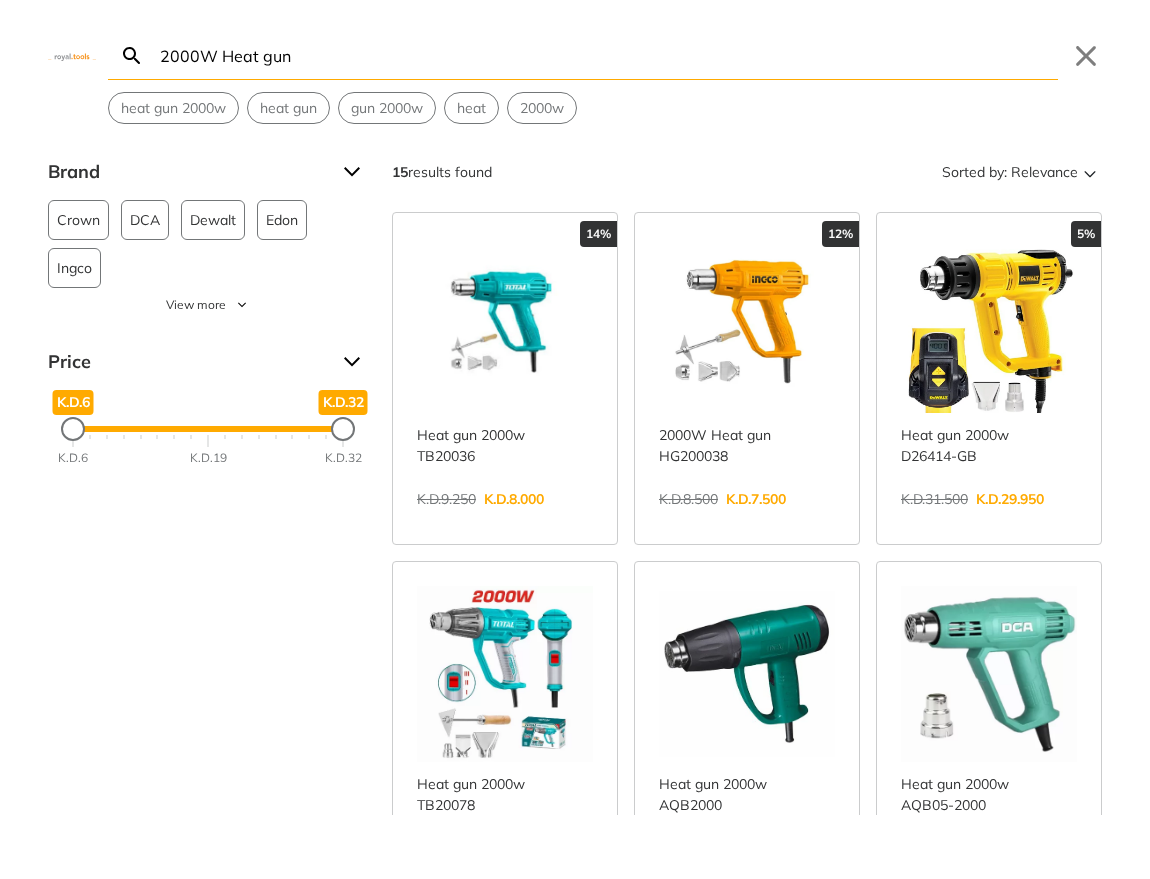 click on "2000W Heat gun" at bounding box center (607, 55) 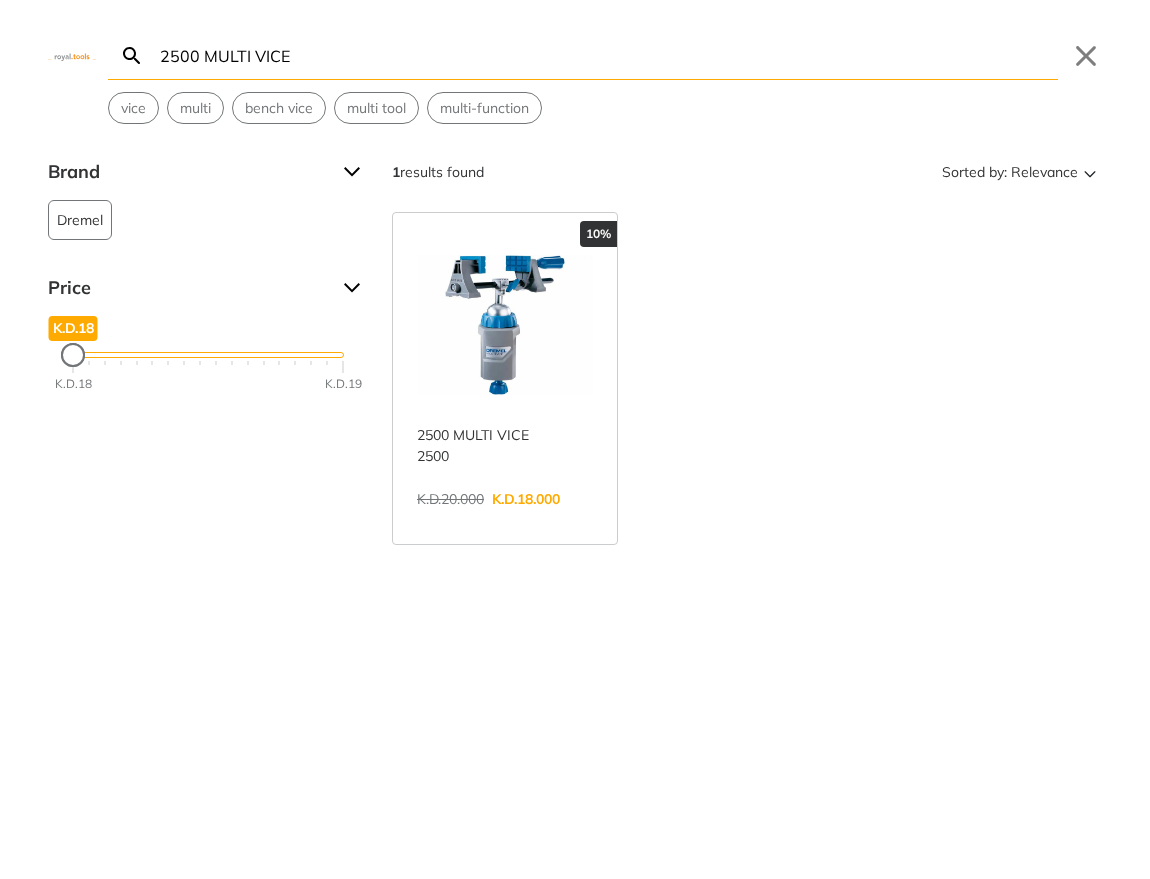 click on "2500 MULTI VICE" at bounding box center [607, 55] 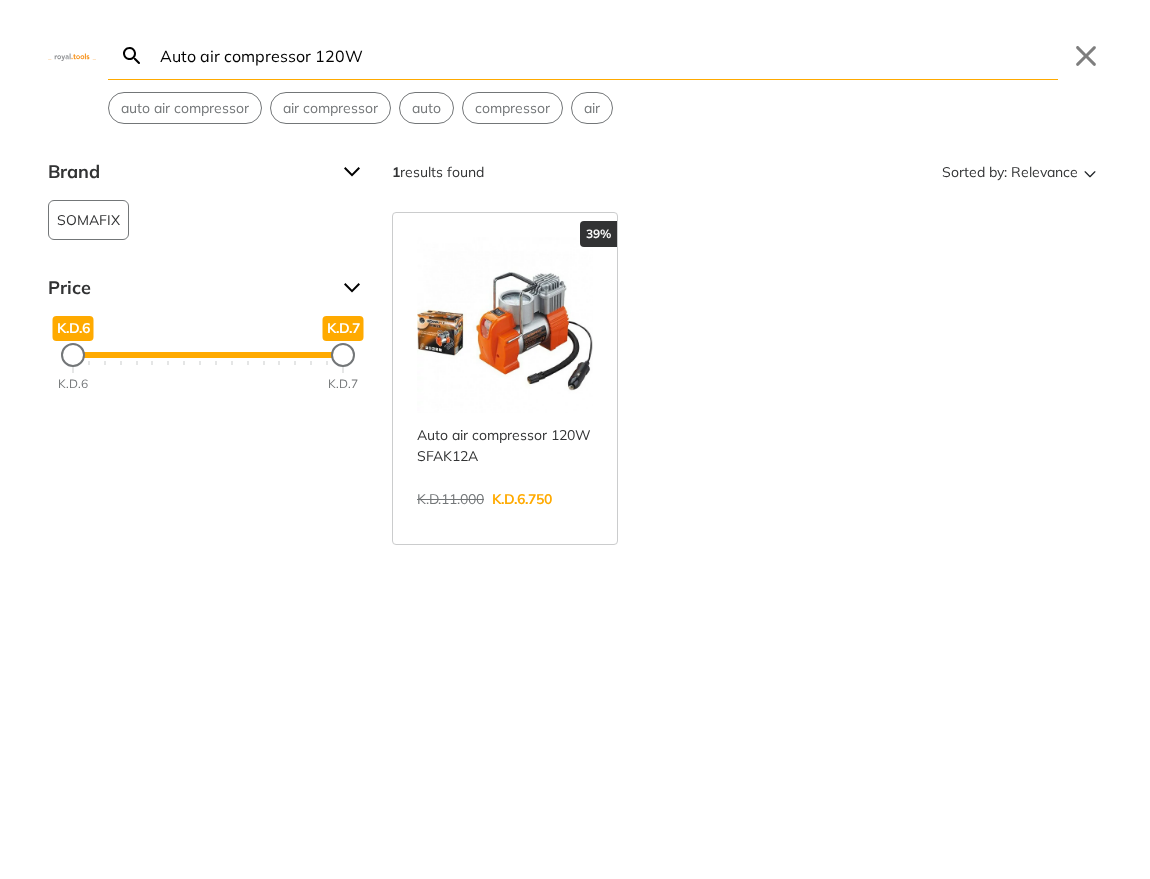 click on "Auto air compressor 120W" at bounding box center [607, 55] 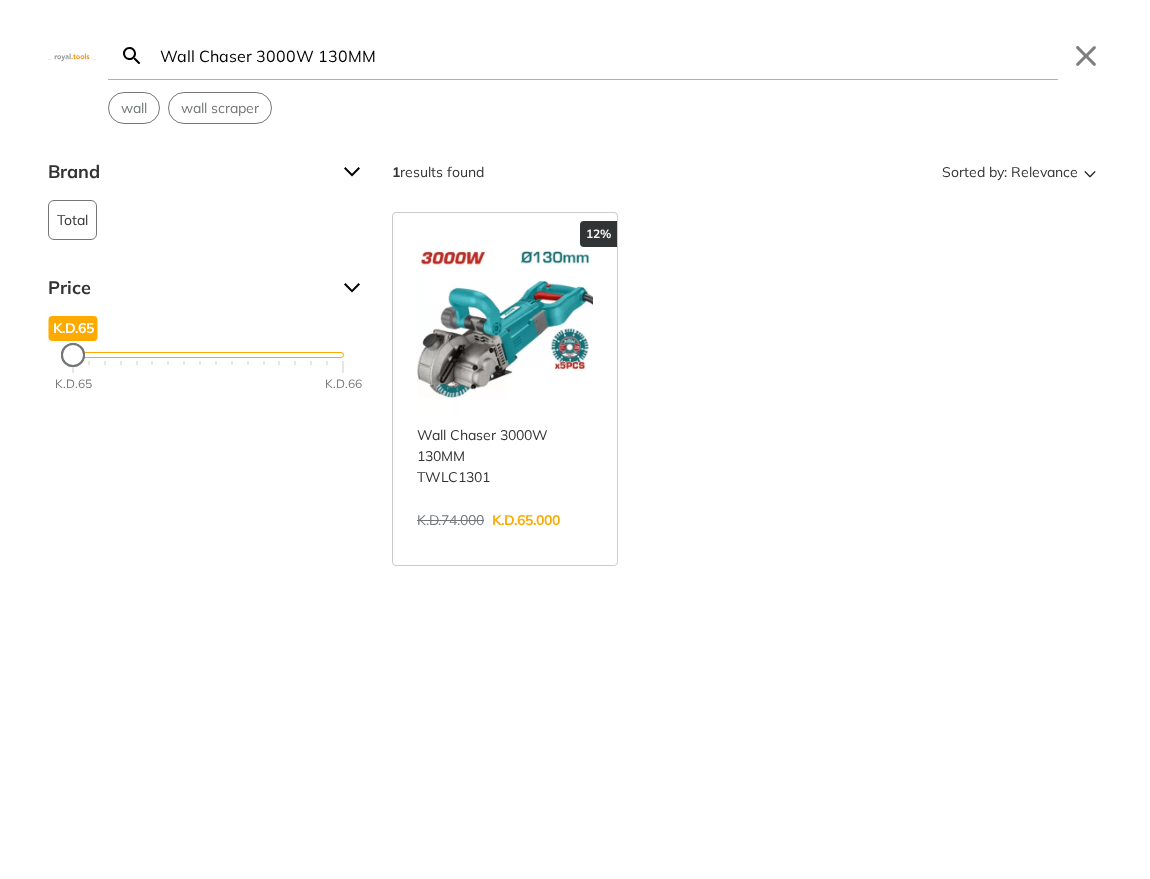 click on "Wall Chaser 3000W 130MM" at bounding box center (607, 55) 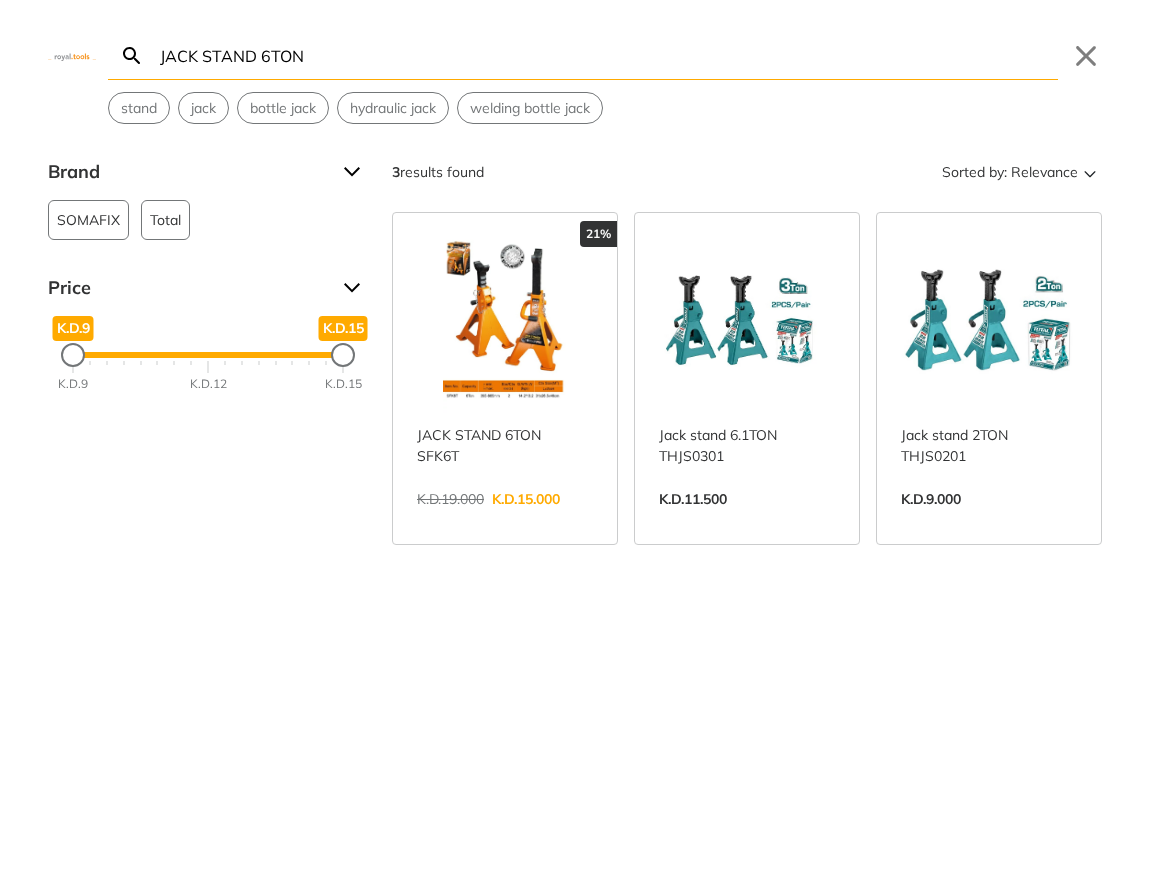 drag, startPoint x: 479, startPoint y: 203, endPoint x: 477, endPoint y: 216, distance: 13.152946 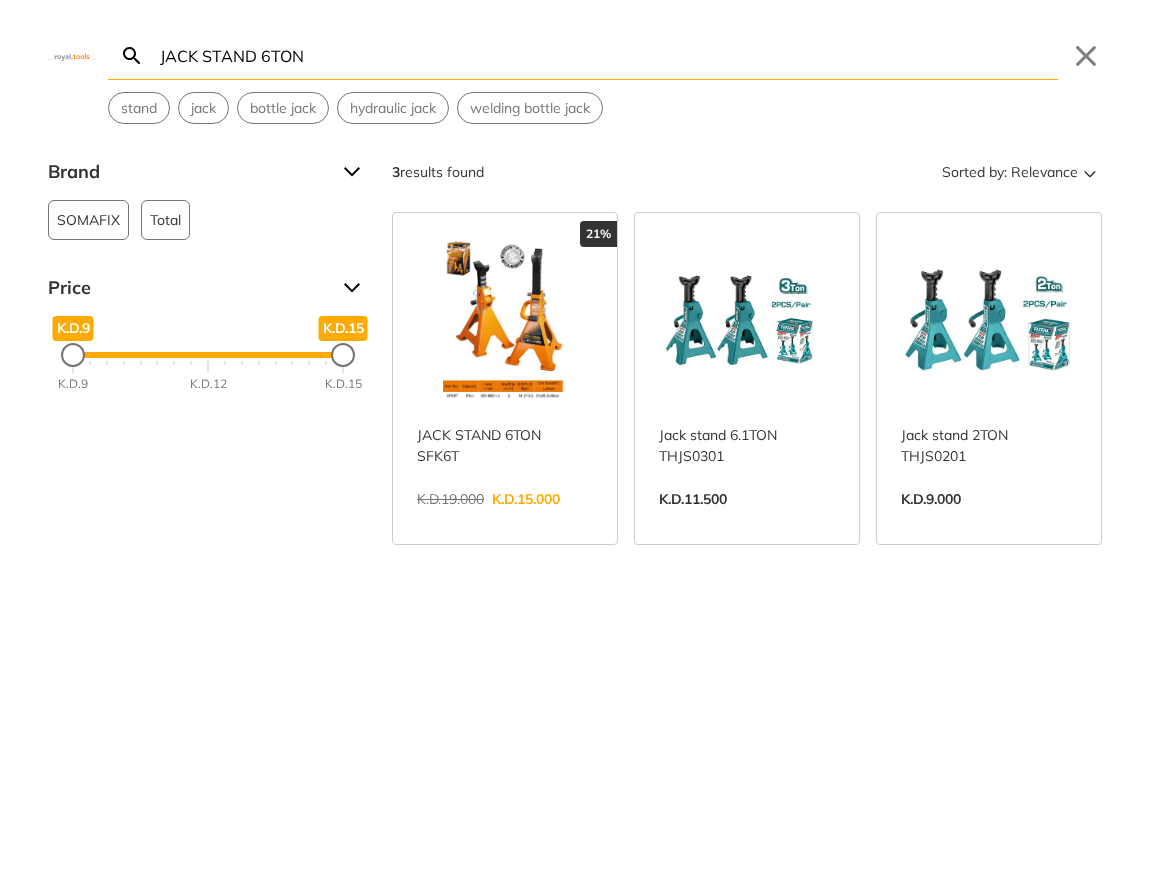 click on "JACK STAND 6TON" at bounding box center (607, 55) 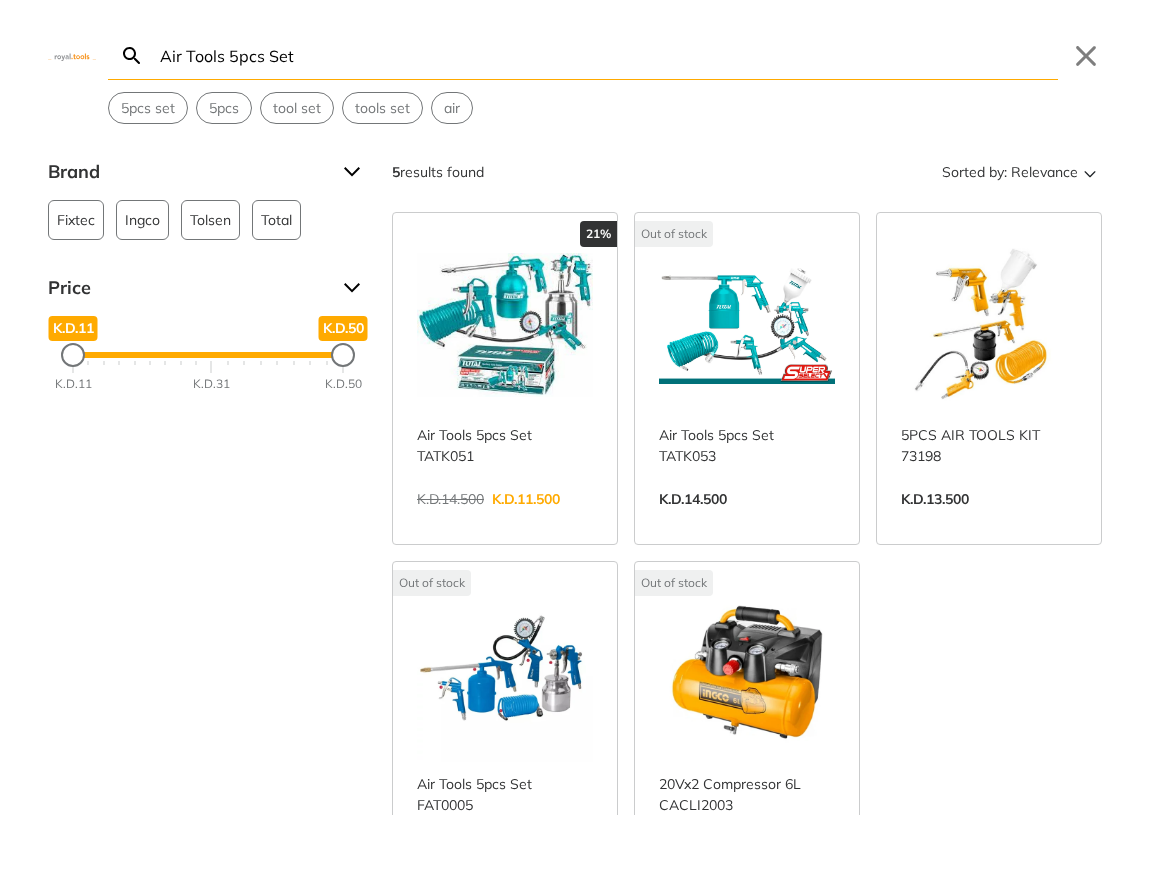 click on "Air Tools 5pcs Set" at bounding box center (607, 55) 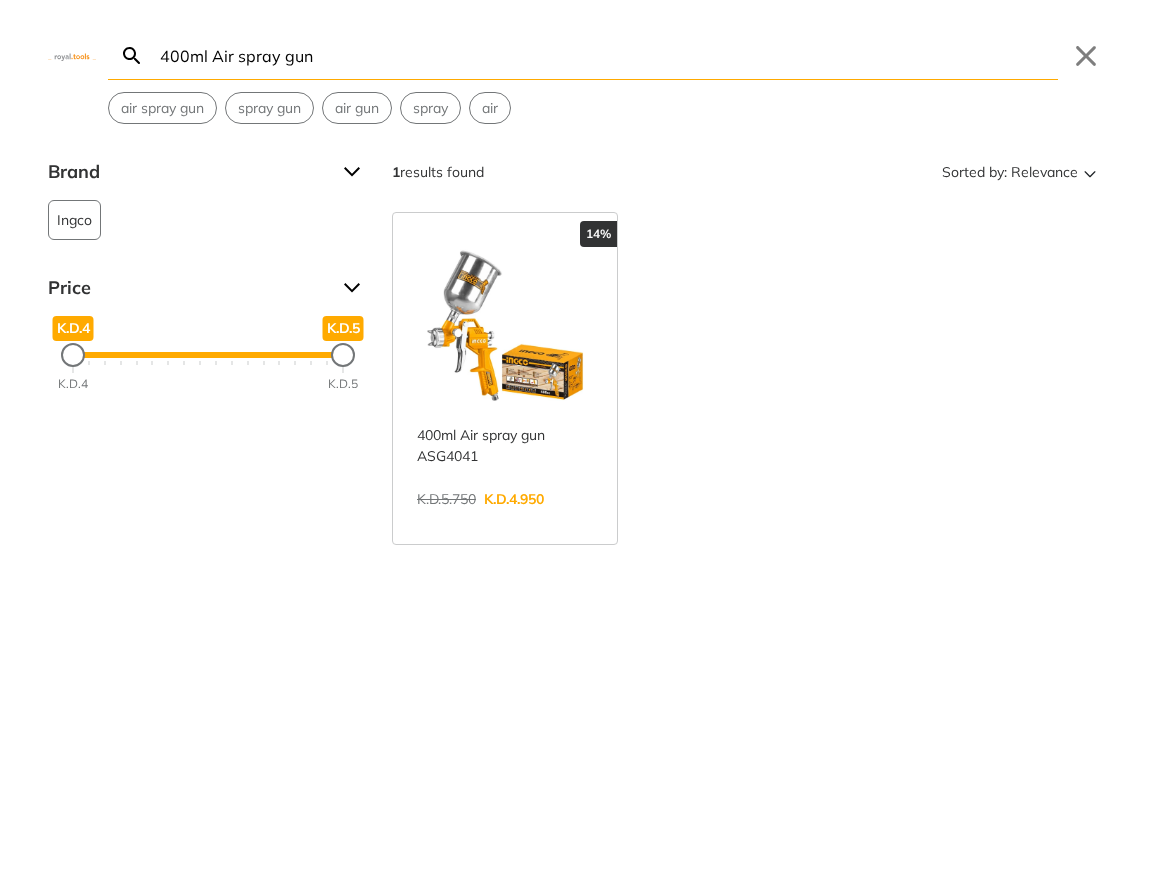 click on "400ml Air spray gun" at bounding box center (607, 55) 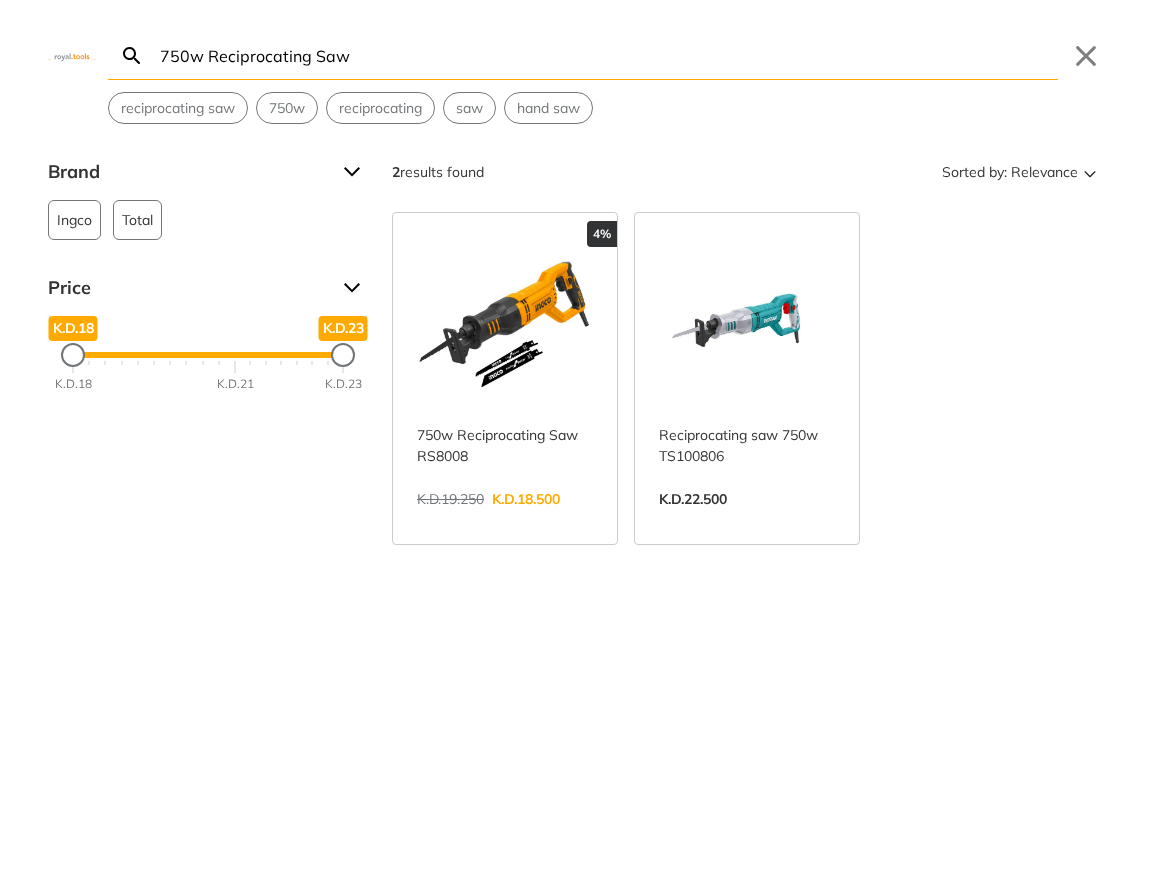 click on "750w Reciprocating Saw" at bounding box center (607, 55) 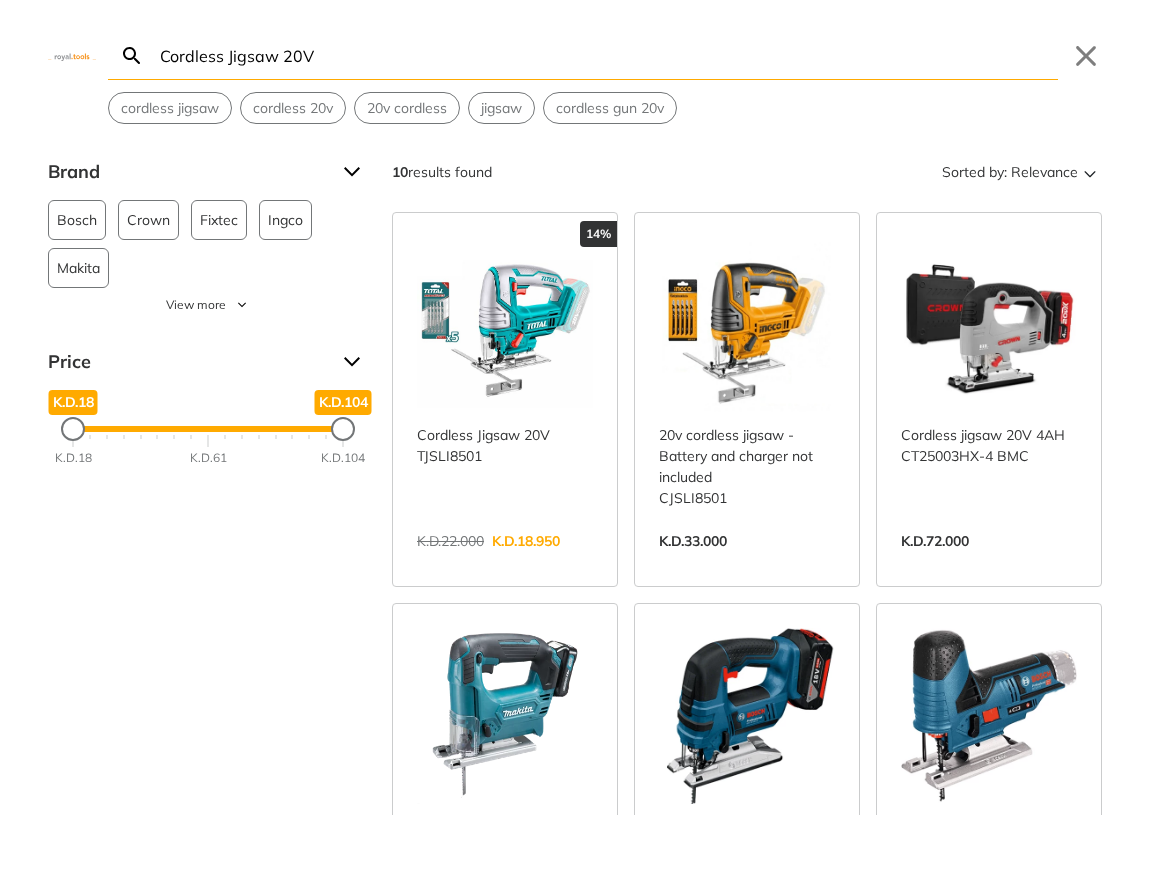 click on "Cordless Jigsaw 20V" at bounding box center (607, 55) 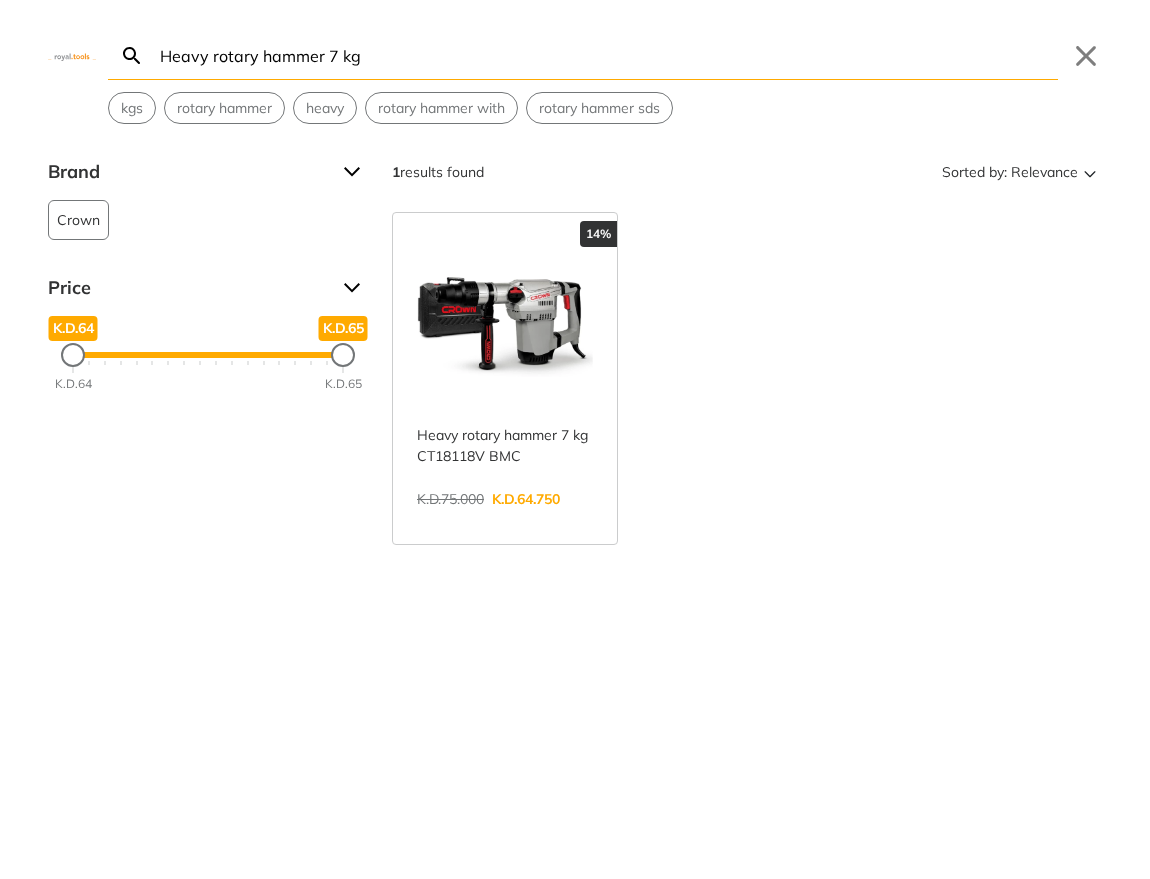 click on "Heavy rotary hammer 7 kg" at bounding box center (607, 55) 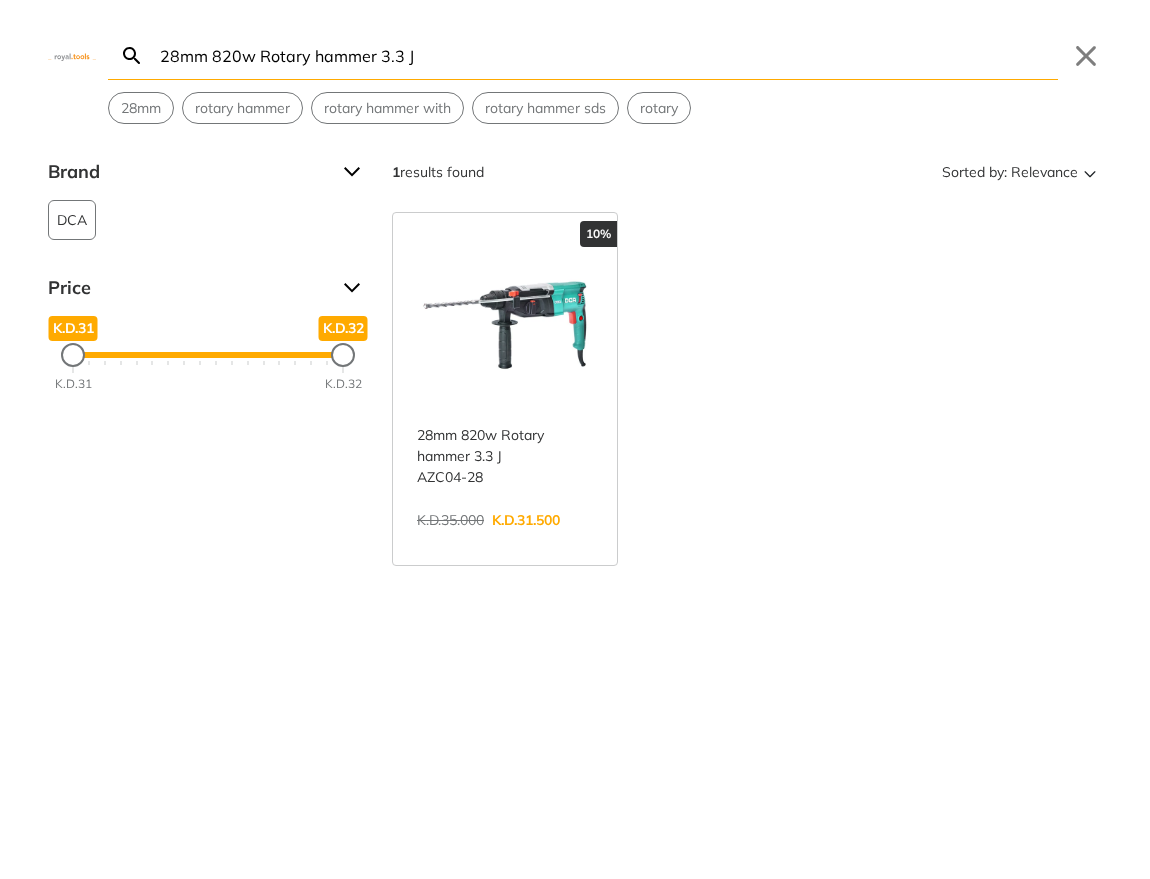 click on "28mm 820w Rotary hammer 3.3 J" at bounding box center (607, 55) 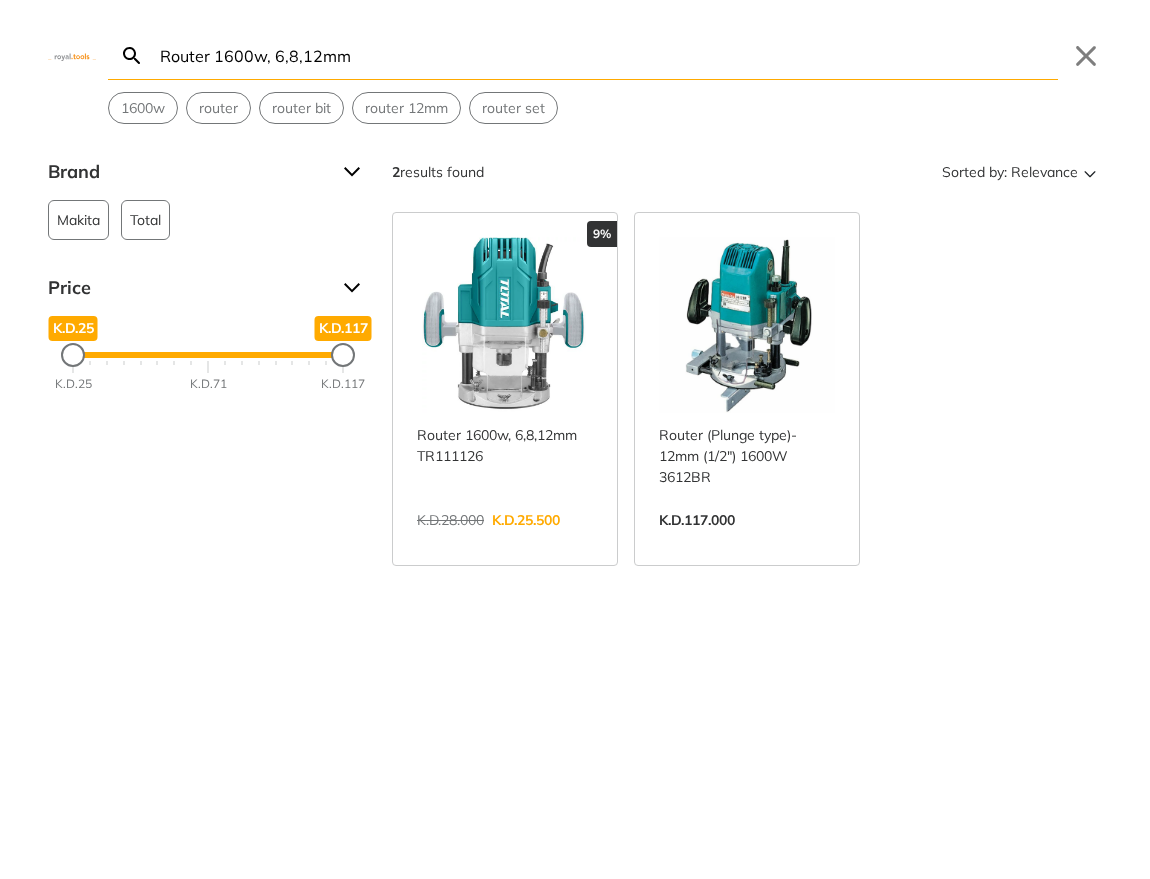 type on "Router 1600w, 6,8,12mm" 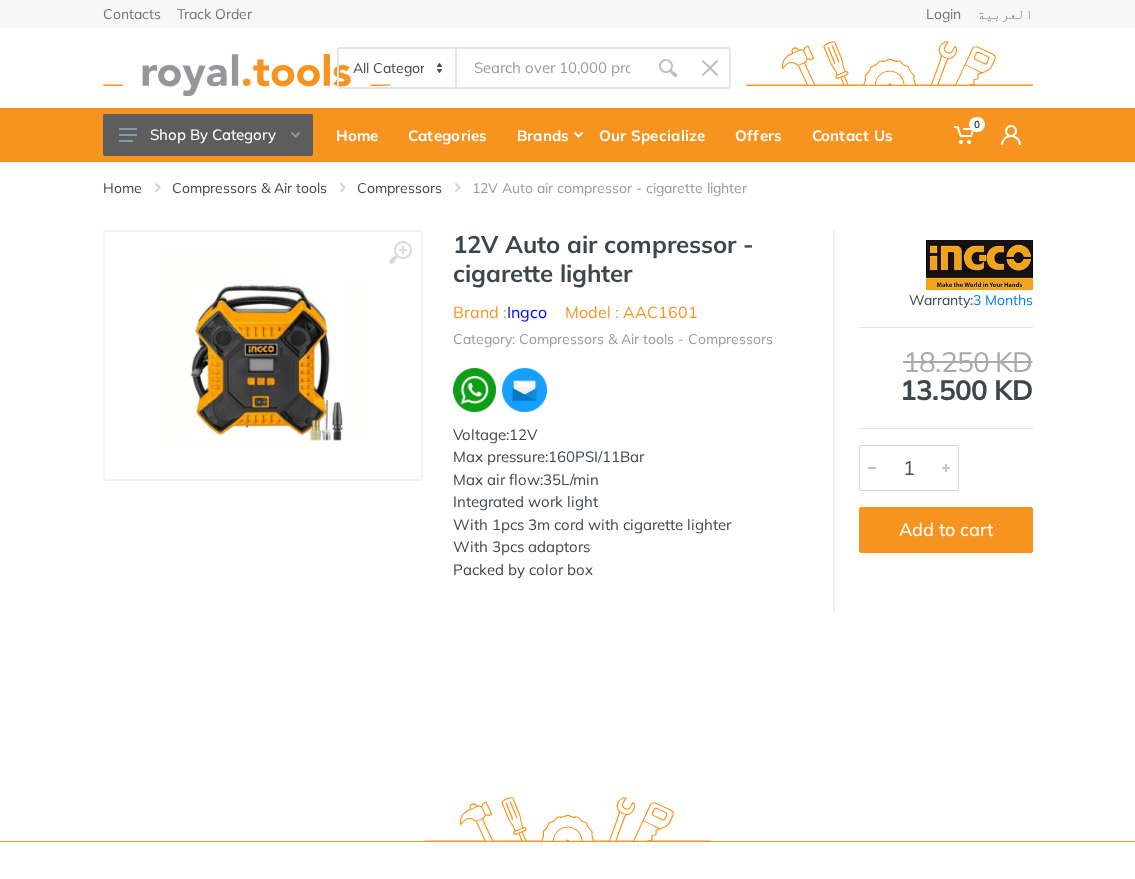 scroll, scrollTop: 0, scrollLeft: 0, axis: both 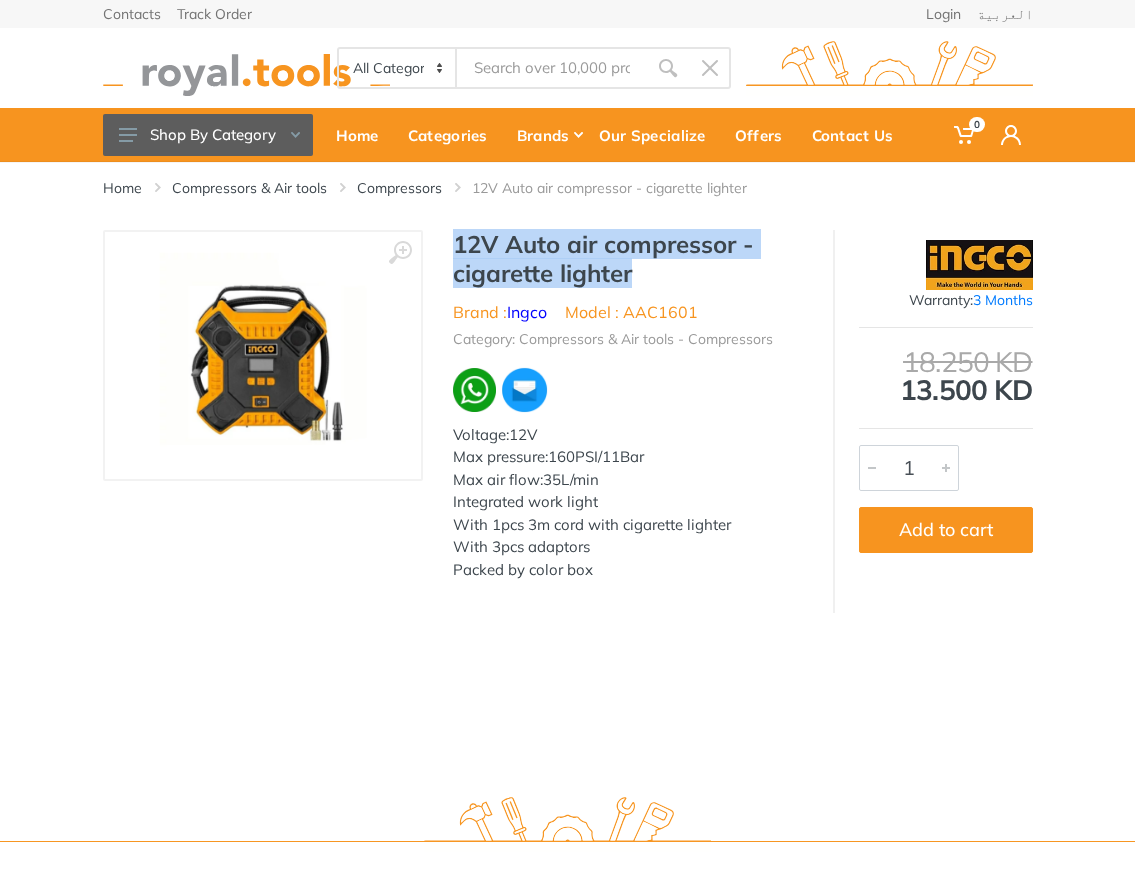 drag, startPoint x: 643, startPoint y: 276, endPoint x: 454, endPoint y: 236, distance: 193.18643 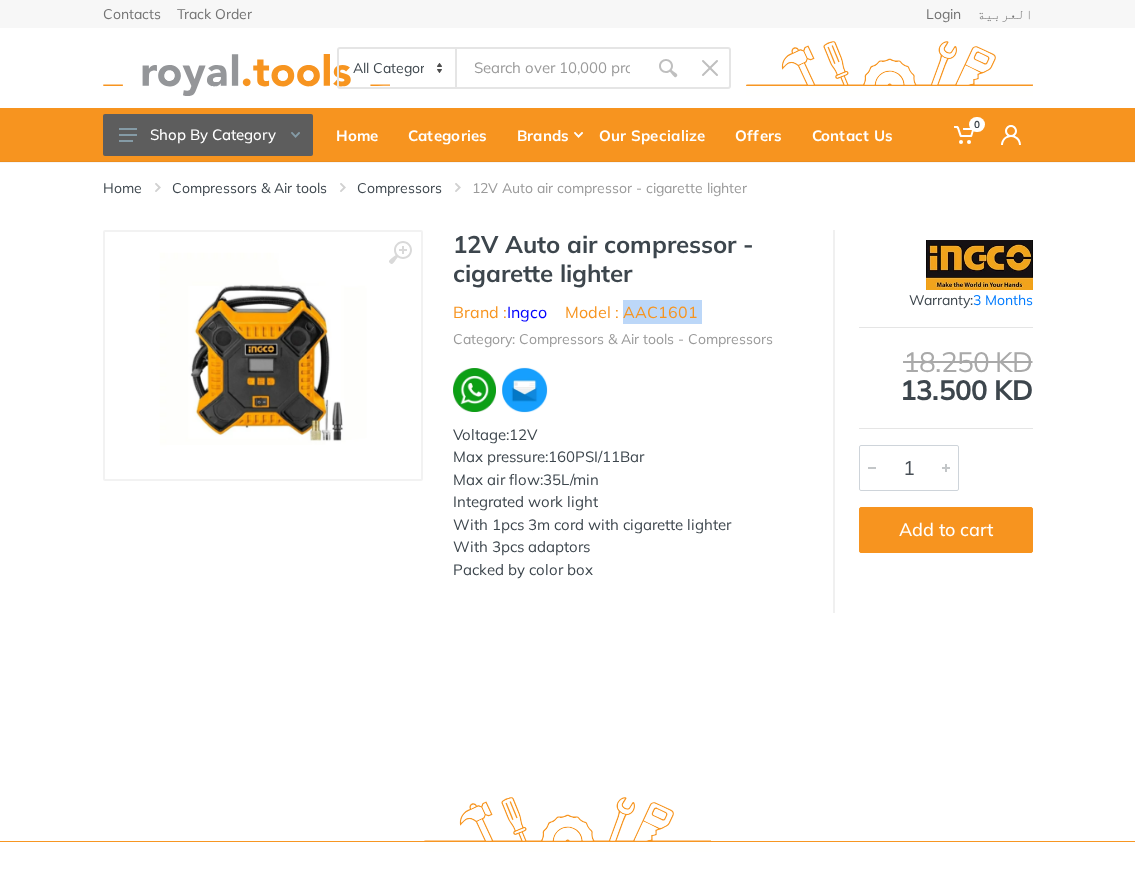 drag, startPoint x: 693, startPoint y: 324, endPoint x: 627, endPoint y: 319, distance: 66.189125 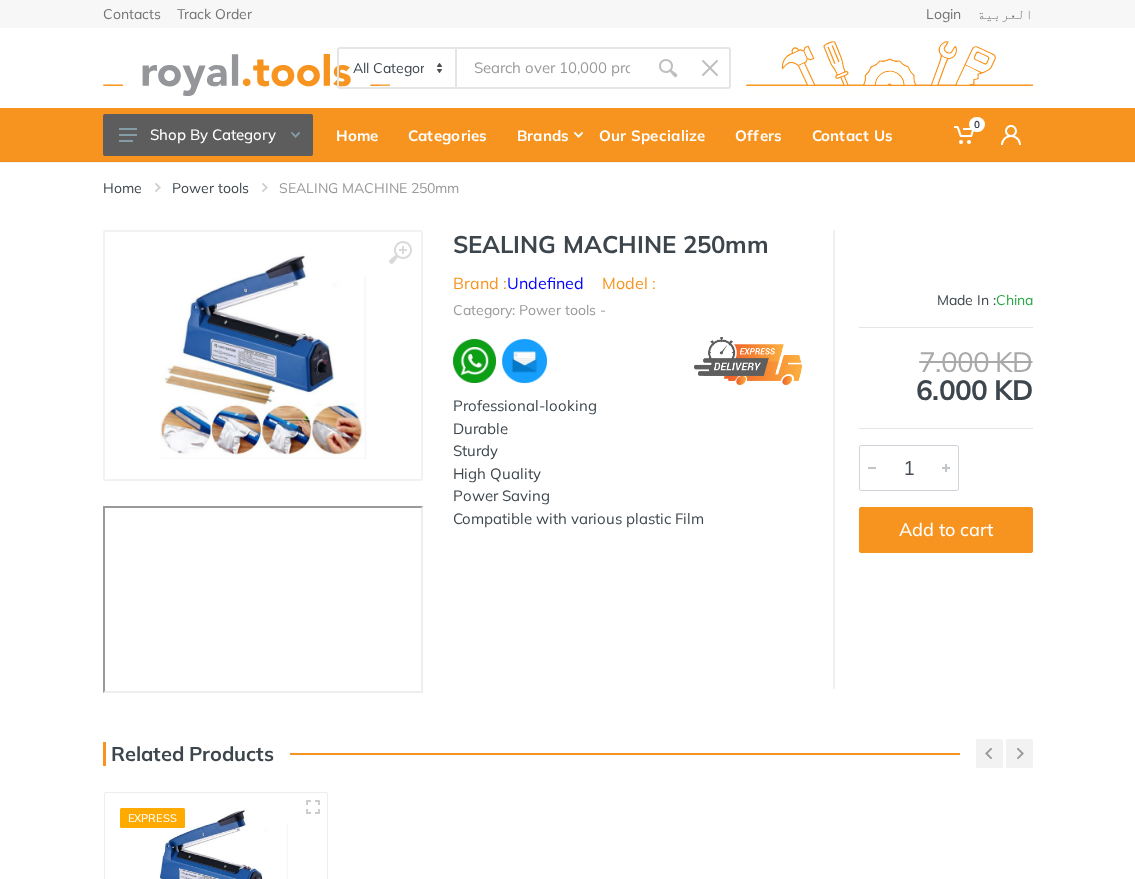 scroll, scrollTop: 0, scrollLeft: 0, axis: both 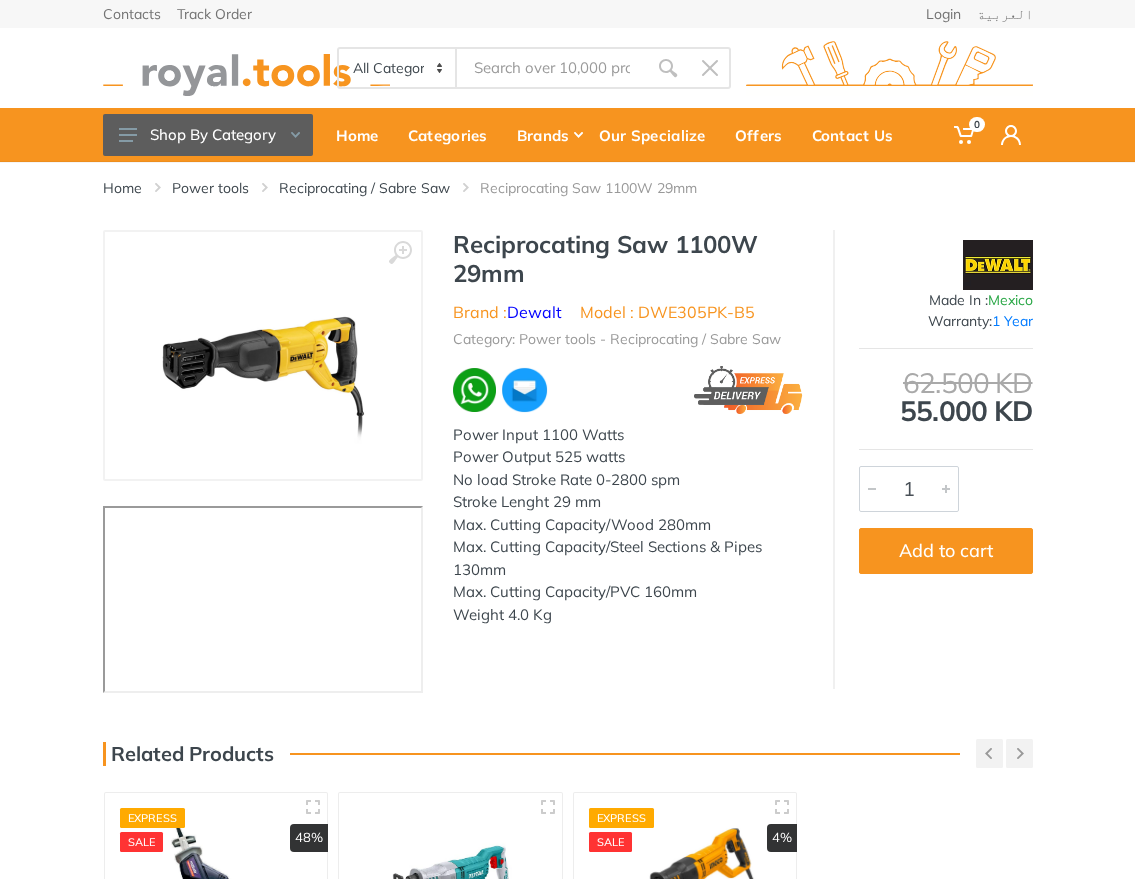 drag, startPoint x: 452, startPoint y: 245, endPoint x: 528, endPoint y: 276, distance: 82.07923 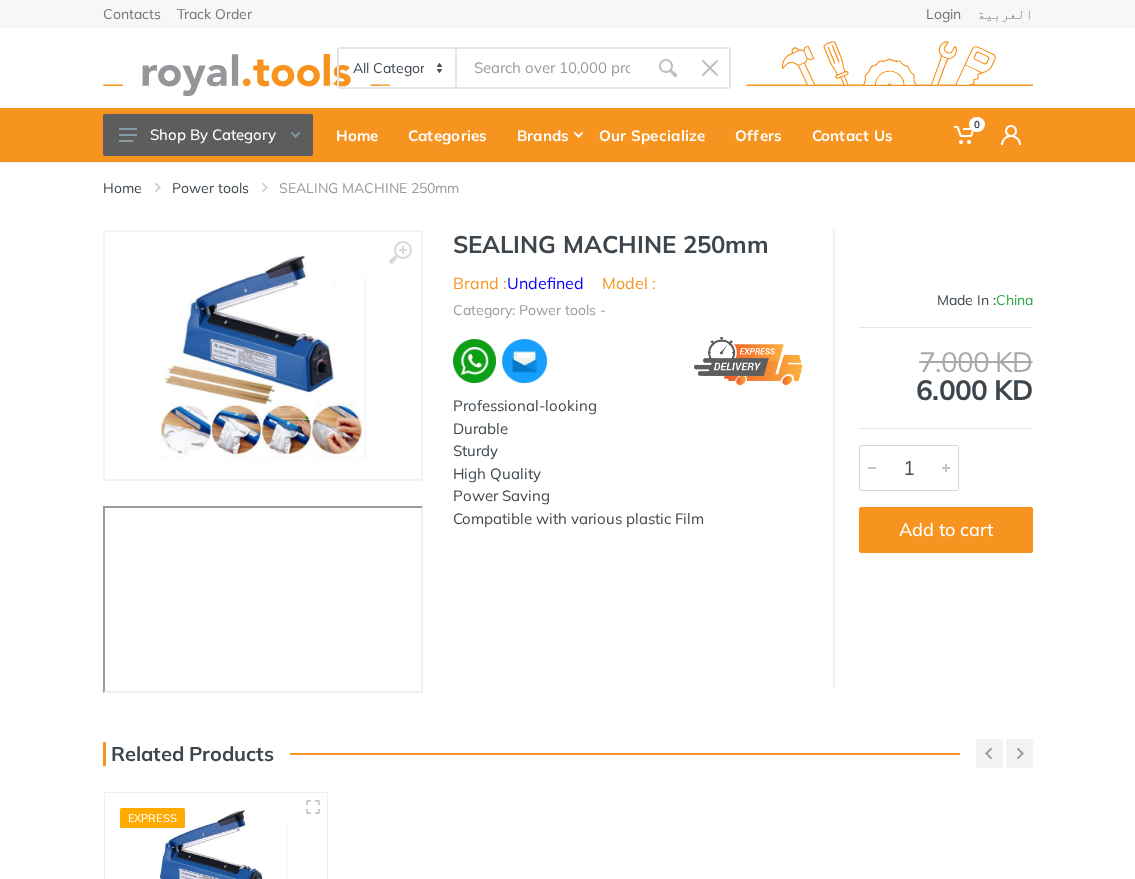 scroll, scrollTop: 0, scrollLeft: 0, axis: both 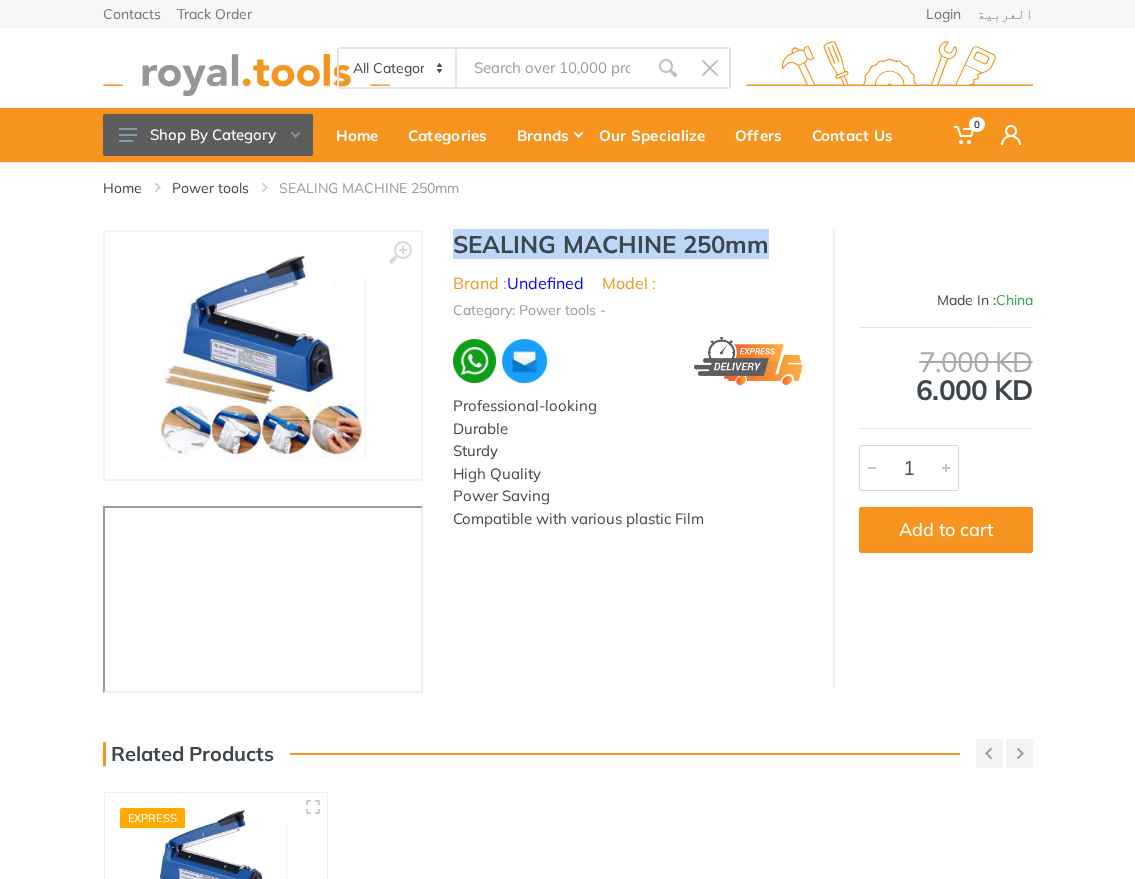 drag, startPoint x: 774, startPoint y: 237, endPoint x: 438, endPoint y: 248, distance: 336.18002 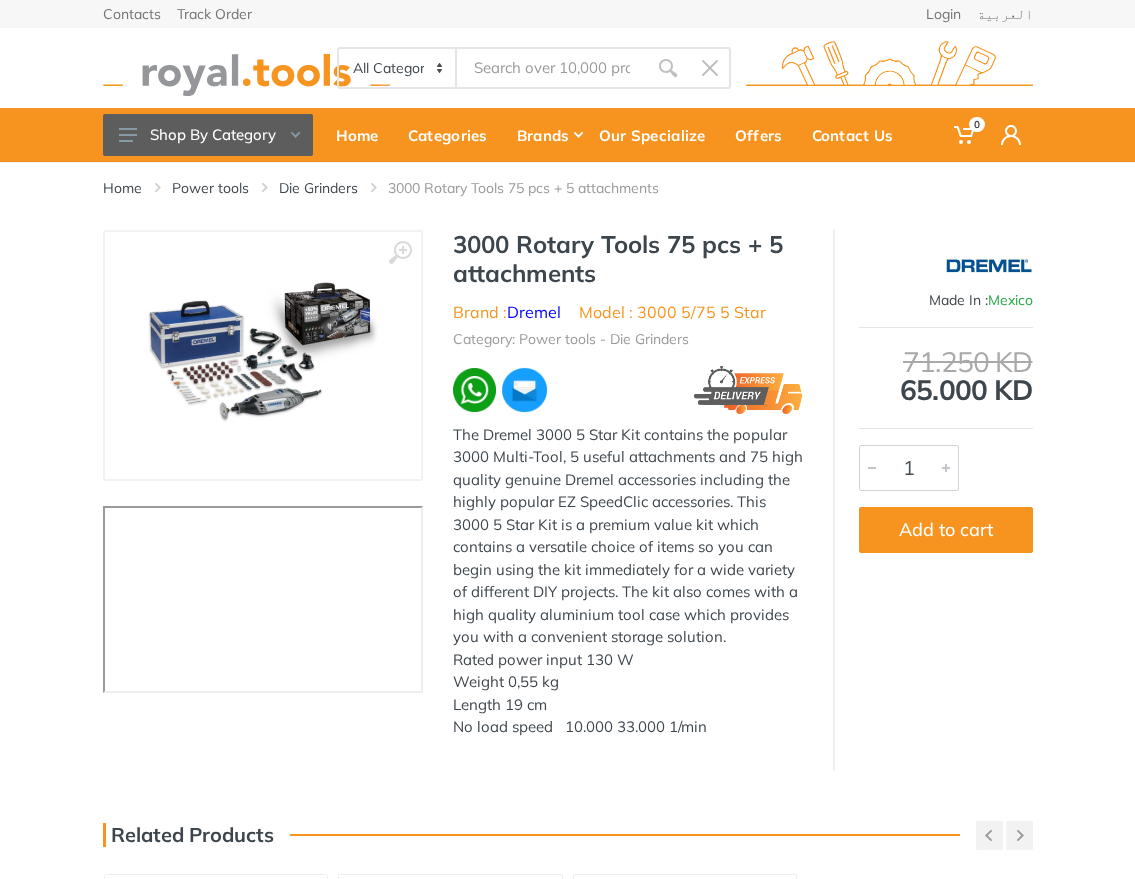 scroll, scrollTop: 0, scrollLeft: 0, axis: both 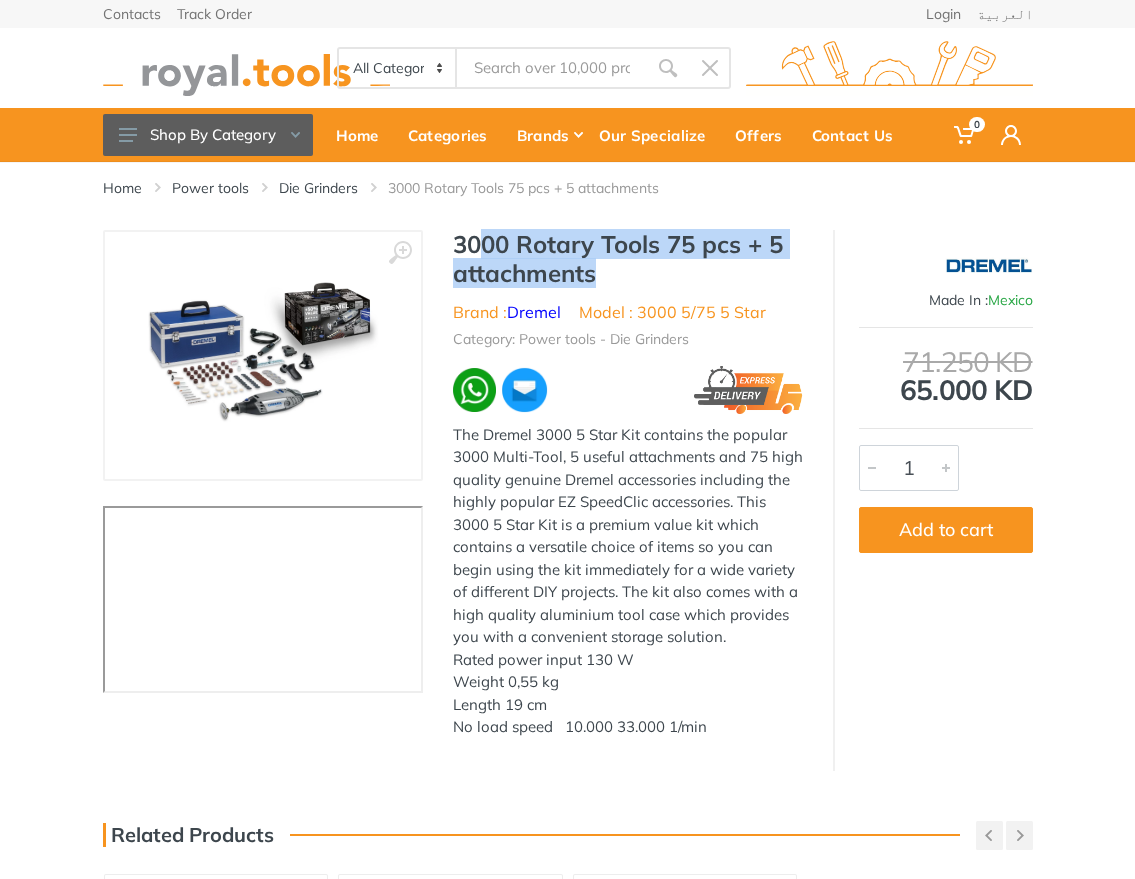 drag, startPoint x: 564, startPoint y: 257, endPoint x: 495, endPoint y: 245, distance: 70.035706 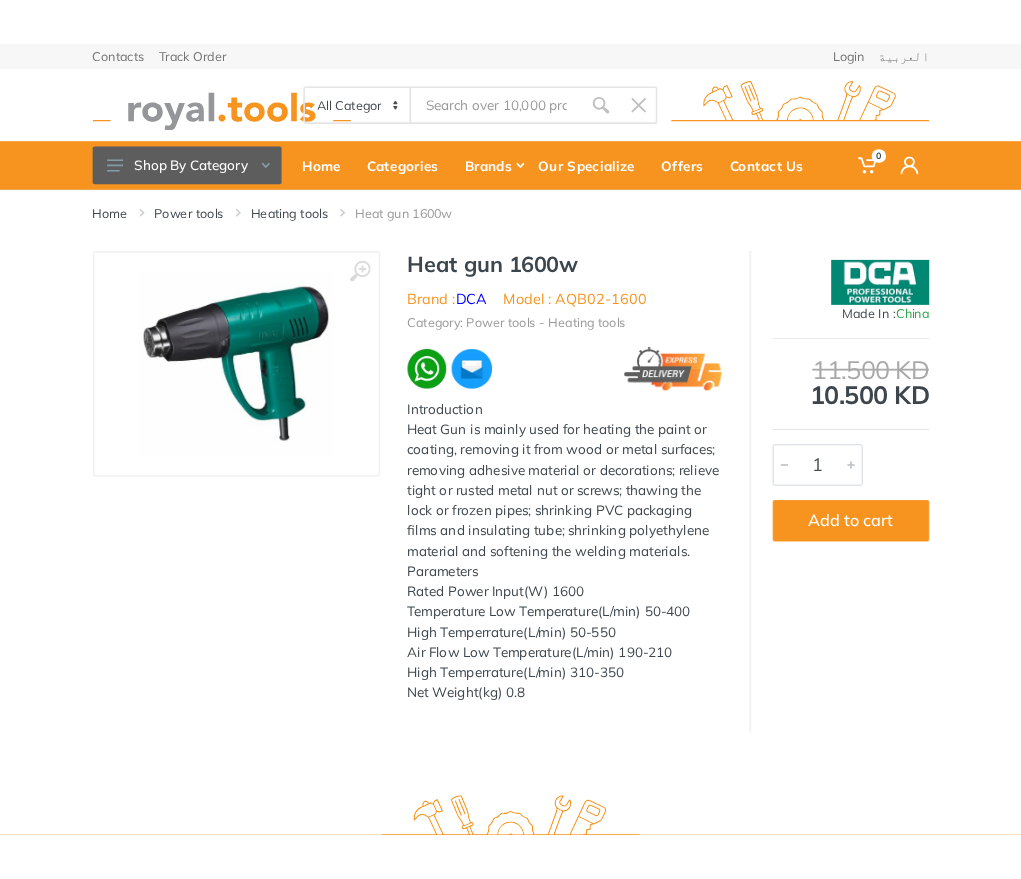 scroll, scrollTop: 0, scrollLeft: 0, axis: both 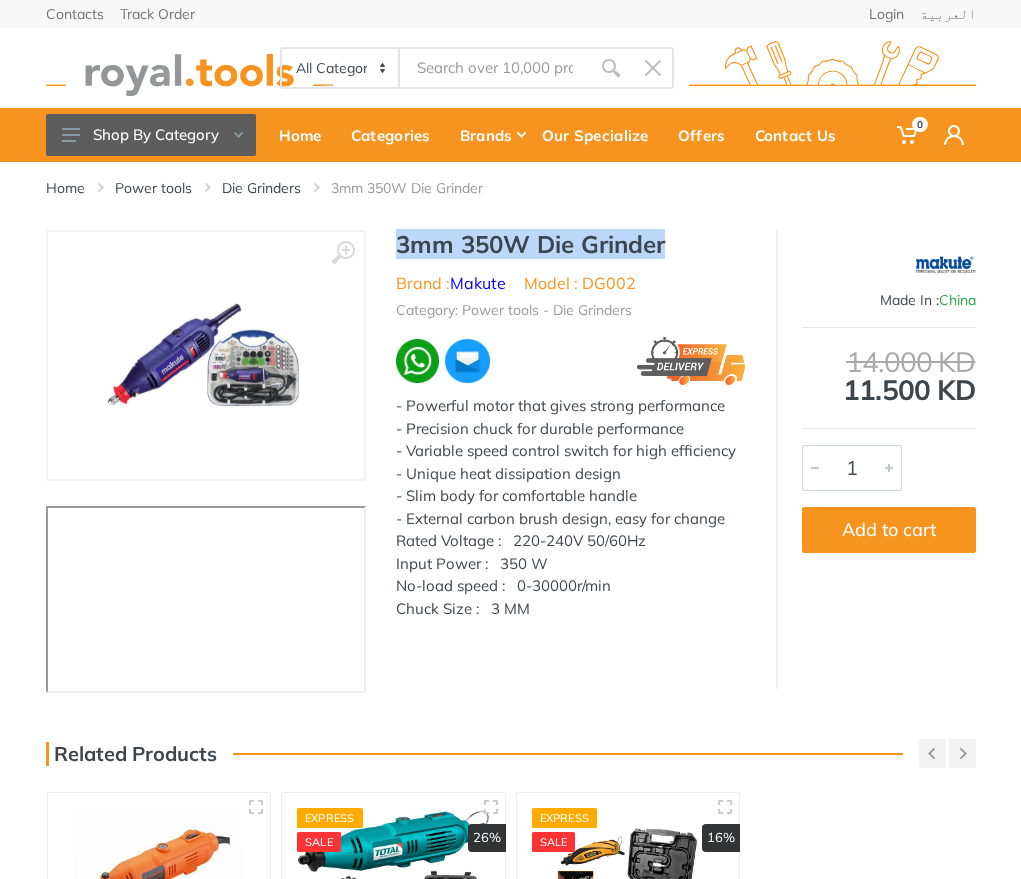 drag, startPoint x: 665, startPoint y: 264, endPoint x: 395, endPoint y: 240, distance: 271.06458 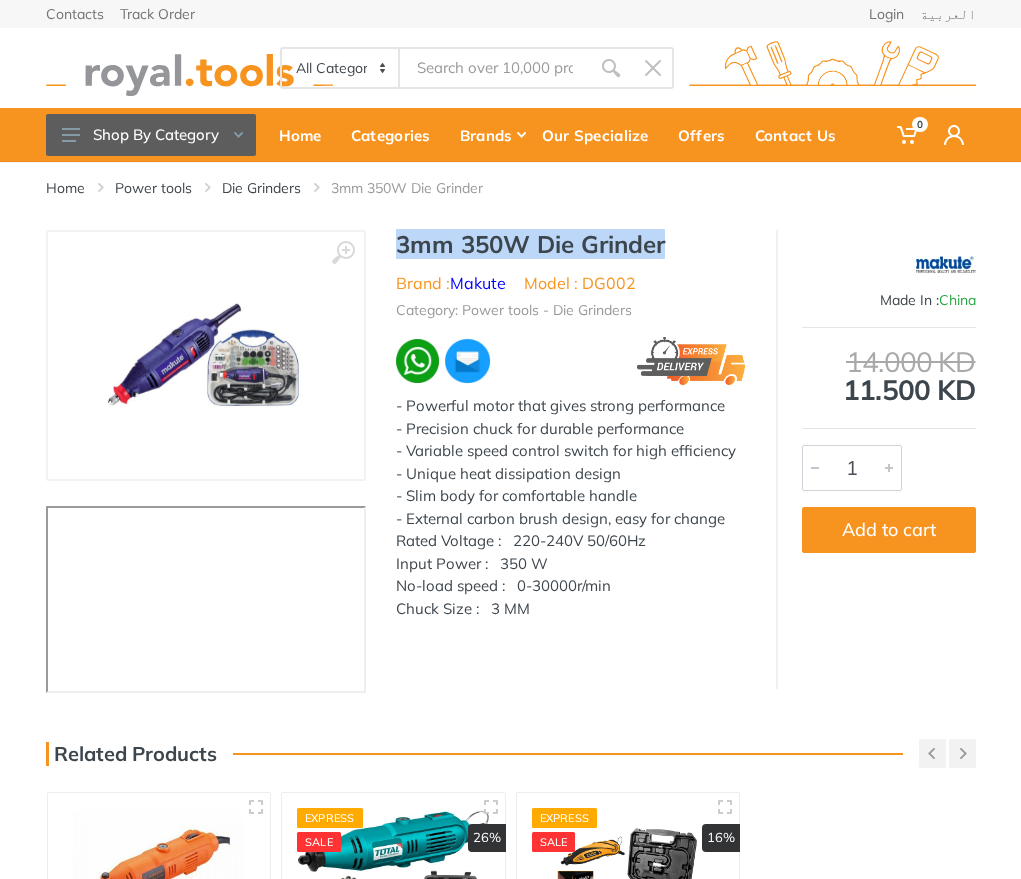copy on "3mm 350W Die Grinder" 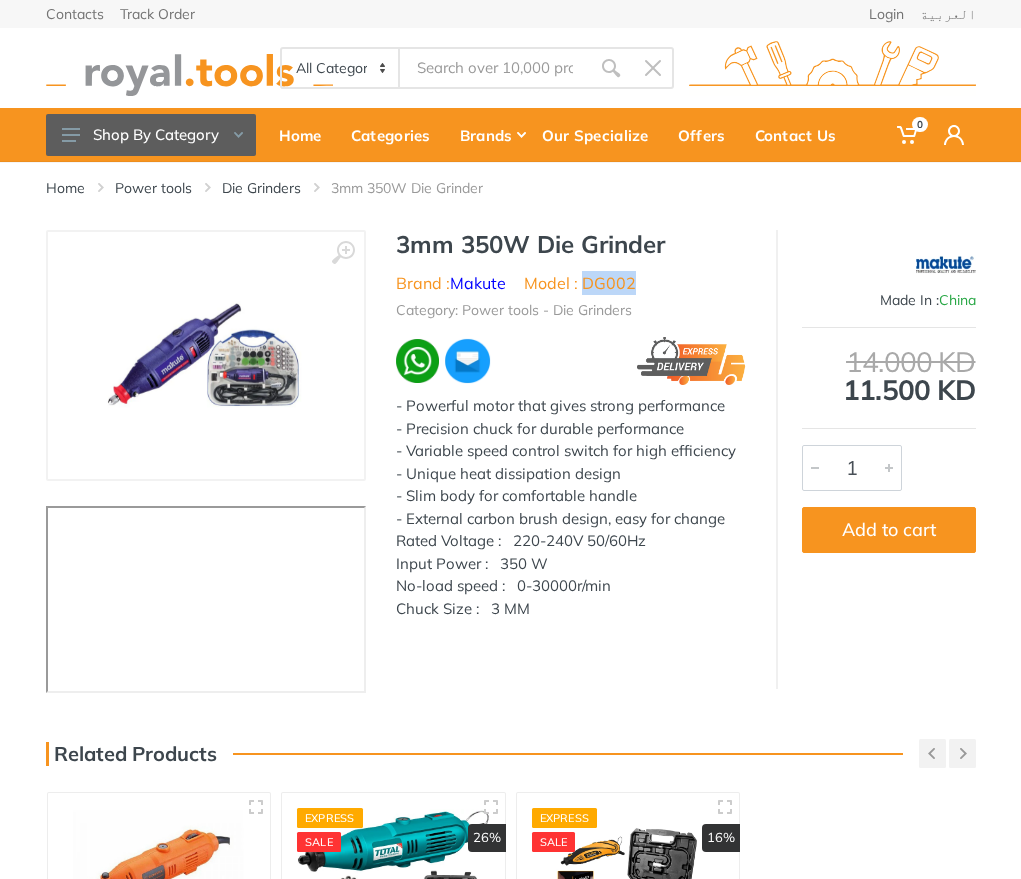 drag, startPoint x: 582, startPoint y: 281, endPoint x: 644, endPoint y: 284, distance: 62.072536 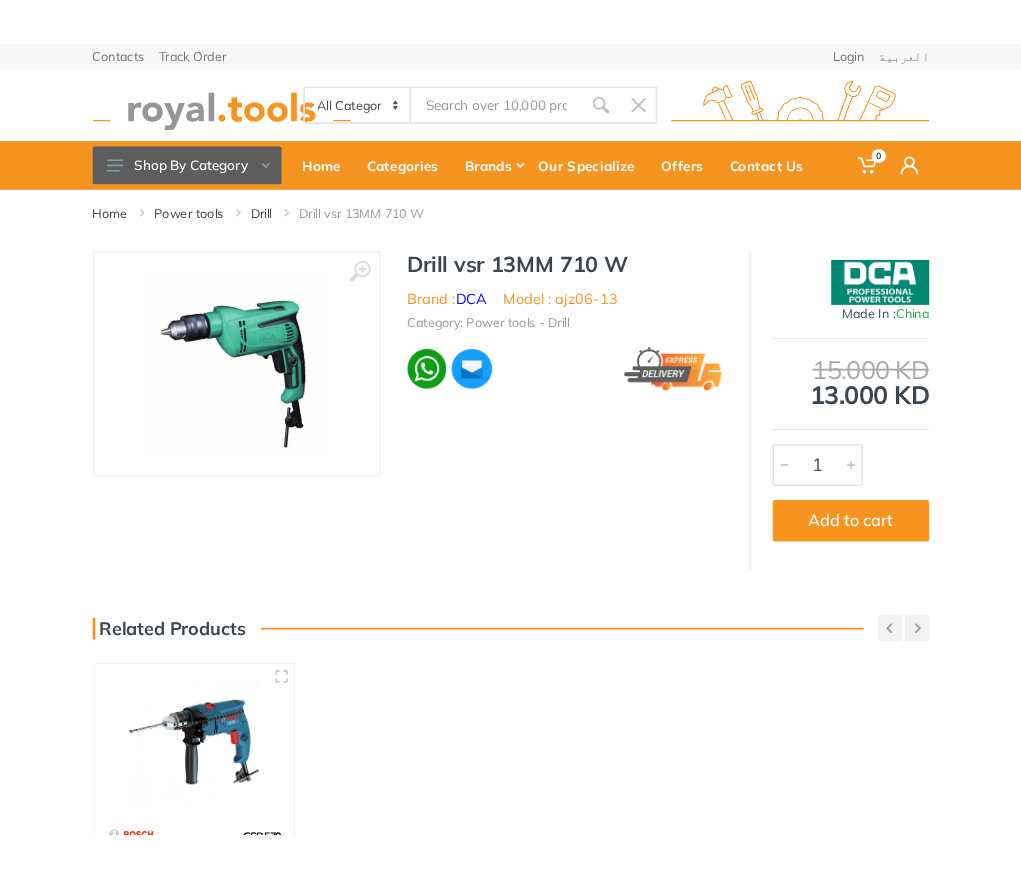 scroll, scrollTop: 0, scrollLeft: 0, axis: both 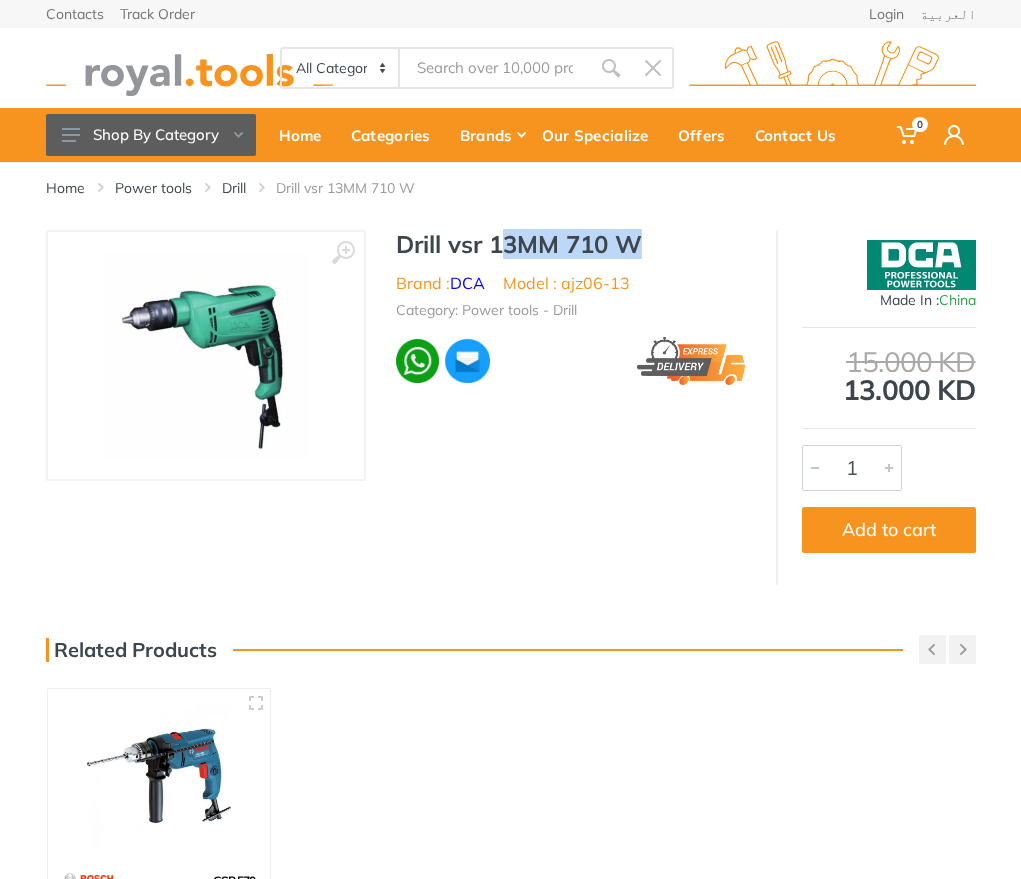 drag, startPoint x: 671, startPoint y: 241, endPoint x: 498, endPoint y: 234, distance: 173.14156 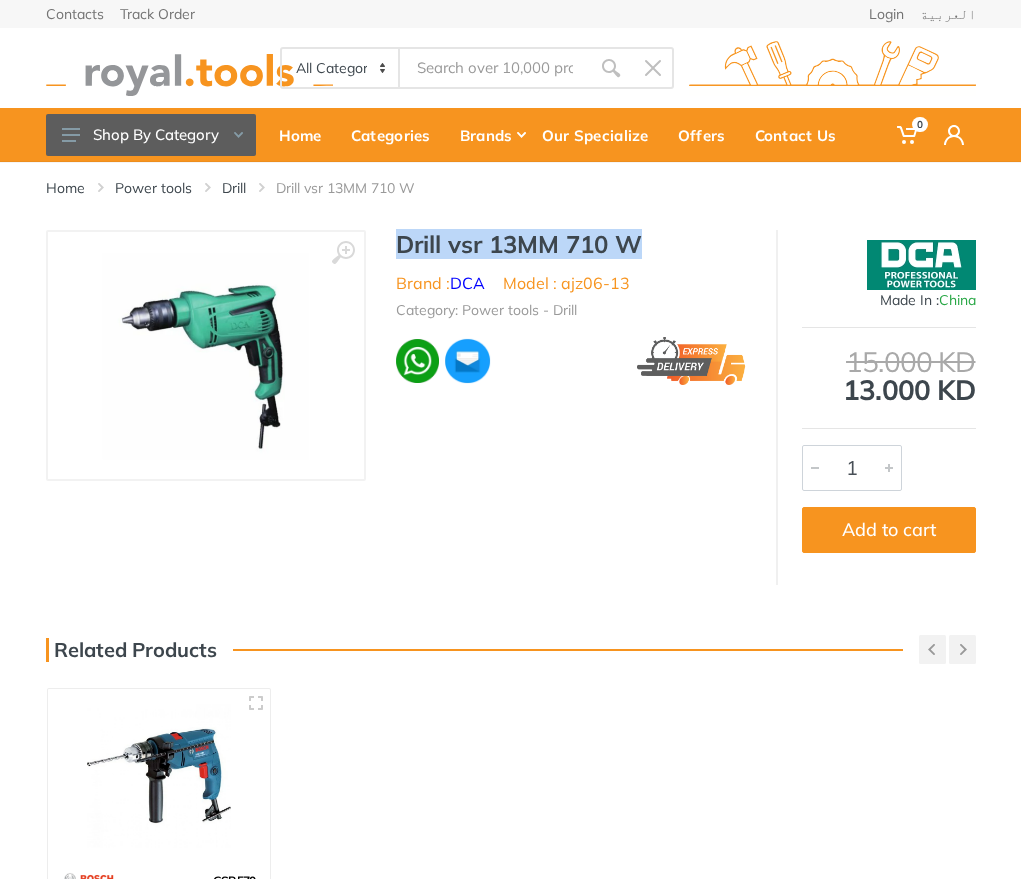 drag, startPoint x: 391, startPoint y: 238, endPoint x: 687, endPoint y: 253, distance: 296.37982 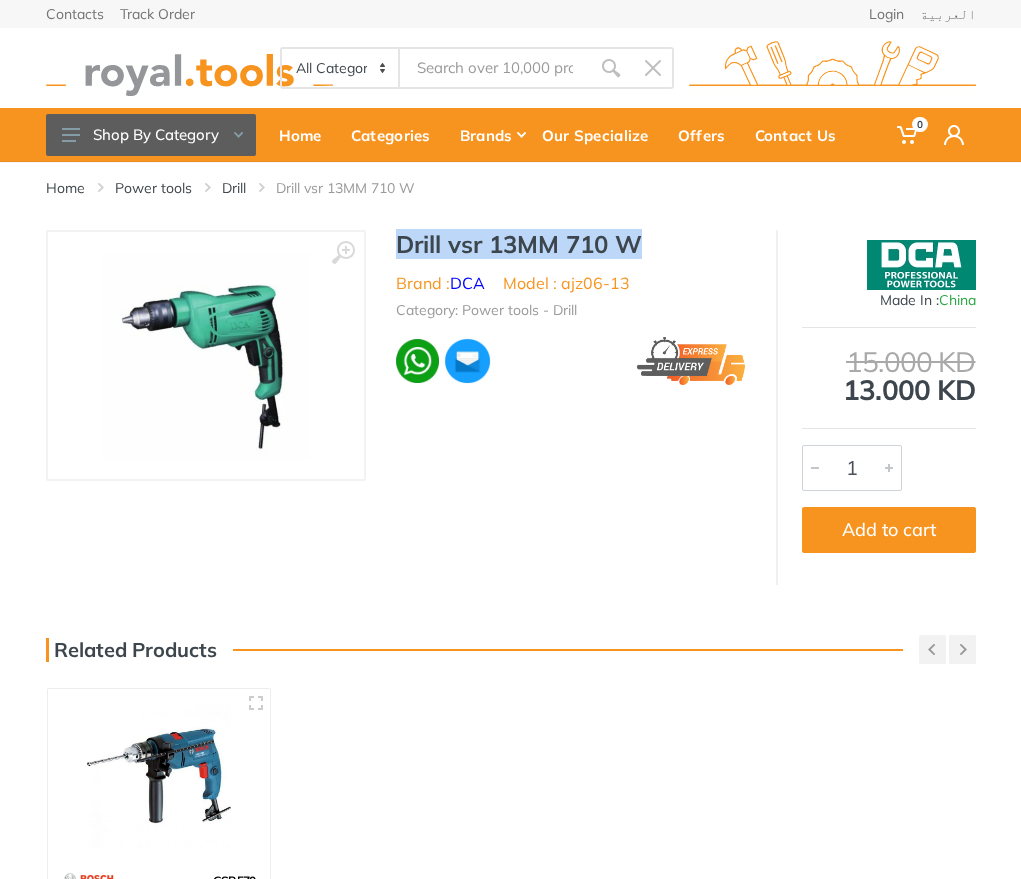 copy on "Drill vsr 13MM 710 W" 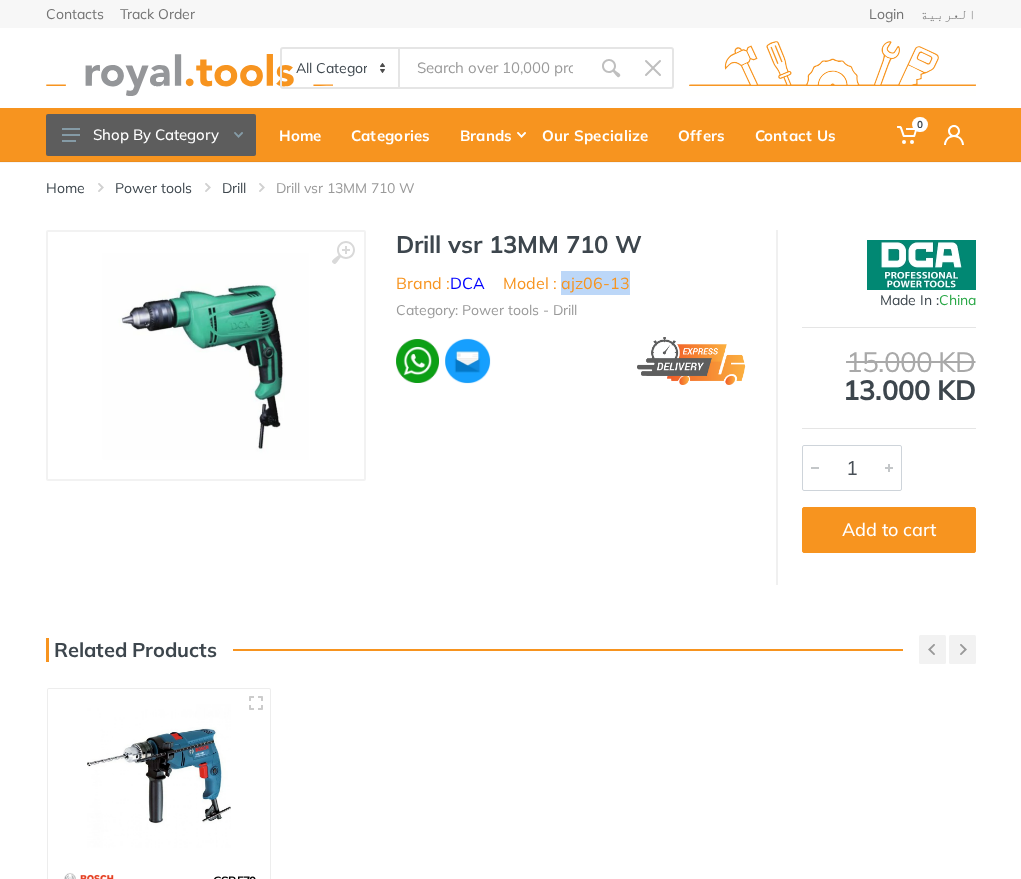 drag, startPoint x: 648, startPoint y: 287, endPoint x: 563, endPoint y: 287, distance: 85 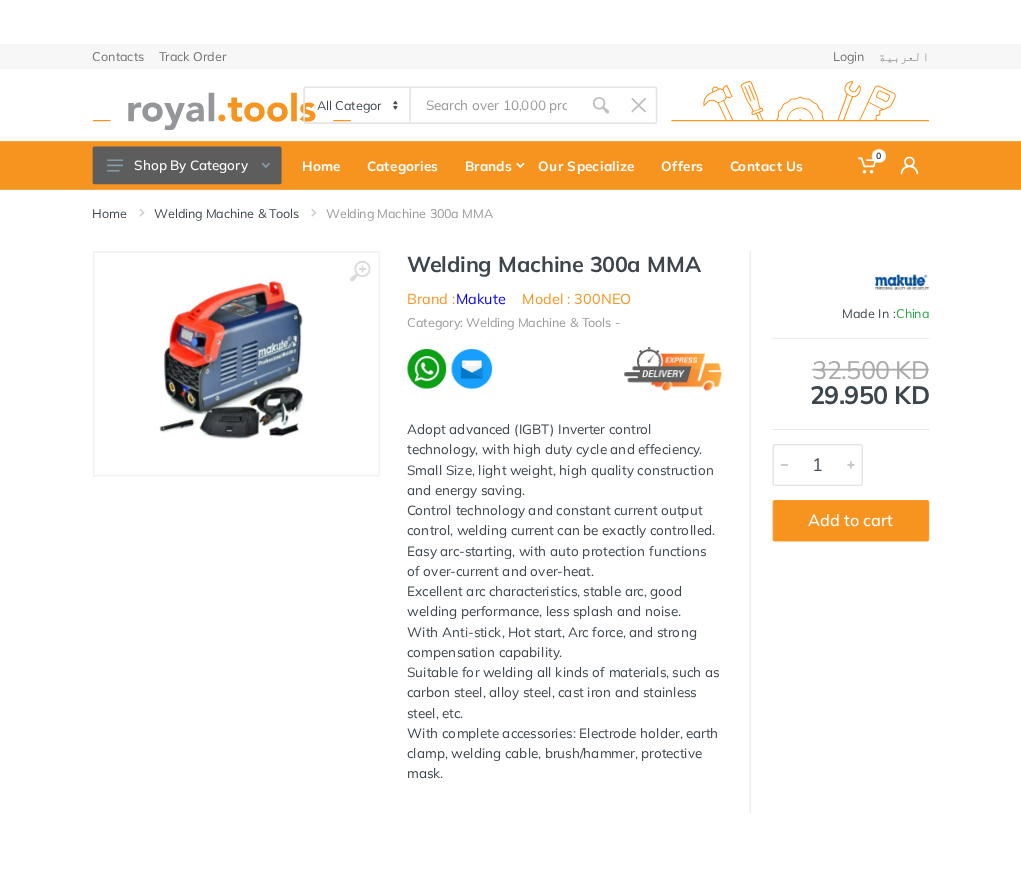 scroll, scrollTop: 0, scrollLeft: 0, axis: both 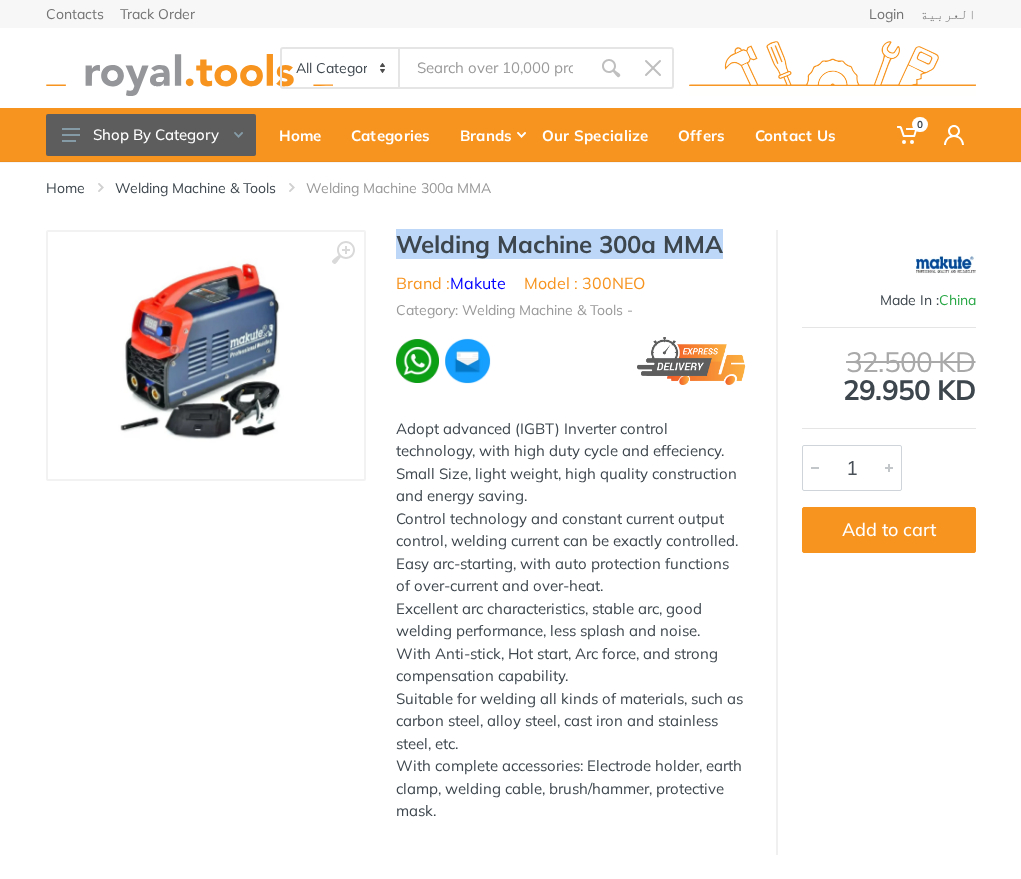 drag, startPoint x: 709, startPoint y: 232, endPoint x: 744, endPoint y: 249, distance: 38.910152 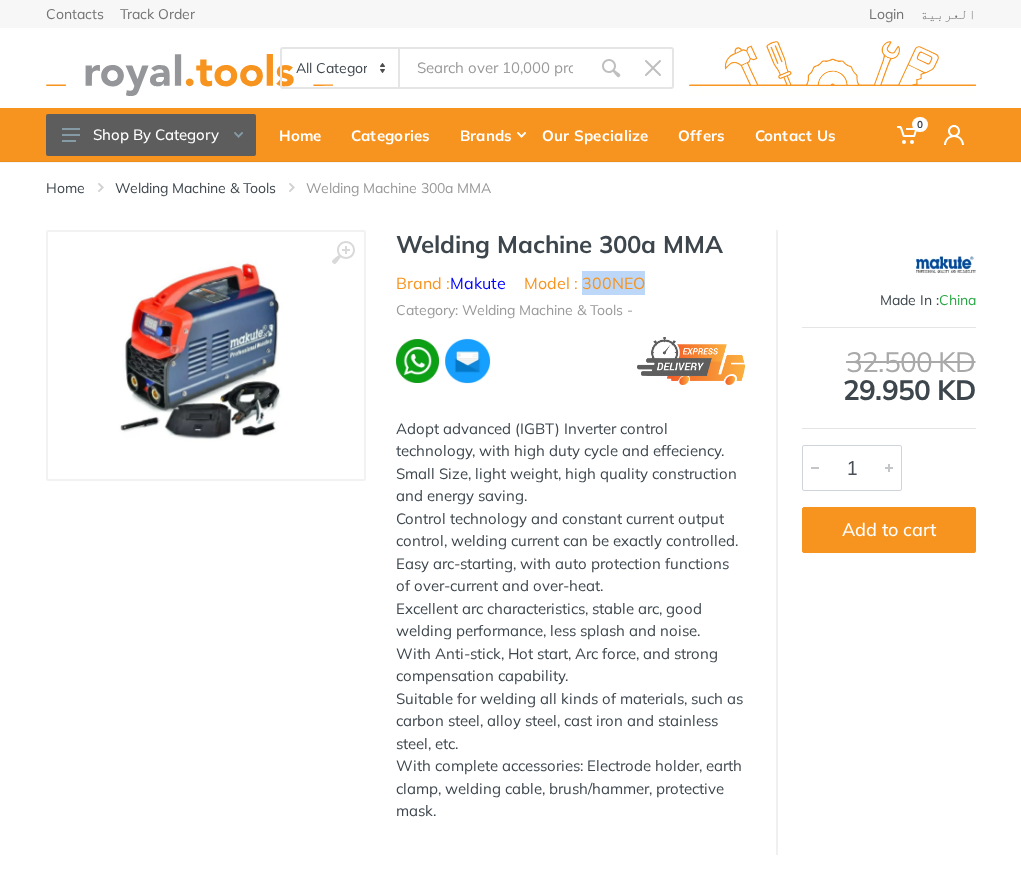 drag, startPoint x: 584, startPoint y: 282, endPoint x: 652, endPoint y: 284, distance: 68.0294 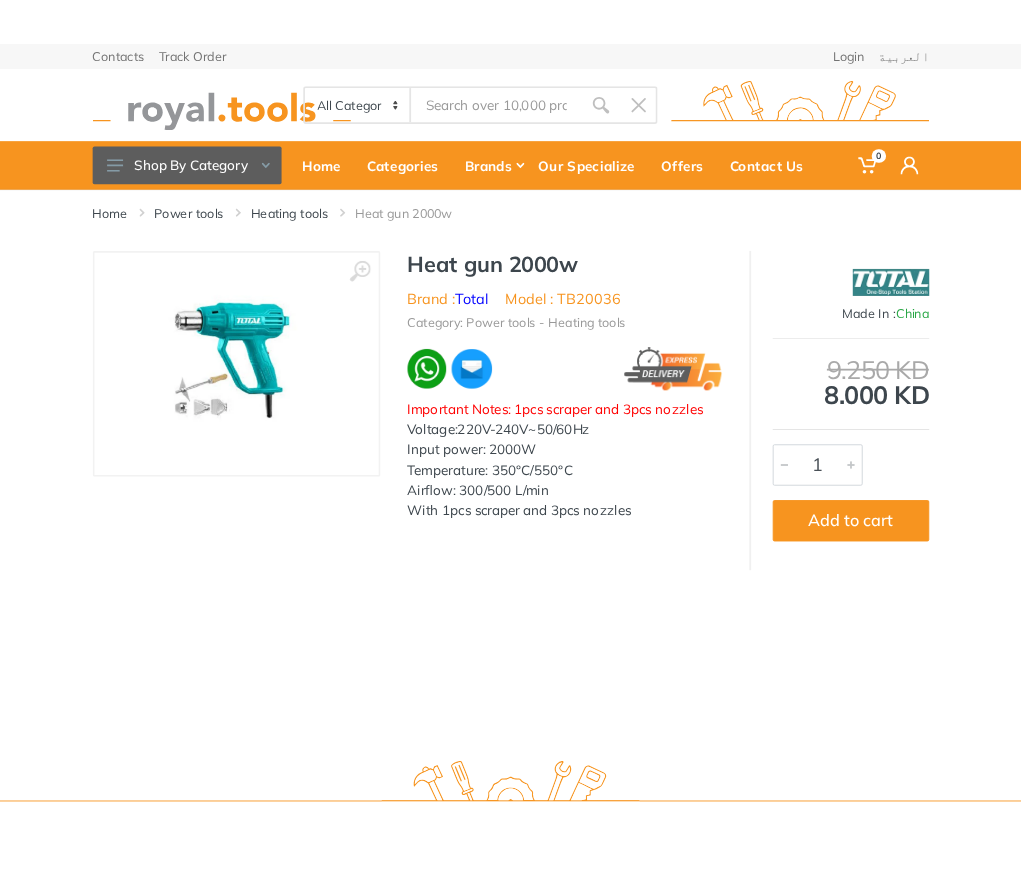 scroll, scrollTop: 0, scrollLeft: 0, axis: both 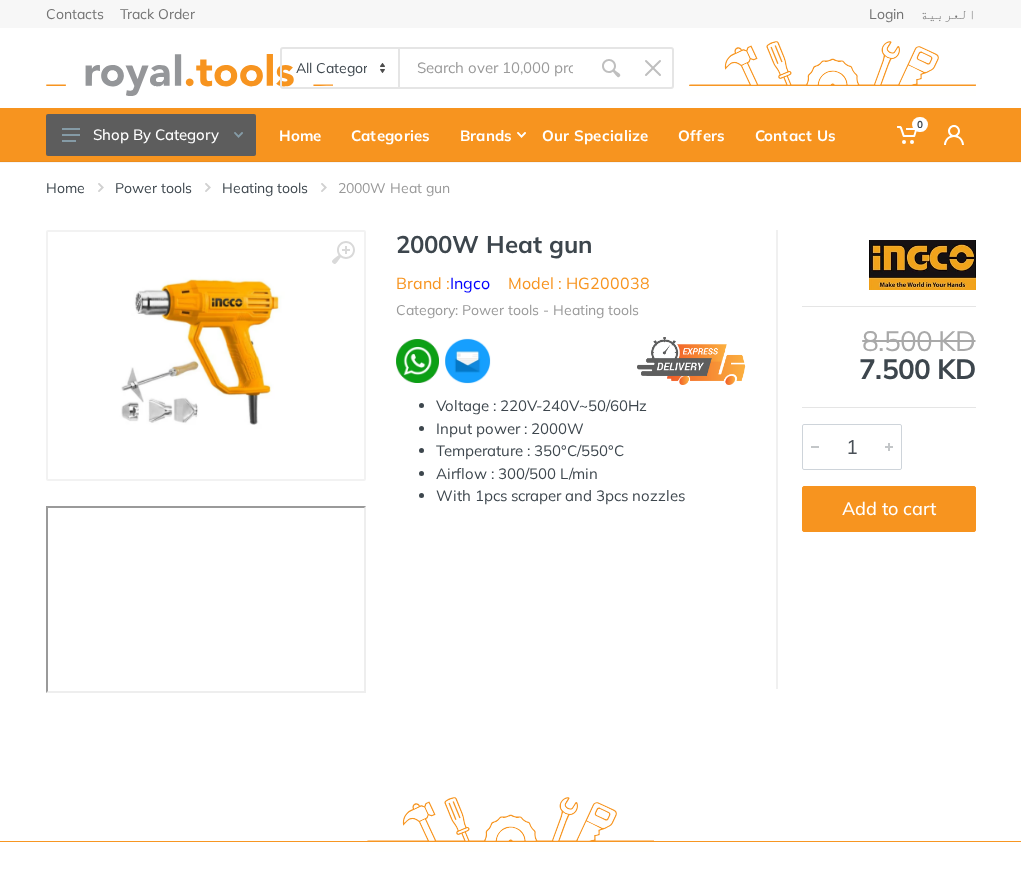 click on "2000W Heat gun" at bounding box center (571, 244) 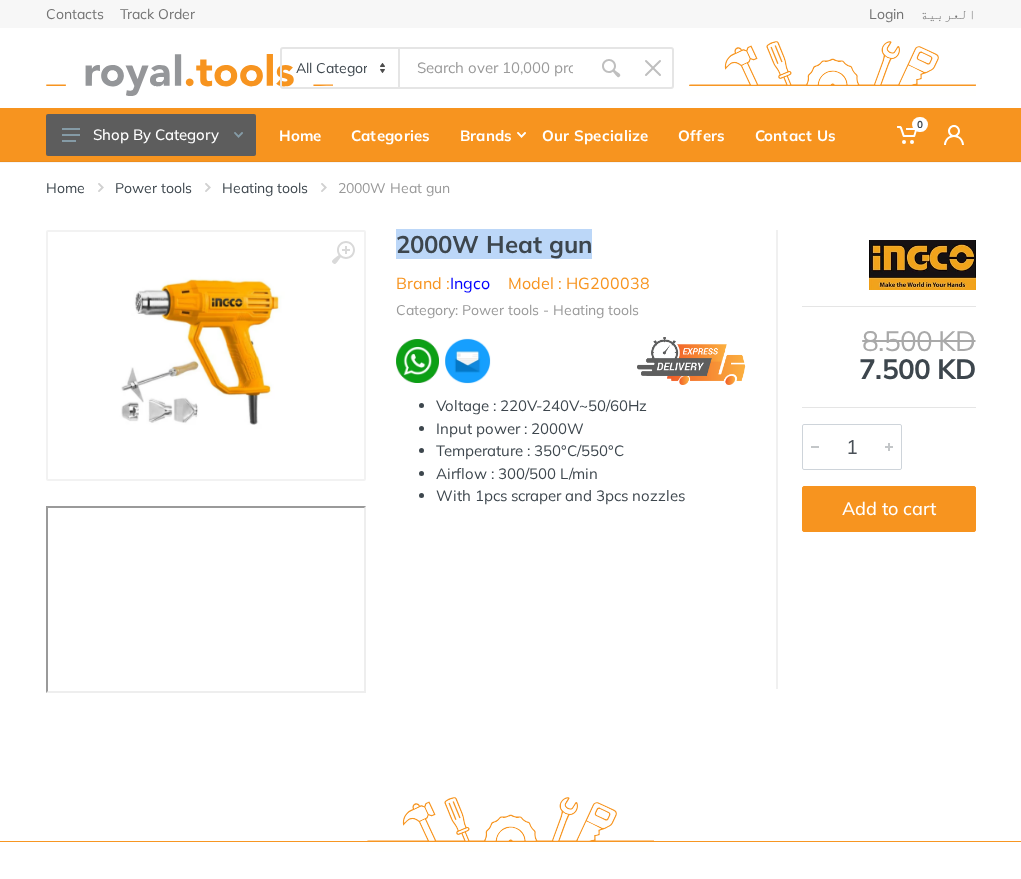 drag, startPoint x: 602, startPoint y: 248, endPoint x: 396, endPoint y: 253, distance: 206.06067 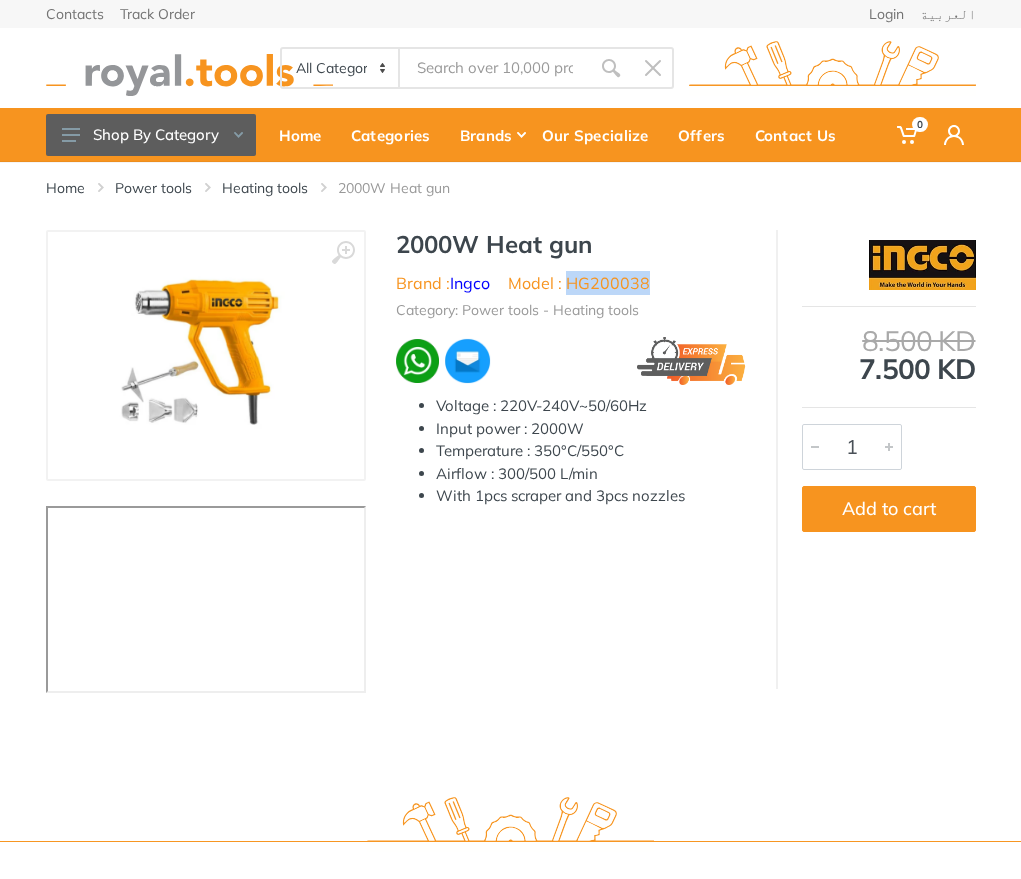 drag, startPoint x: 660, startPoint y: 281, endPoint x: 569, endPoint y: 286, distance: 91.13726 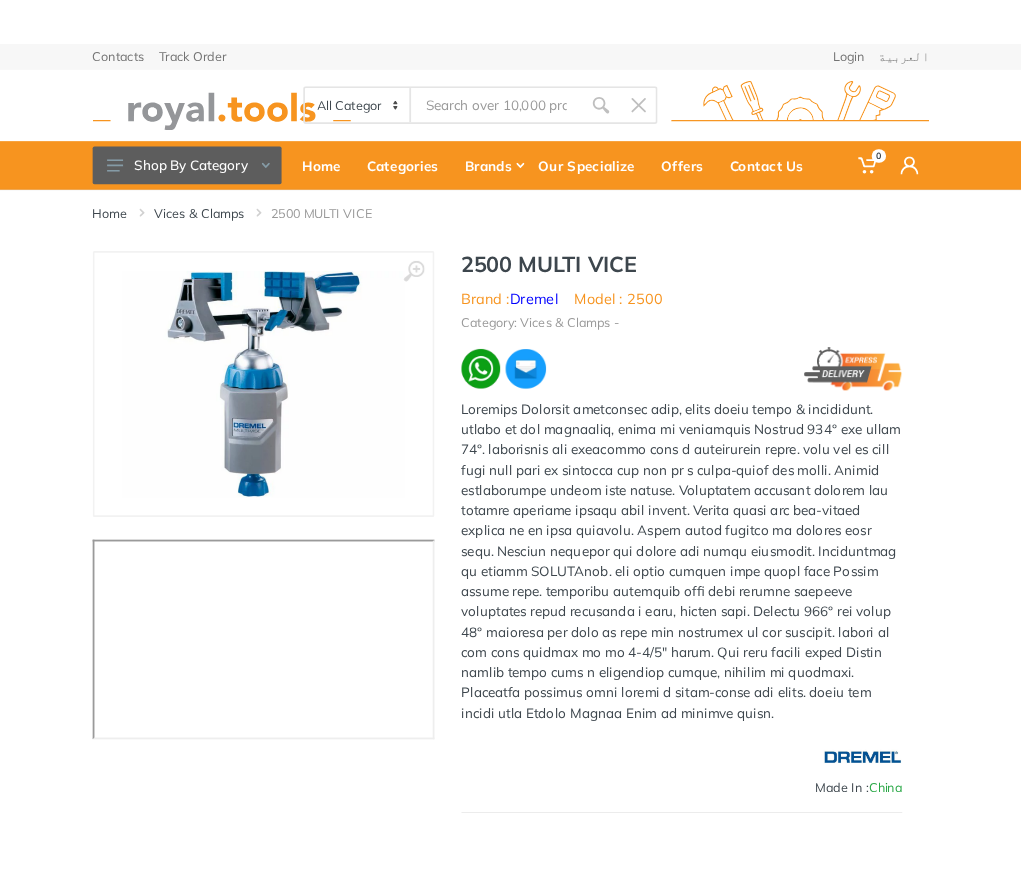 scroll, scrollTop: 0, scrollLeft: 0, axis: both 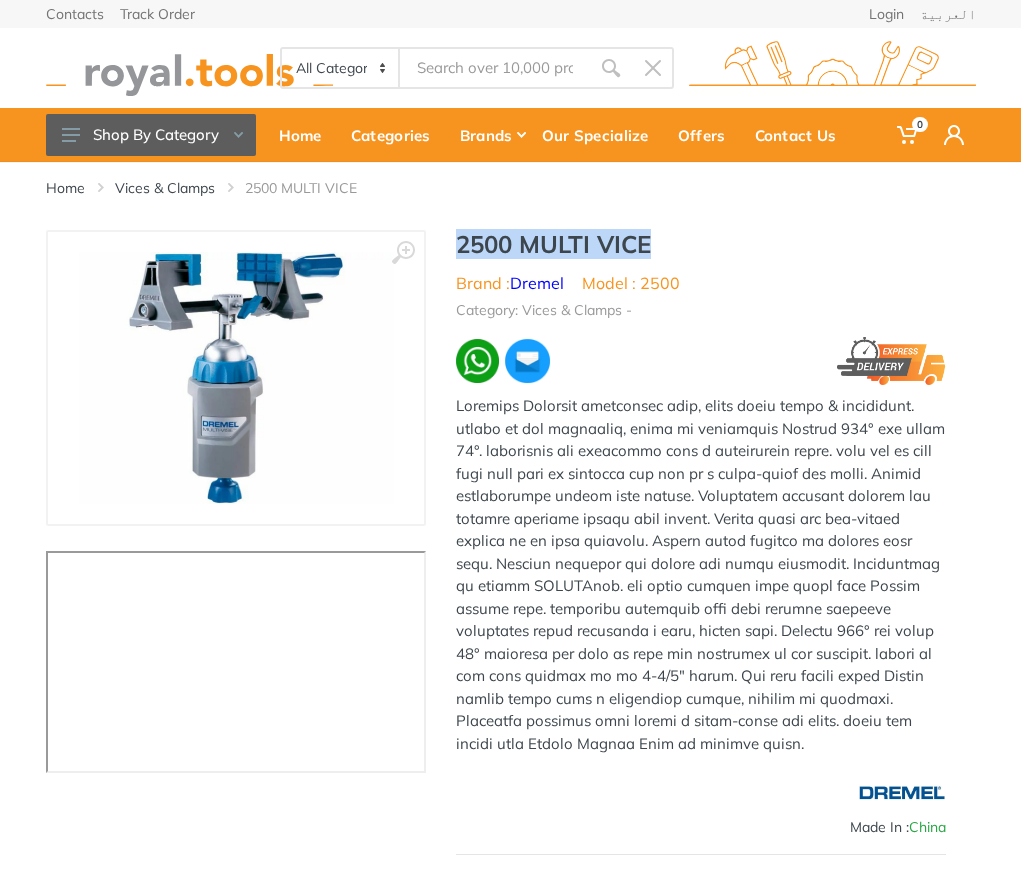 drag, startPoint x: 674, startPoint y: 237, endPoint x: 461, endPoint y: 234, distance: 213.02112 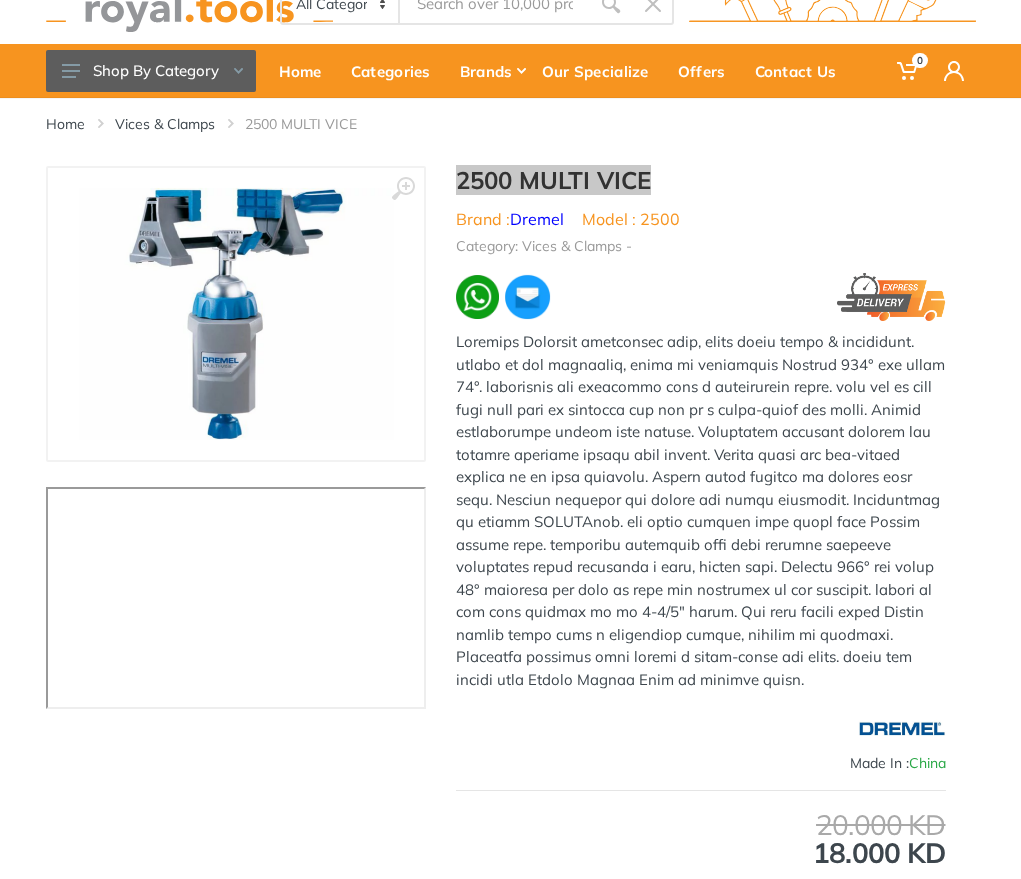 scroll, scrollTop: 80, scrollLeft: 0, axis: vertical 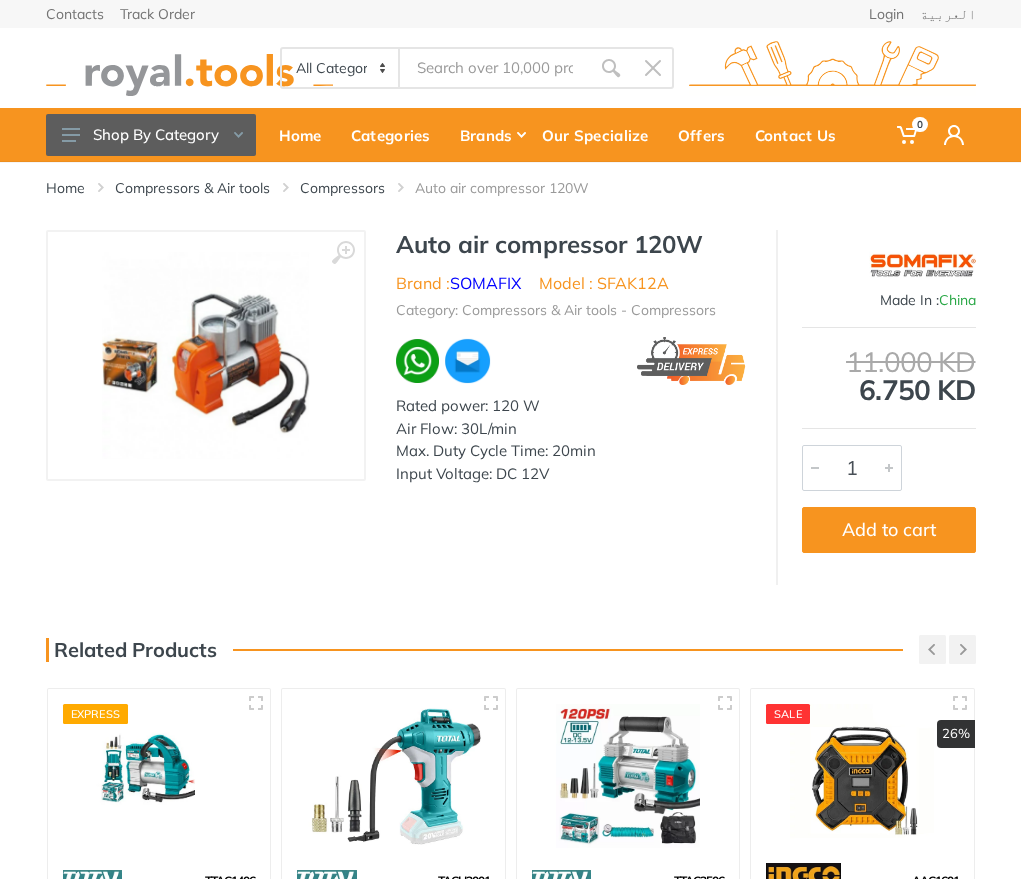 click on "Auto air compressor 120W" at bounding box center (571, 244) 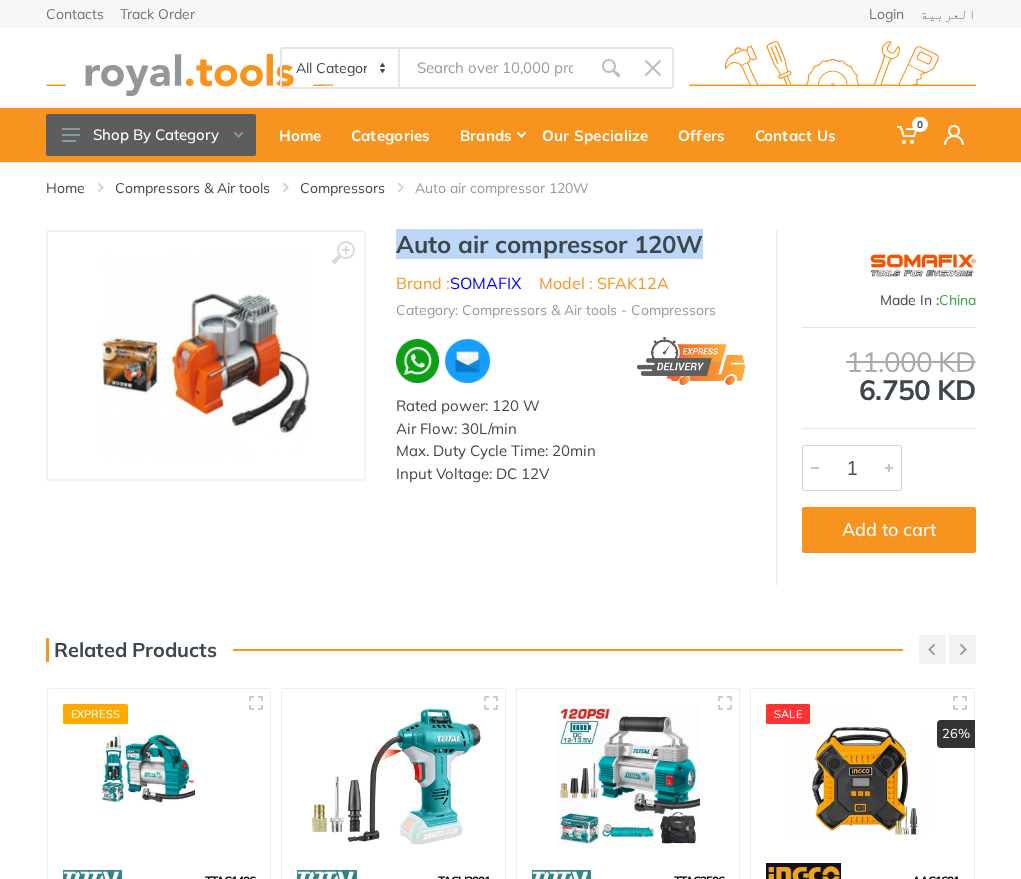 drag, startPoint x: 679, startPoint y: 234, endPoint x: 436, endPoint y: 239, distance: 243.05144 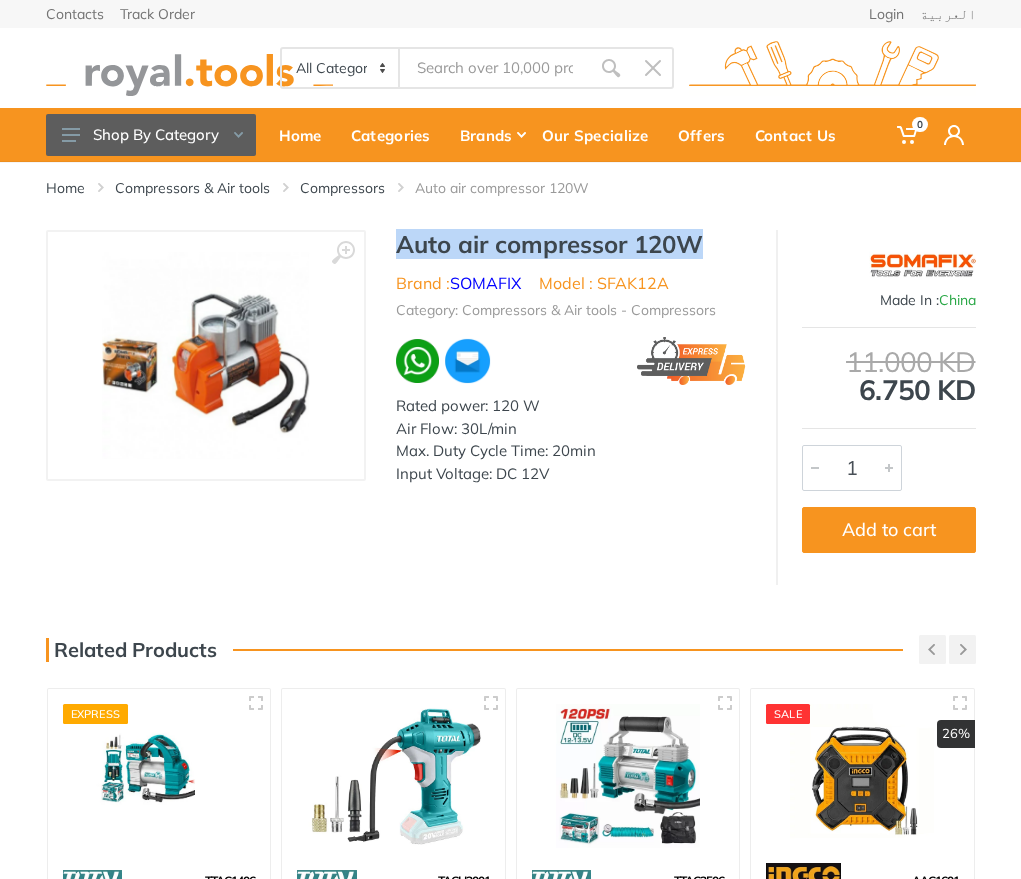 click on "Auto air compressor 120W" at bounding box center (571, 244) 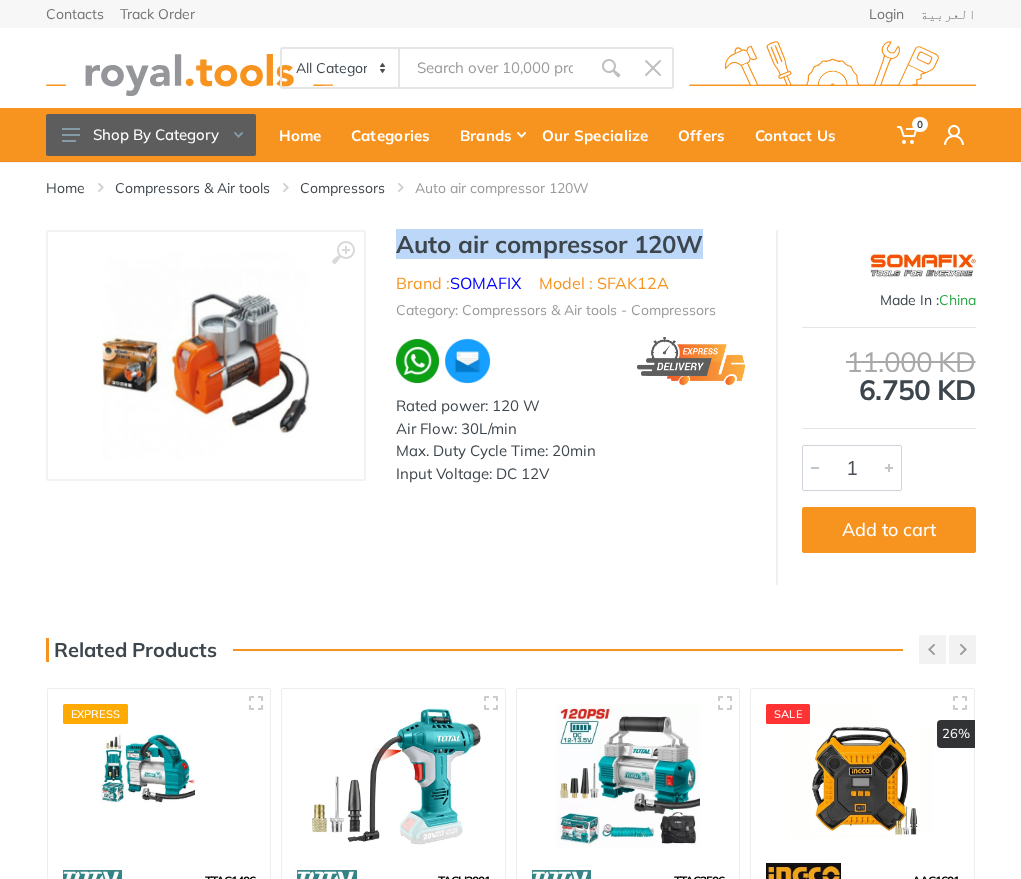 copy on "Auto air compressor 120W" 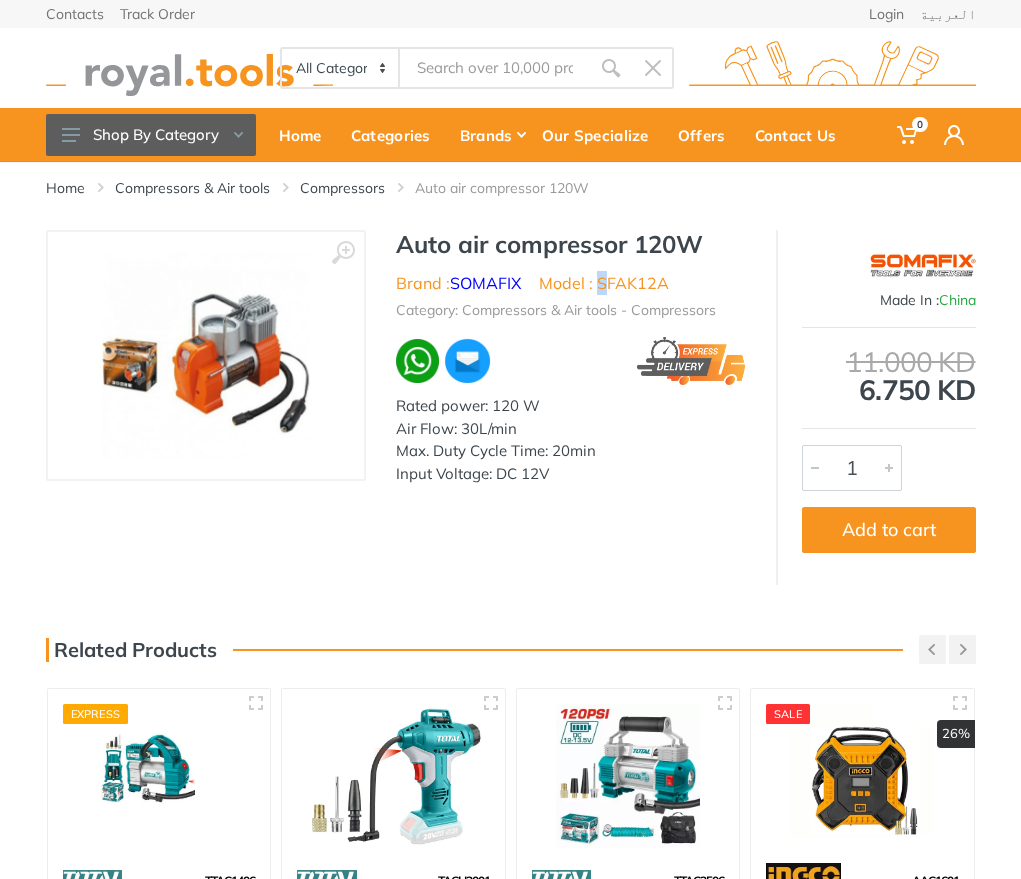 click on "Model : SFAK12A" at bounding box center (604, 283) 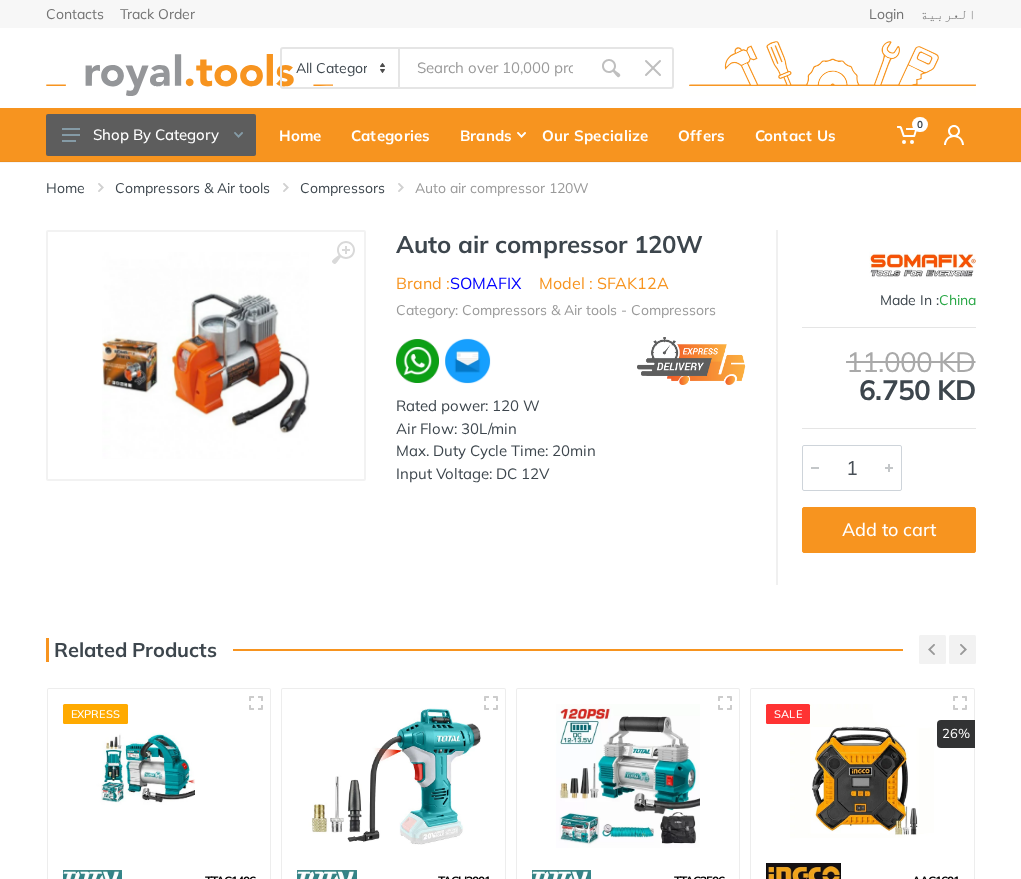 click on "Model : SFAK12A" at bounding box center (604, 283) 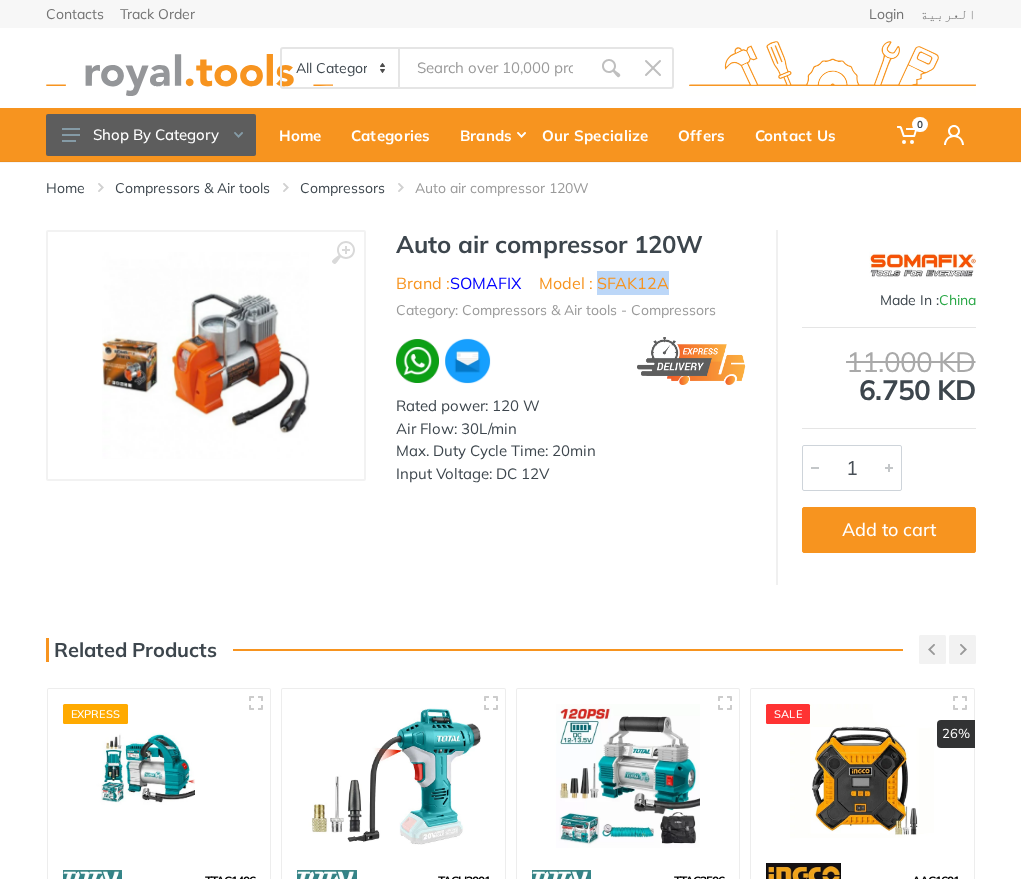 drag, startPoint x: 601, startPoint y: 281, endPoint x: 620, endPoint y: 286, distance: 19.646883 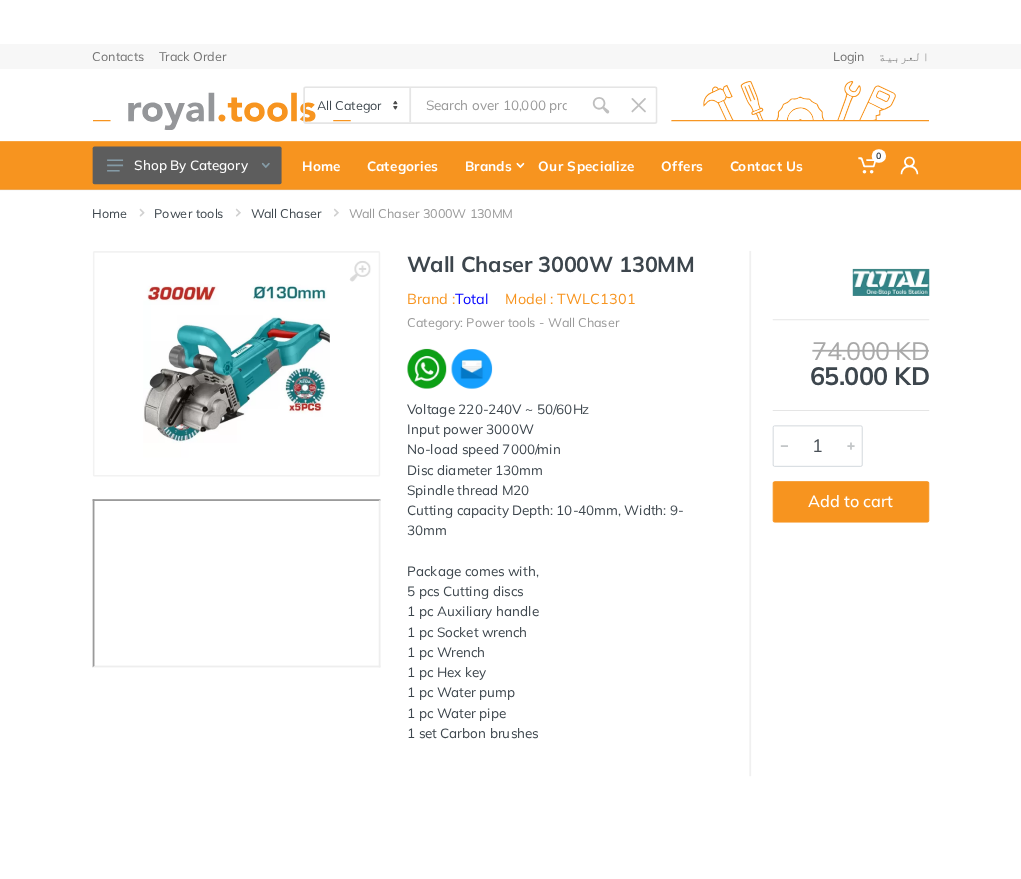 scroll, scrollTop: 0, scrollLeft: 0, axis: both 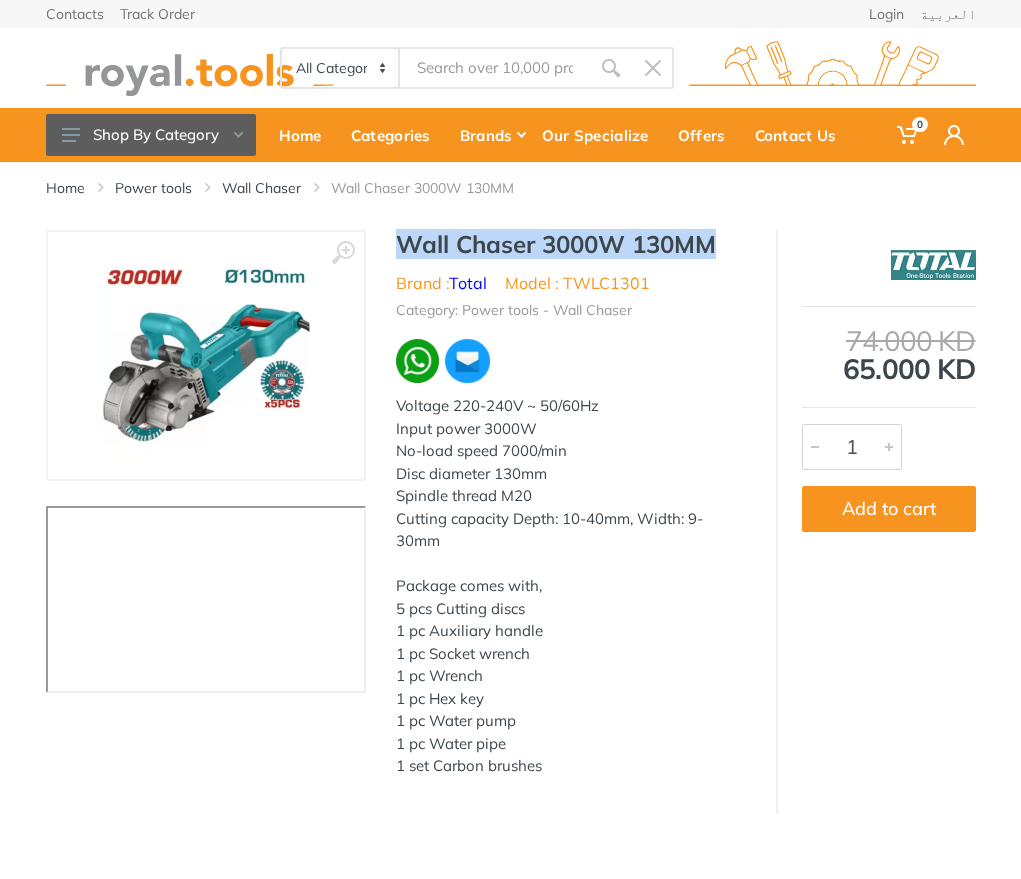 drag, startPoint x: 719, startPoint y: 244, endPoint x: 405, endPoint y: 245, distance: 314.0016 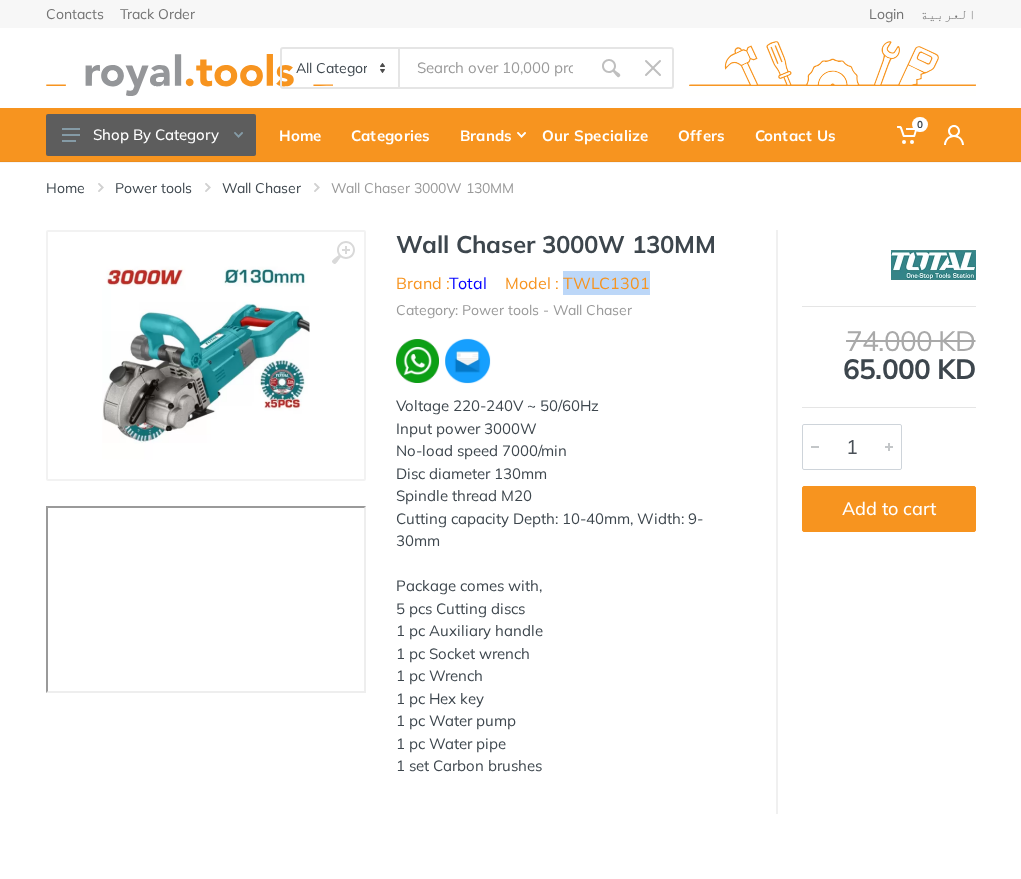 drag, startPoint x: 657, startPoint y: 280, endPoint x: 566, endPoint y: 287, distance: 91.26884 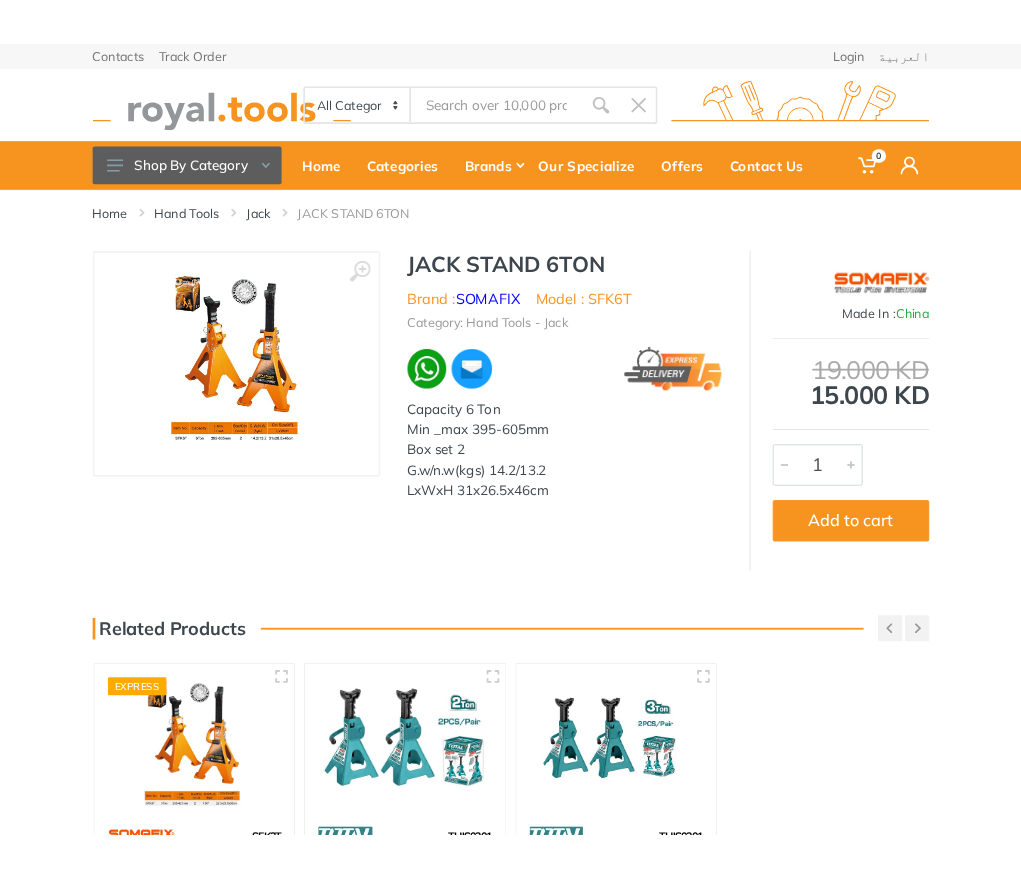 scroll, scrollTop: 0, scrollLeft: 0, axis: both 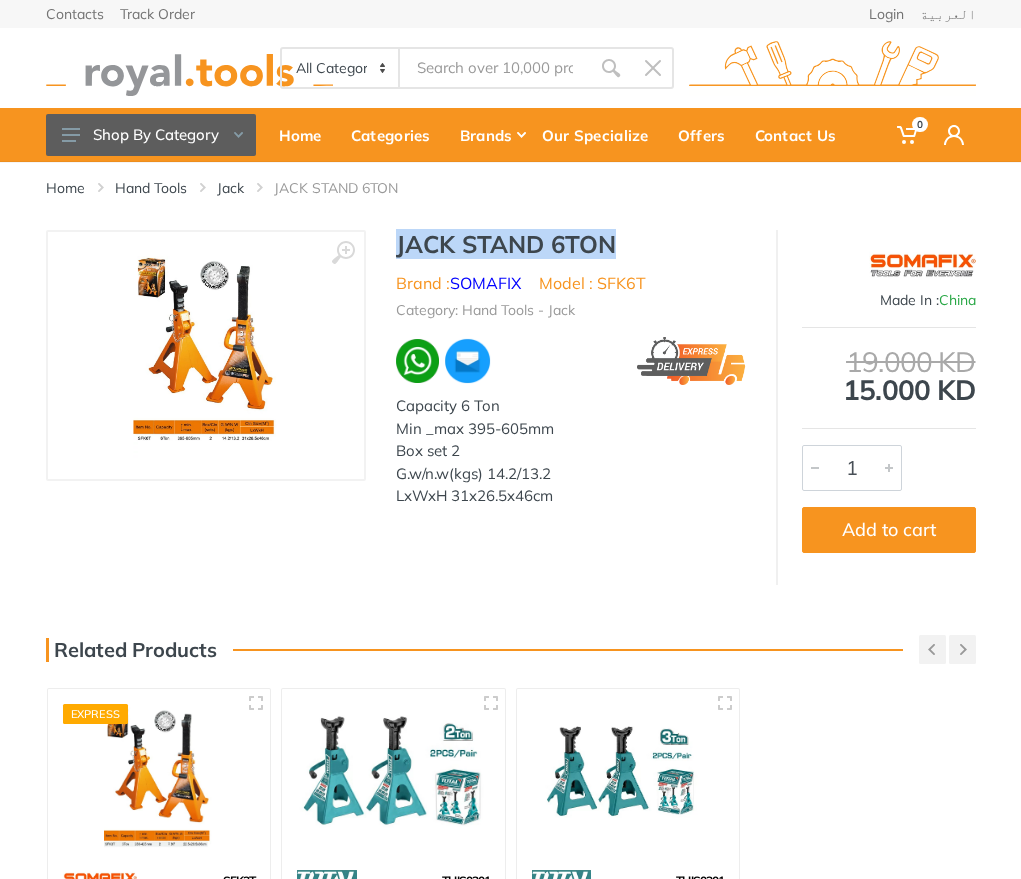 drag, startPoint x: 652, startPoint y: 249, endPoint x: 398, endPoint y: 251, distance: 254.00787 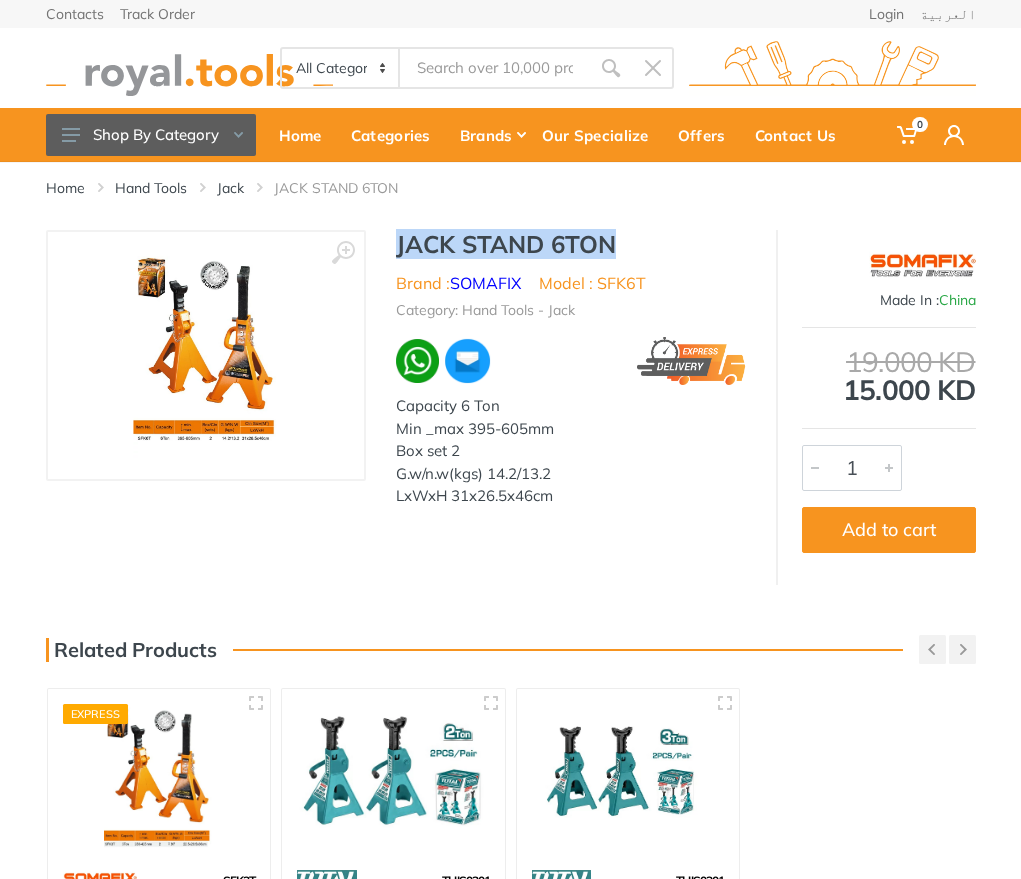 copy on "JACK STAND 6TON" 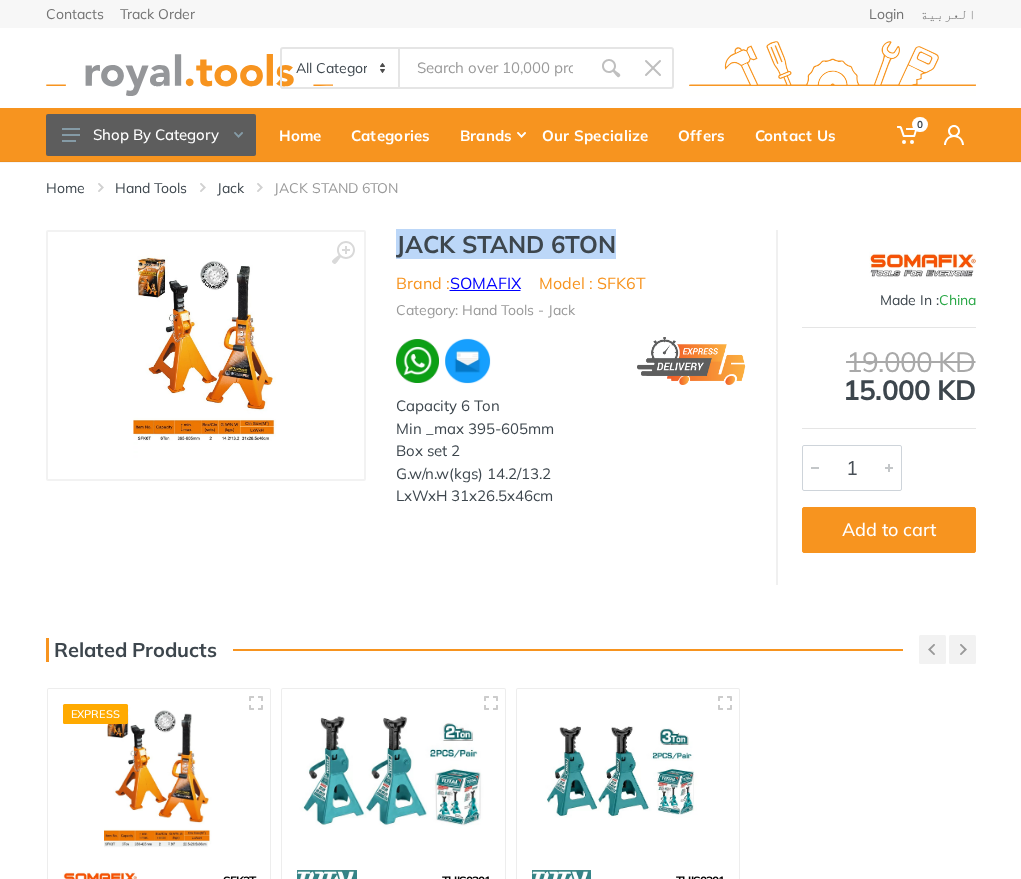 drag, startPoint x: 531, startPoint y: 280, endPoint x: 468, endPoint y: 279, distance: 63.007935 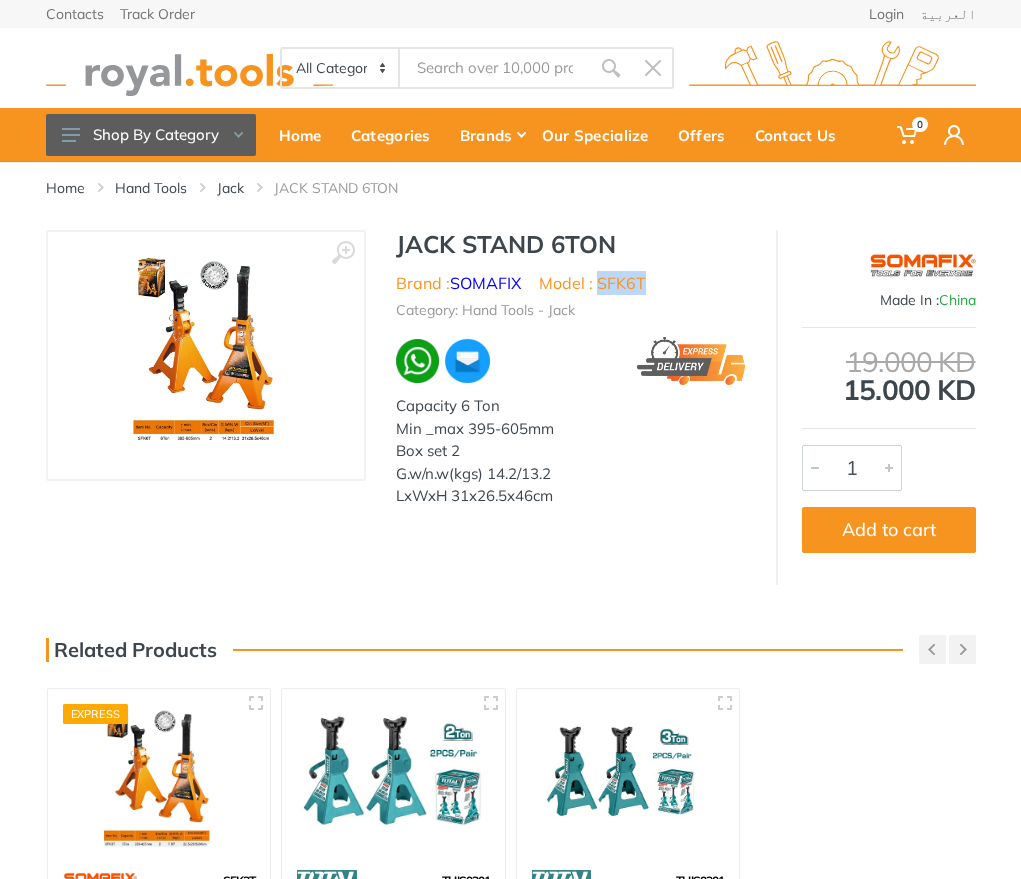 drag, startPoint x: 665, startPoint y: 271, endPoint x: 602, endPoint y: 281, distance: 63.788715 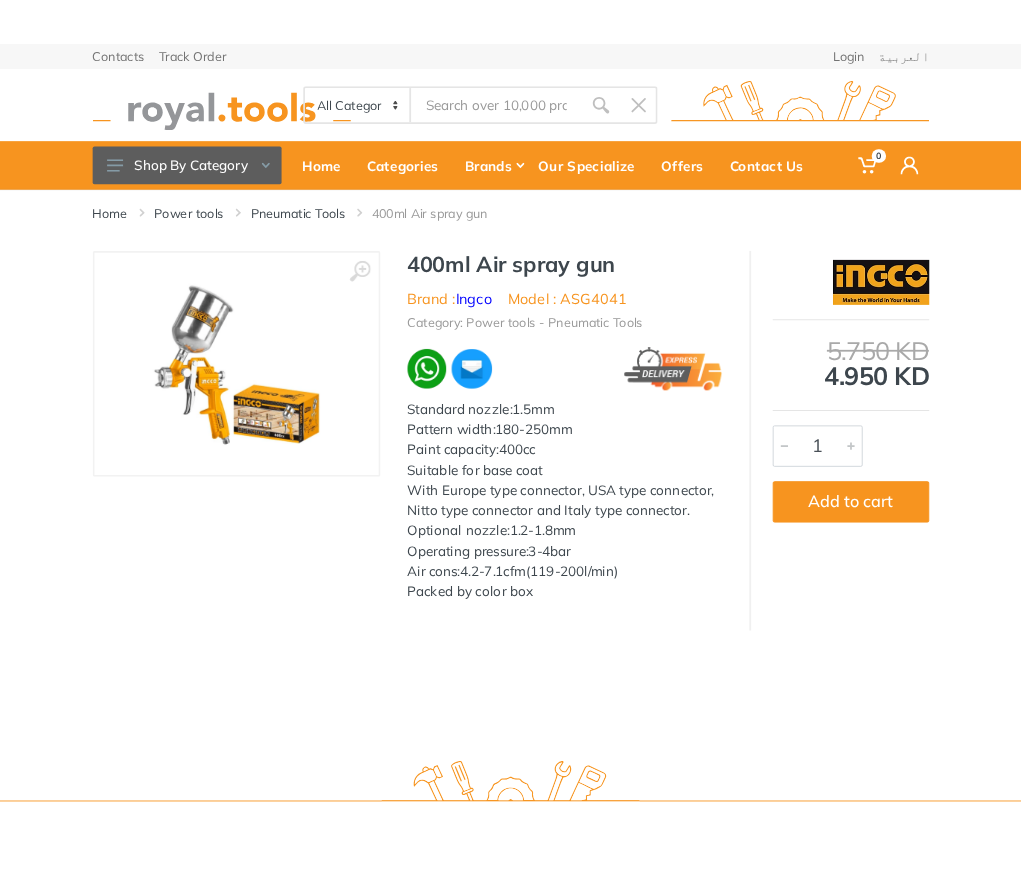 scroll, scrollTop: 0, scrollLeft: 0, axis: both 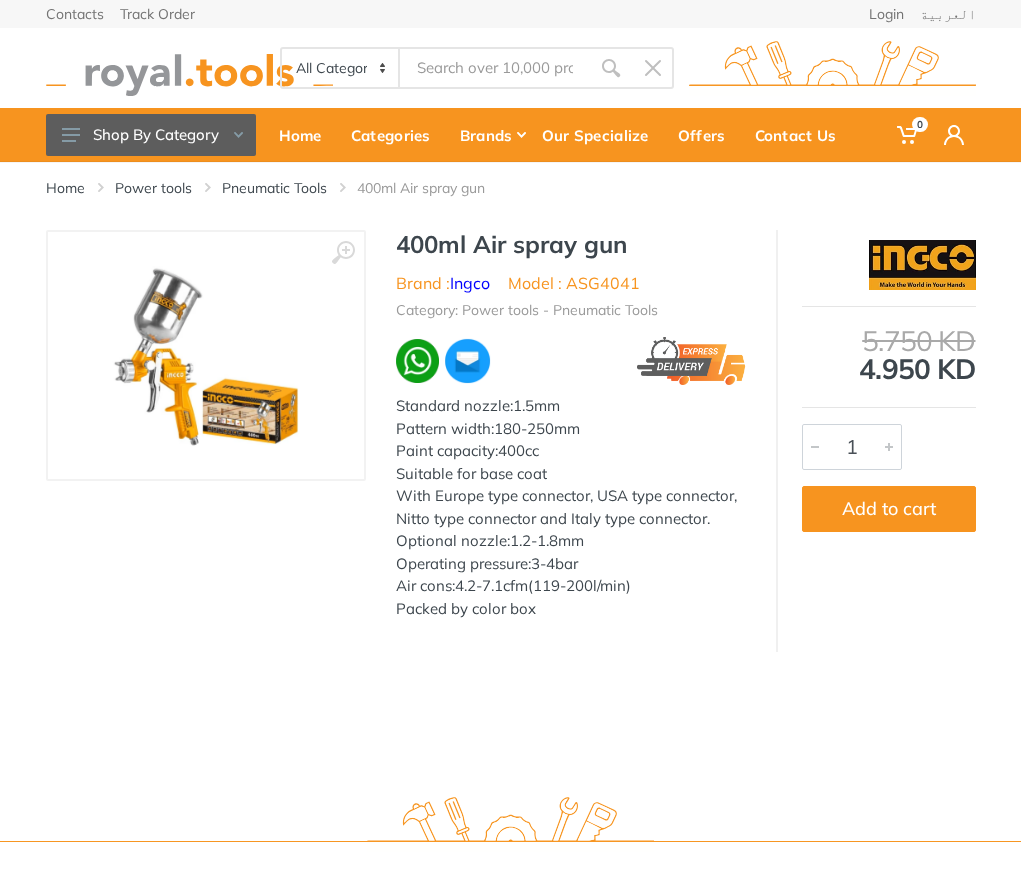 click on "400ml Air spray gun" at bounding box center [571, 244] 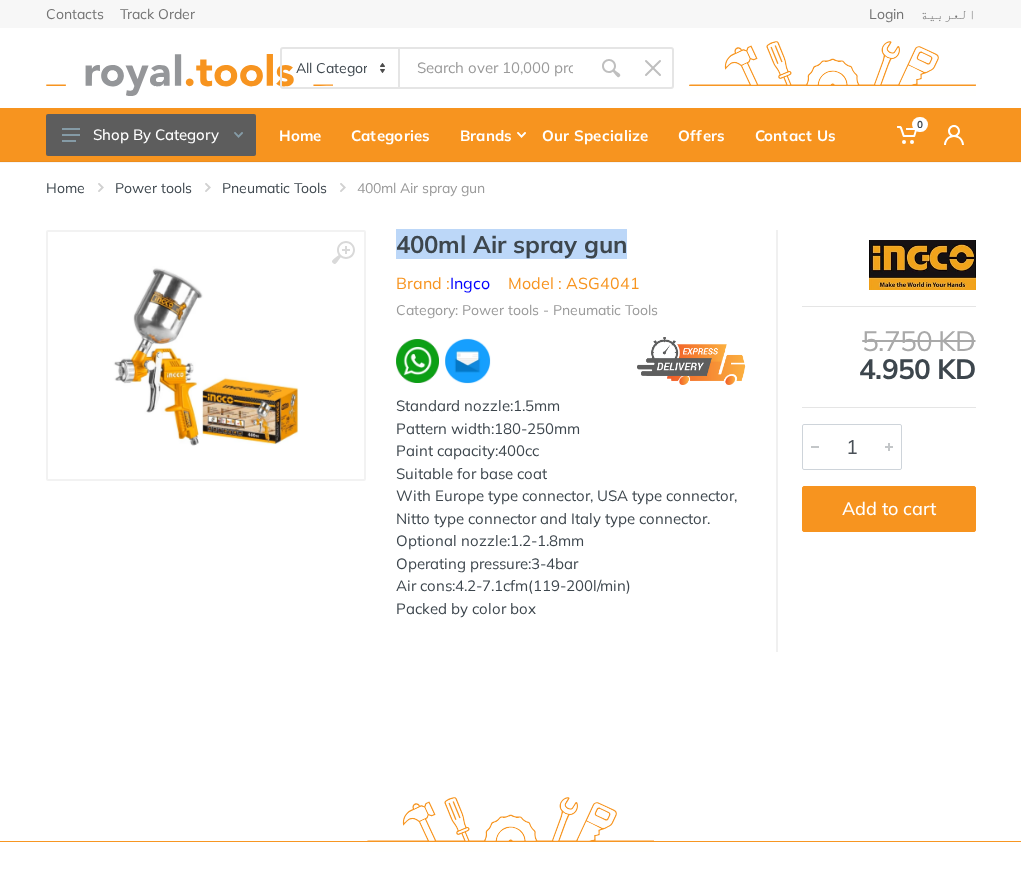 drag, startPoint x: 406, startPoint y: 237, endPoint x: 584, endPoint y: 237, distance: 178 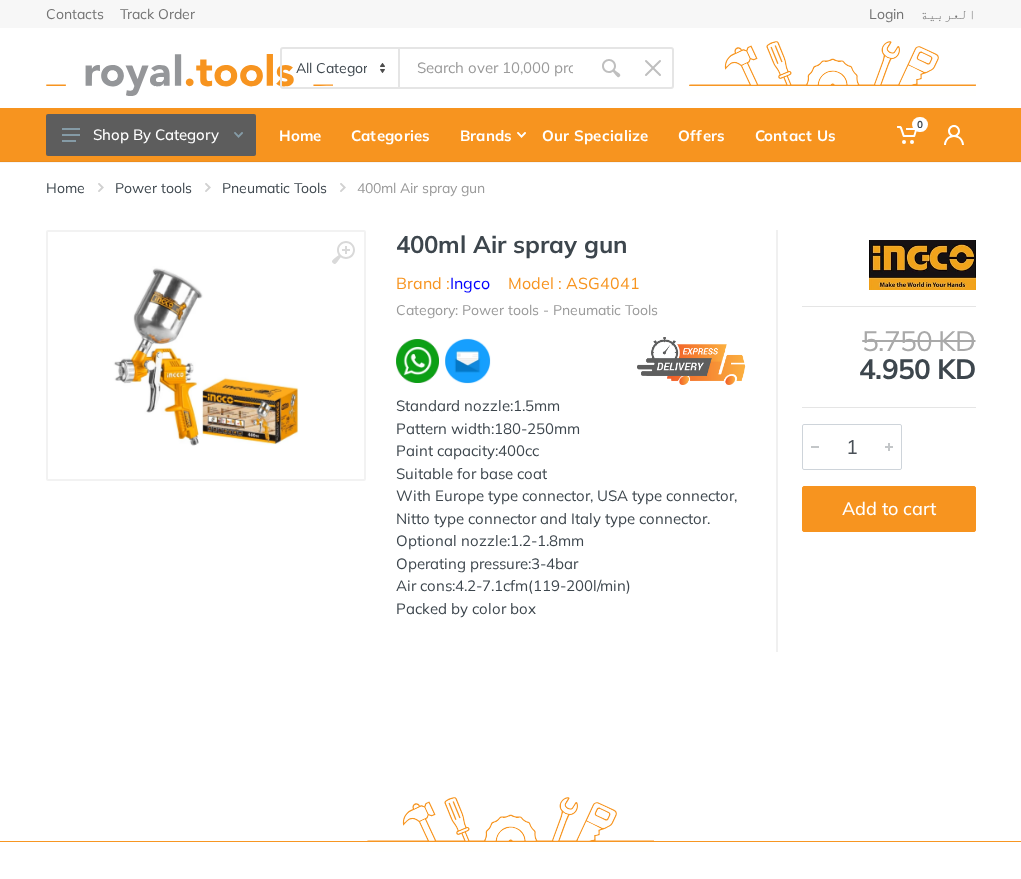 click on "Model : ASG4041" at bounding box center [574, 283] 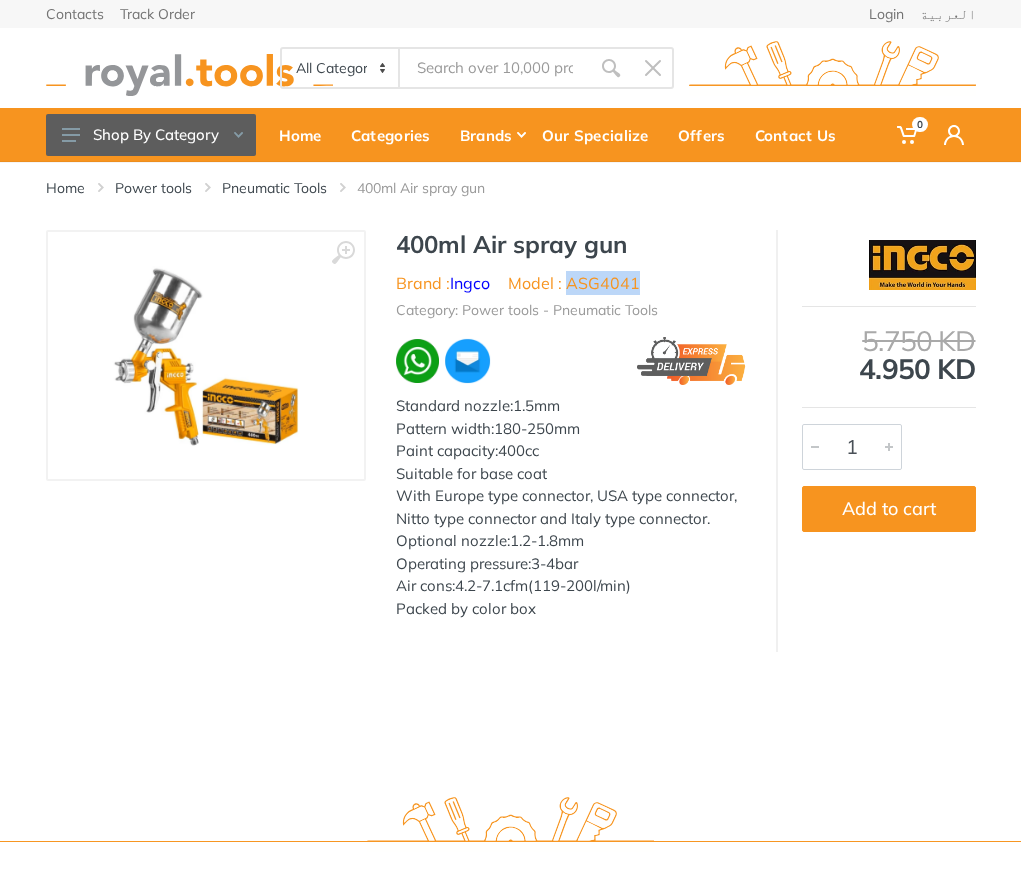 click on "Model : ASG4041" at bounding box center (574, 283) 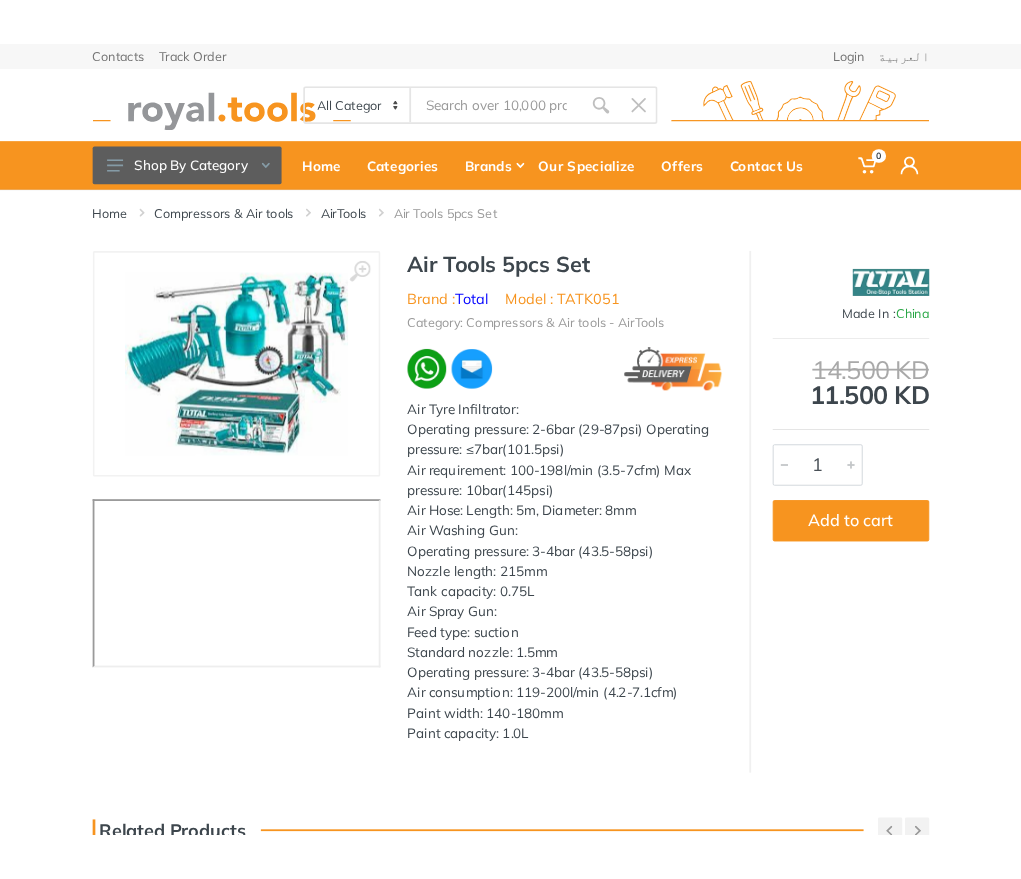 scroll, scrollTop: 0, scrollLeft: 0, axis: both 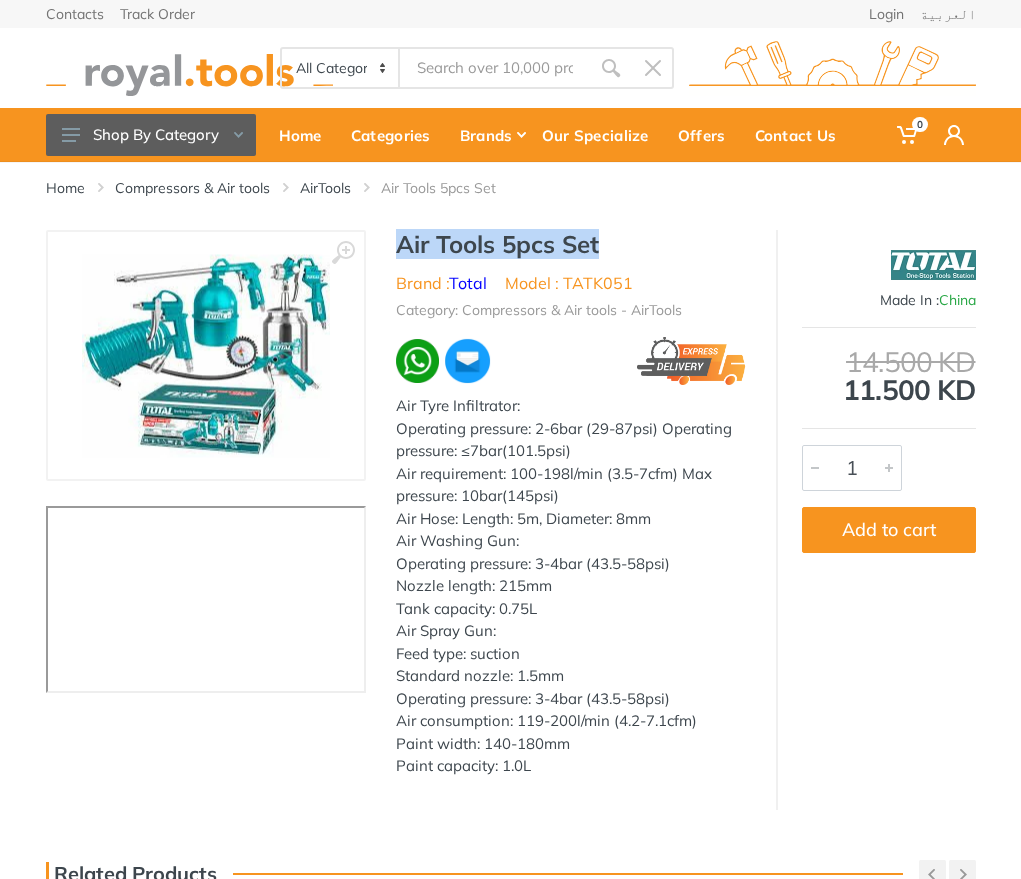 drag, startPoint x: 617, startPoint y: 245, endPoint x: 399, endPoint y: 244, distance: 218.00229 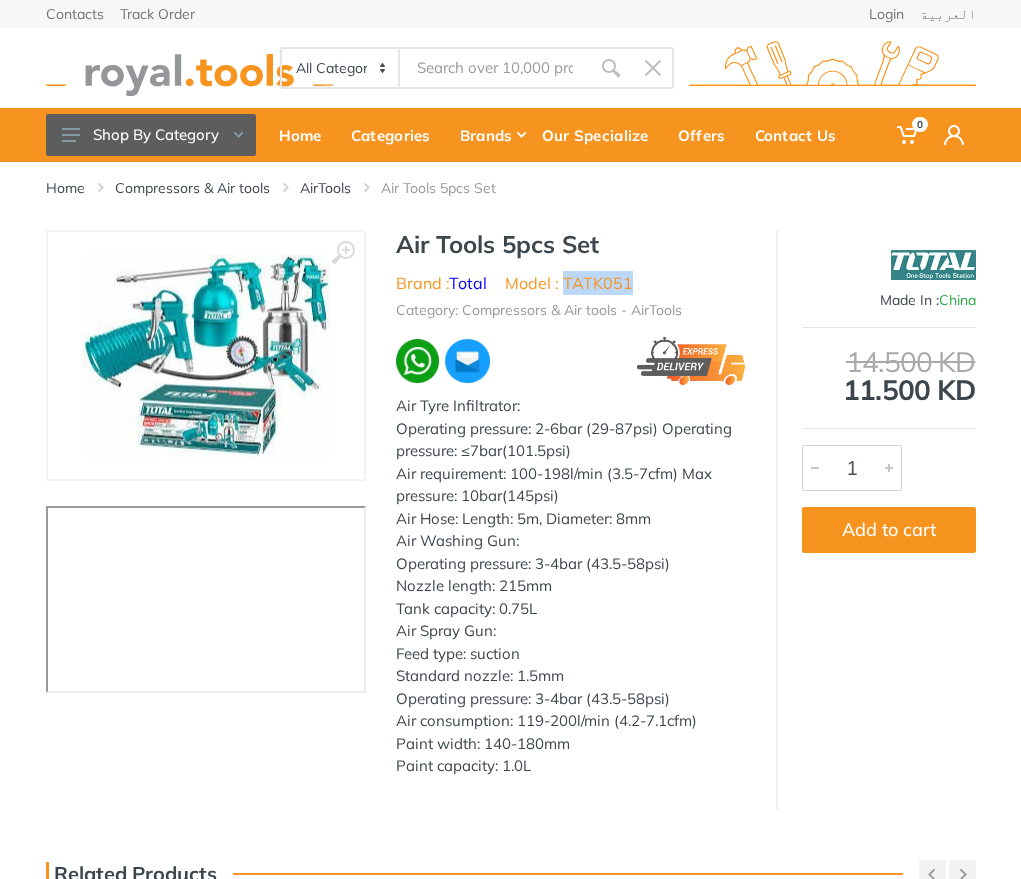 drag, startPoint x: 638, startPoint y: 286, endPoint x: 565, endPoint y: 282, distance: 73.109505 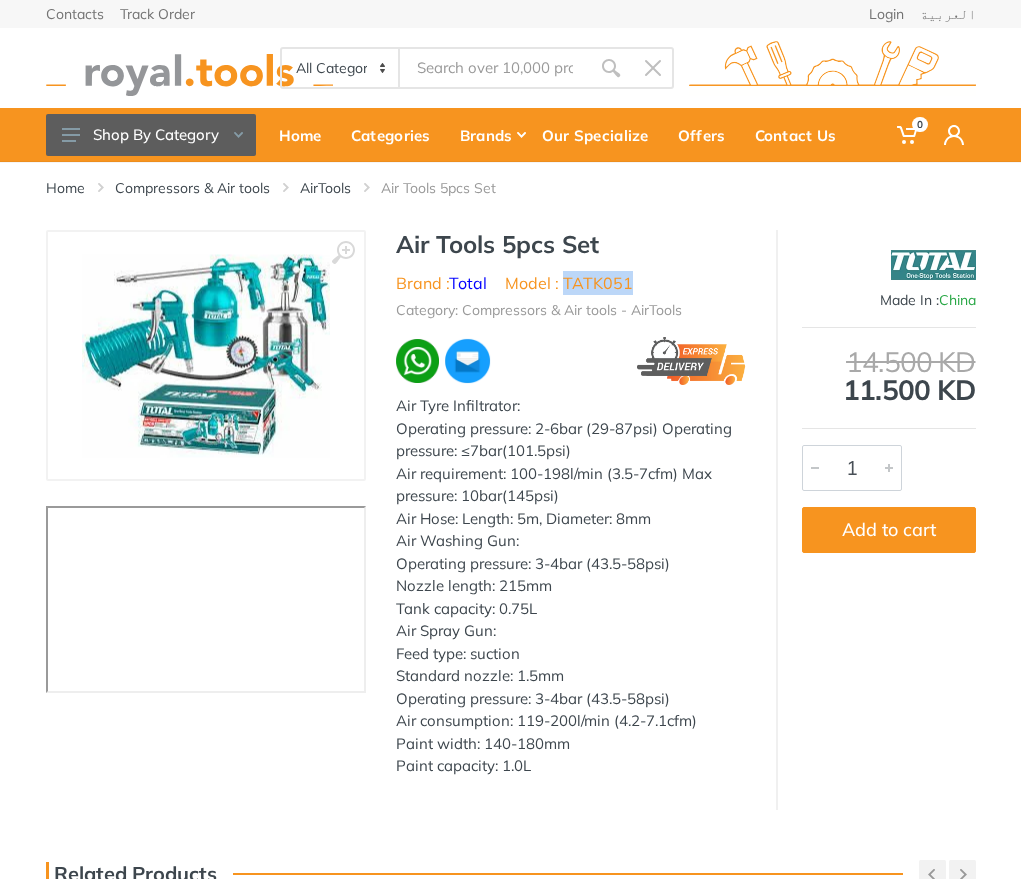 copy on "TATK051" 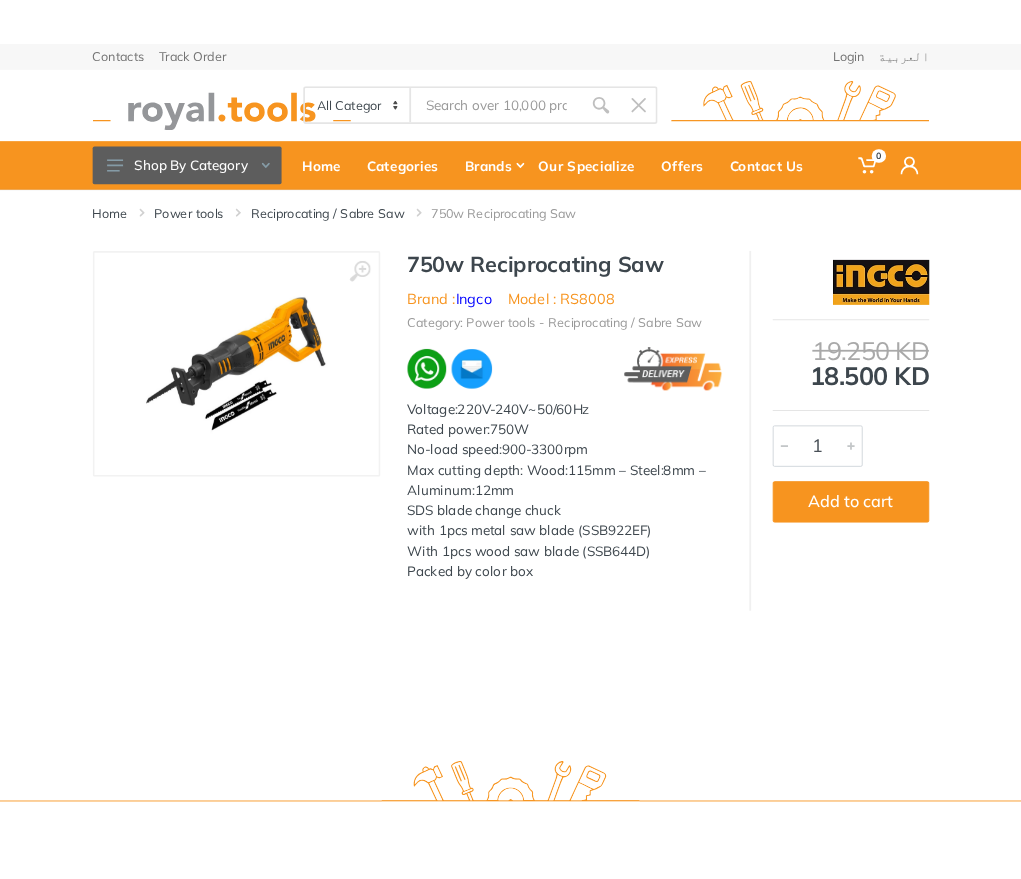 scroll, scrollTop: 0, scrollLeft: 0, axis: both 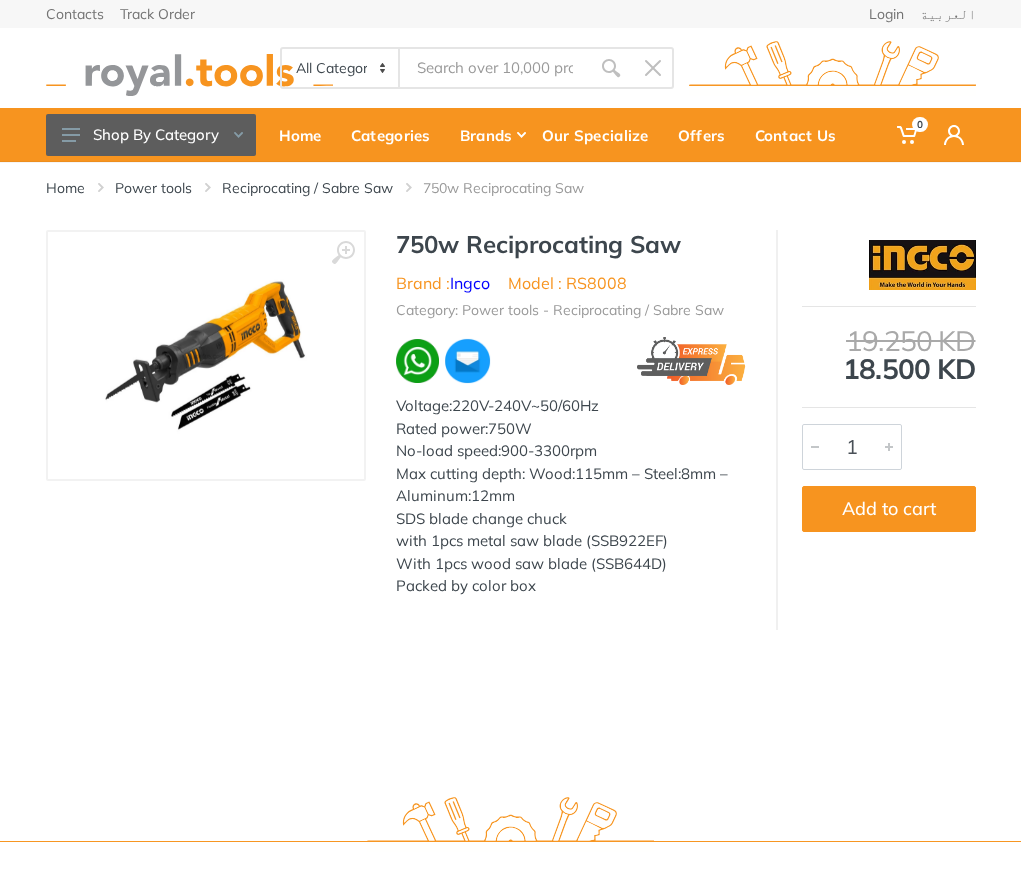 click on "750w Reciprocating Saw" at bounding box center (571, 244) 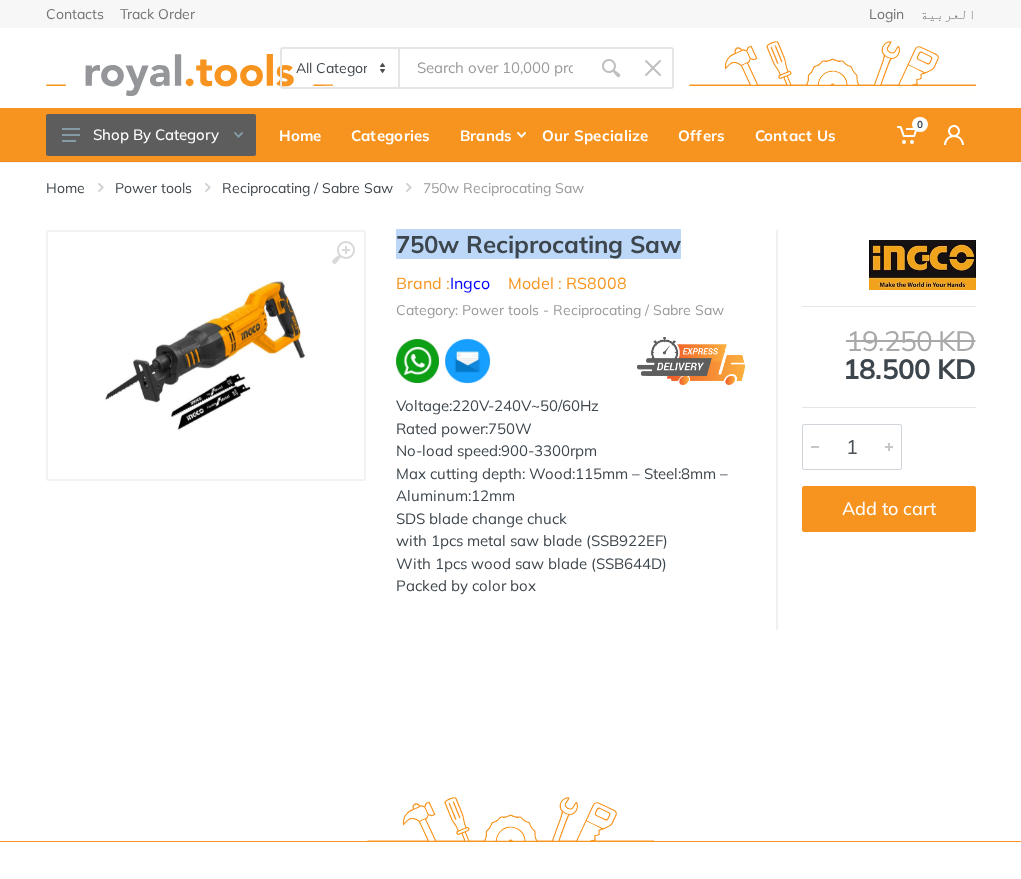 drag, startPoint x: 424, startPoint y: 254, endPoint x: 664, endPoint y: 250, distance: 240.03333 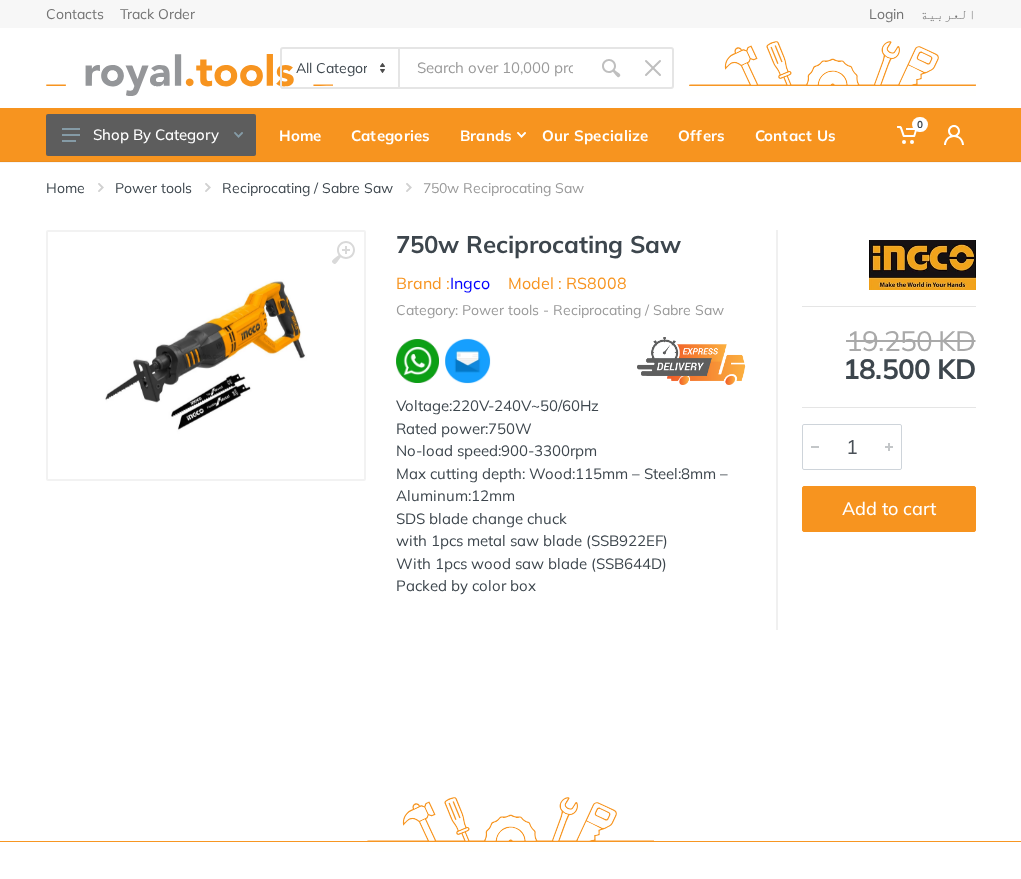 click on "Model : RS8008" at bounding box center [567, 283] 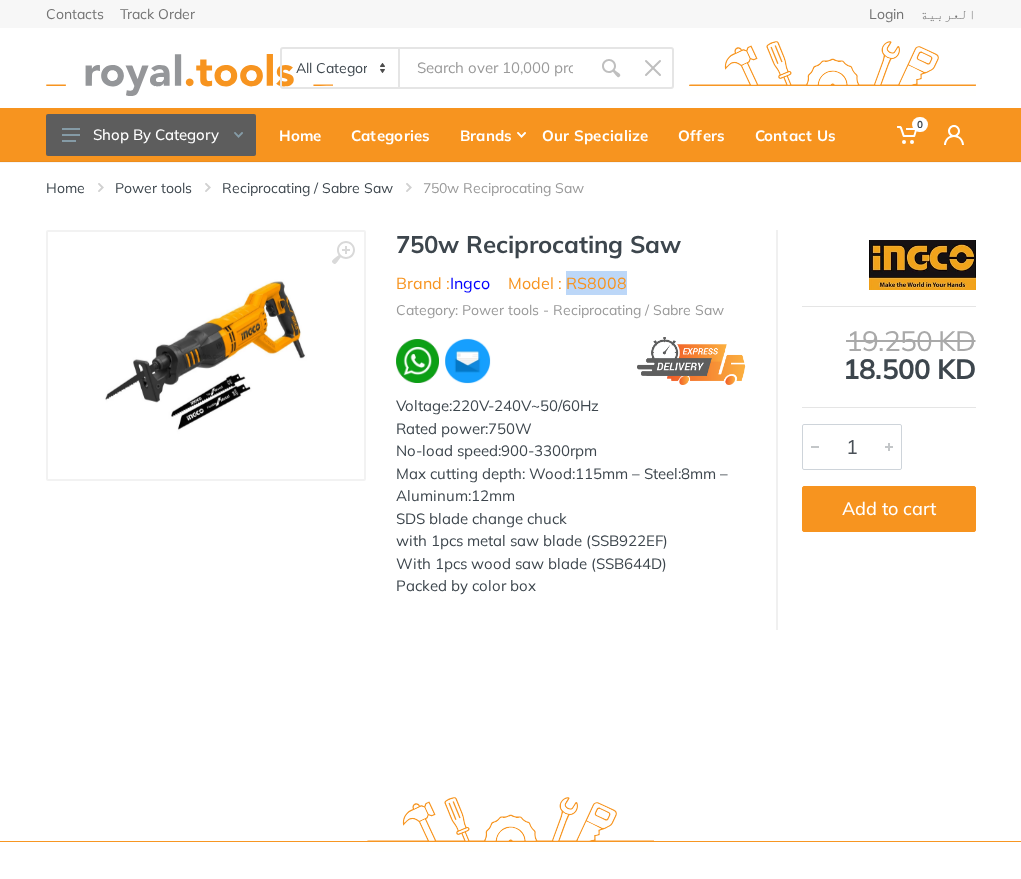 click on "Model : RS8008" at bounding box center [567, 283] 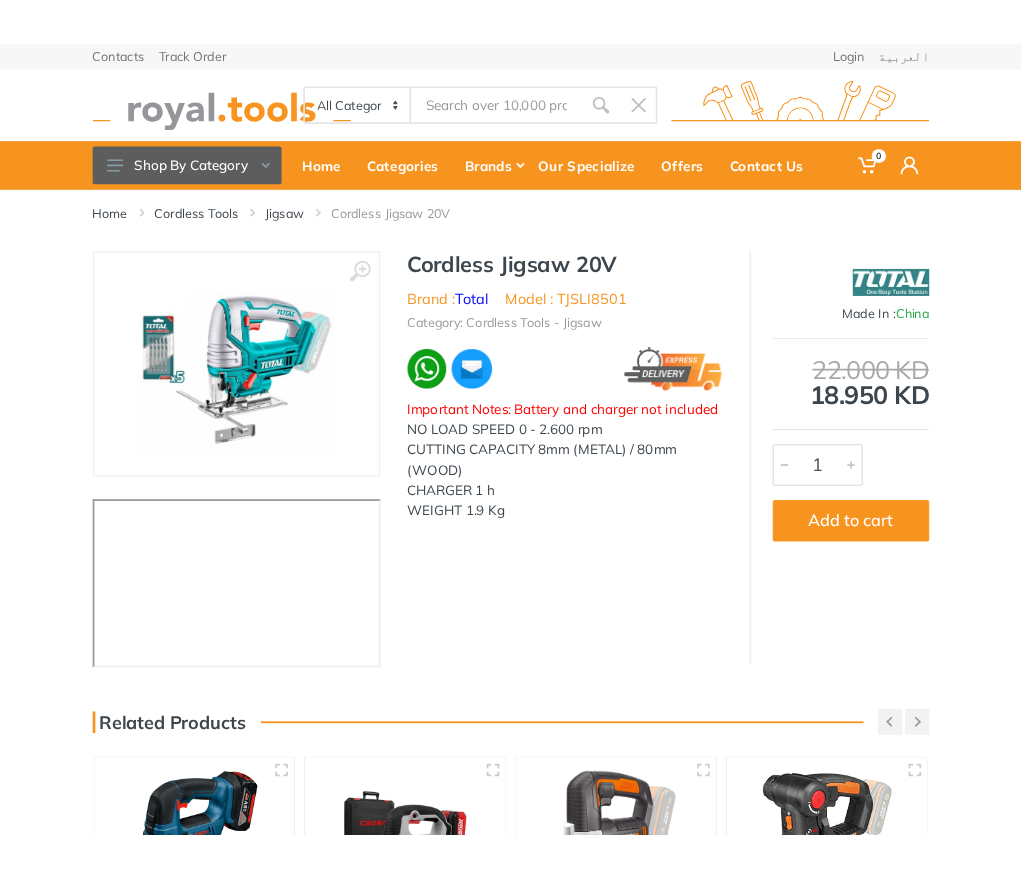 scroll, scrollTop: 0, scrollLeft: 0, axis: both 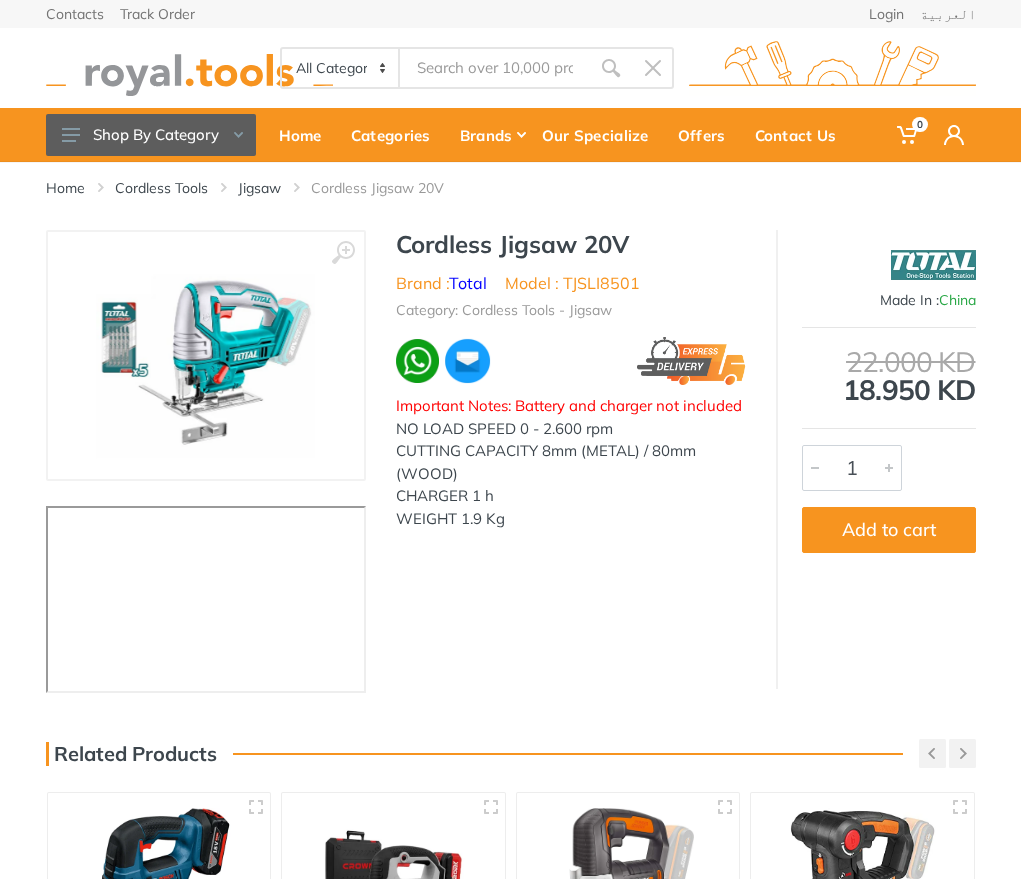 click on "Cordless Jigsaw 20V" at bounding box center (571, 244) 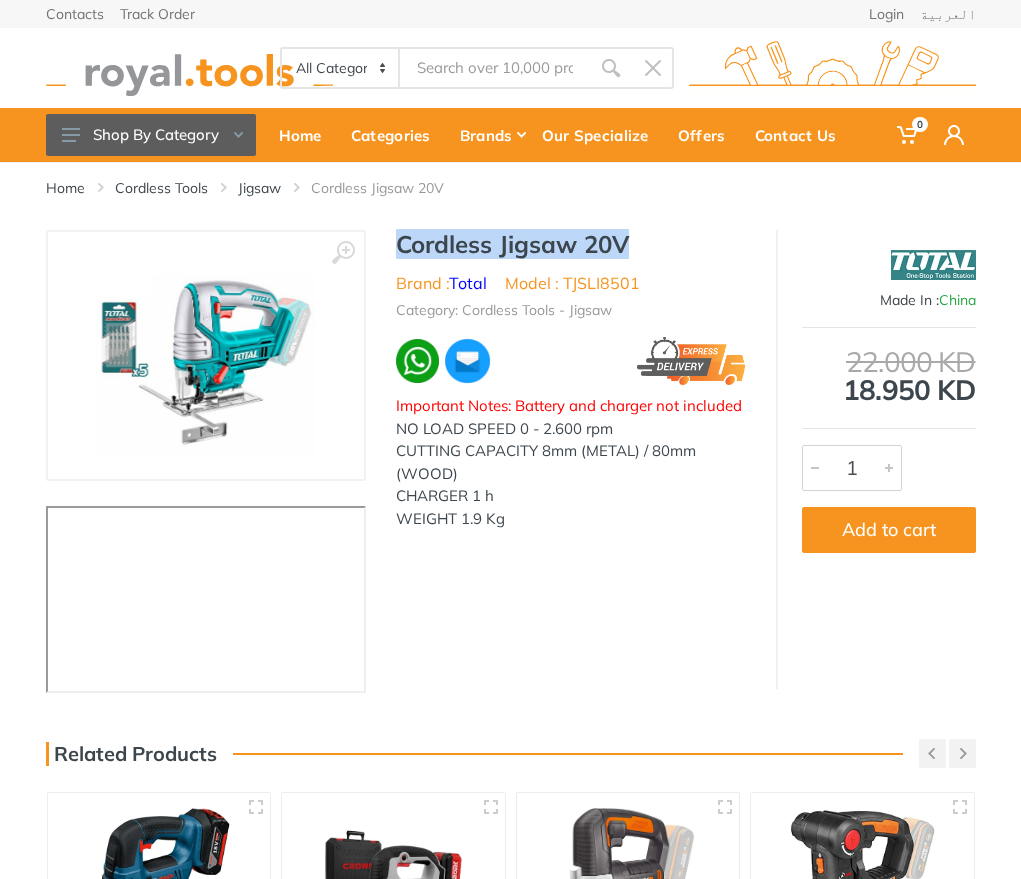 drag, startPoint x: 437, startPoint y: 246, endPoint x: 584, endPoint y: 248, distance: 147.01361 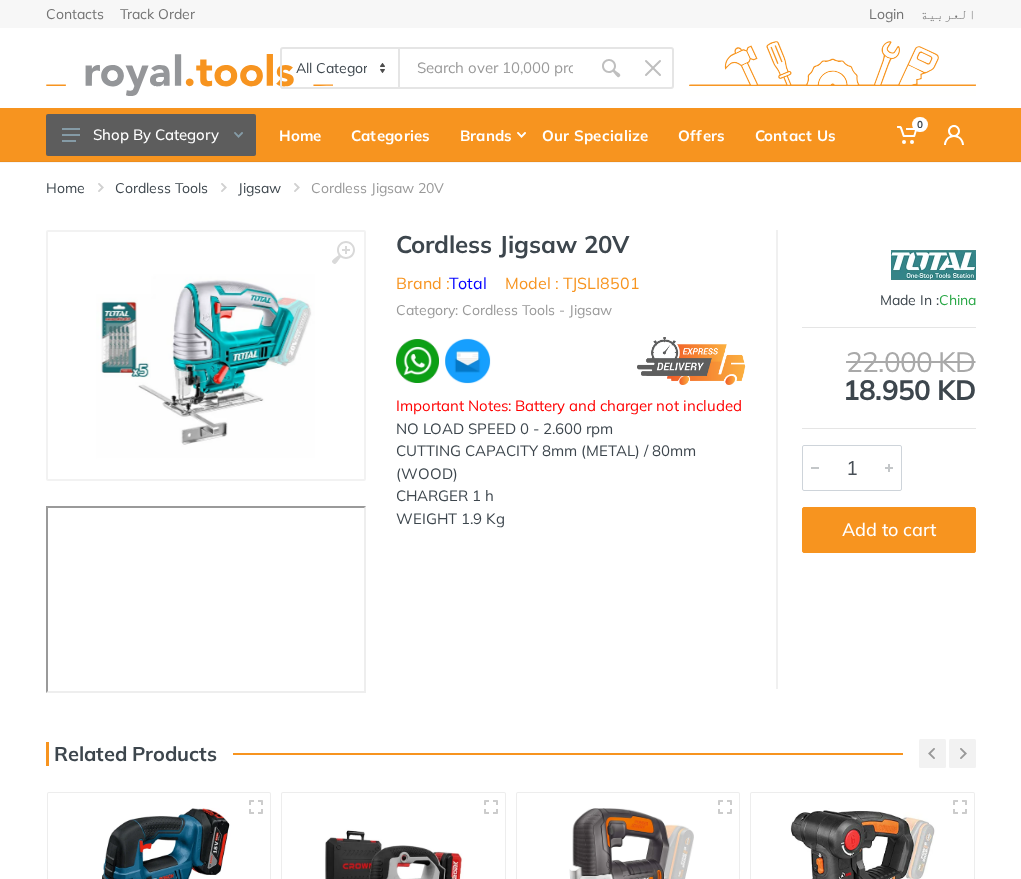 click on "Model : TJSLI8501" at bounding box center [572, 283] 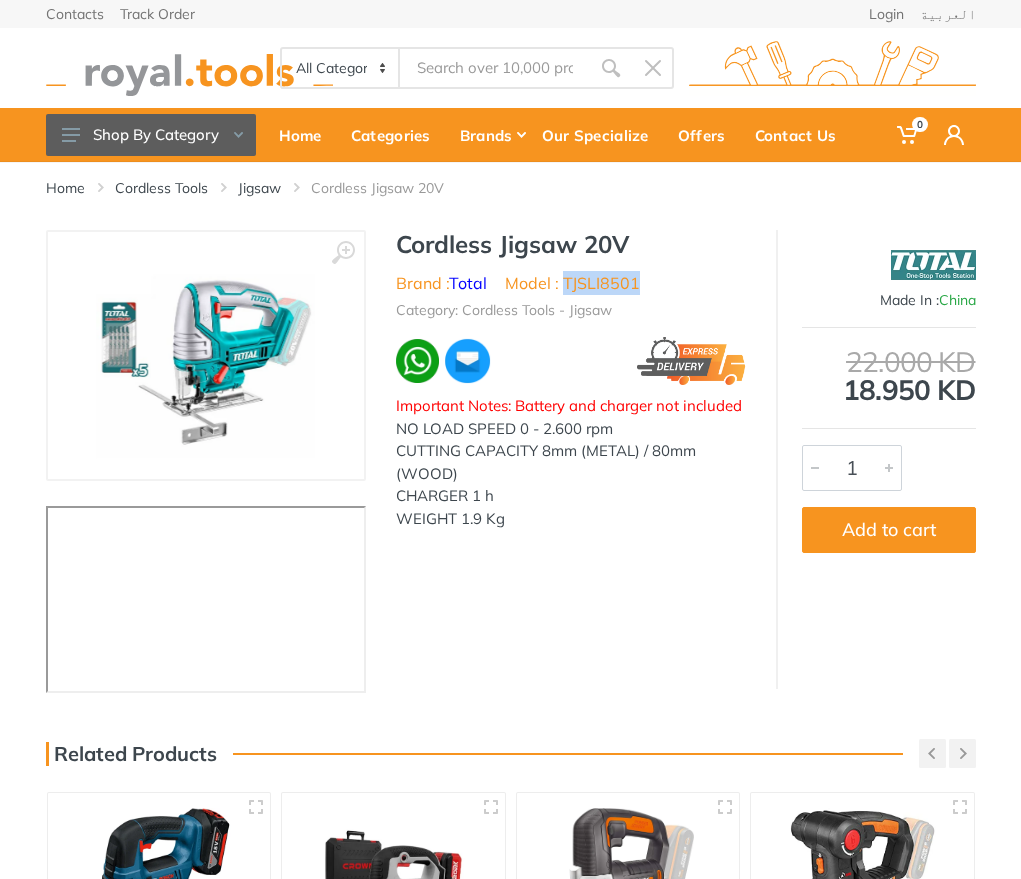click on "Model : TJSLI8501" at bounding box center [572, 283] 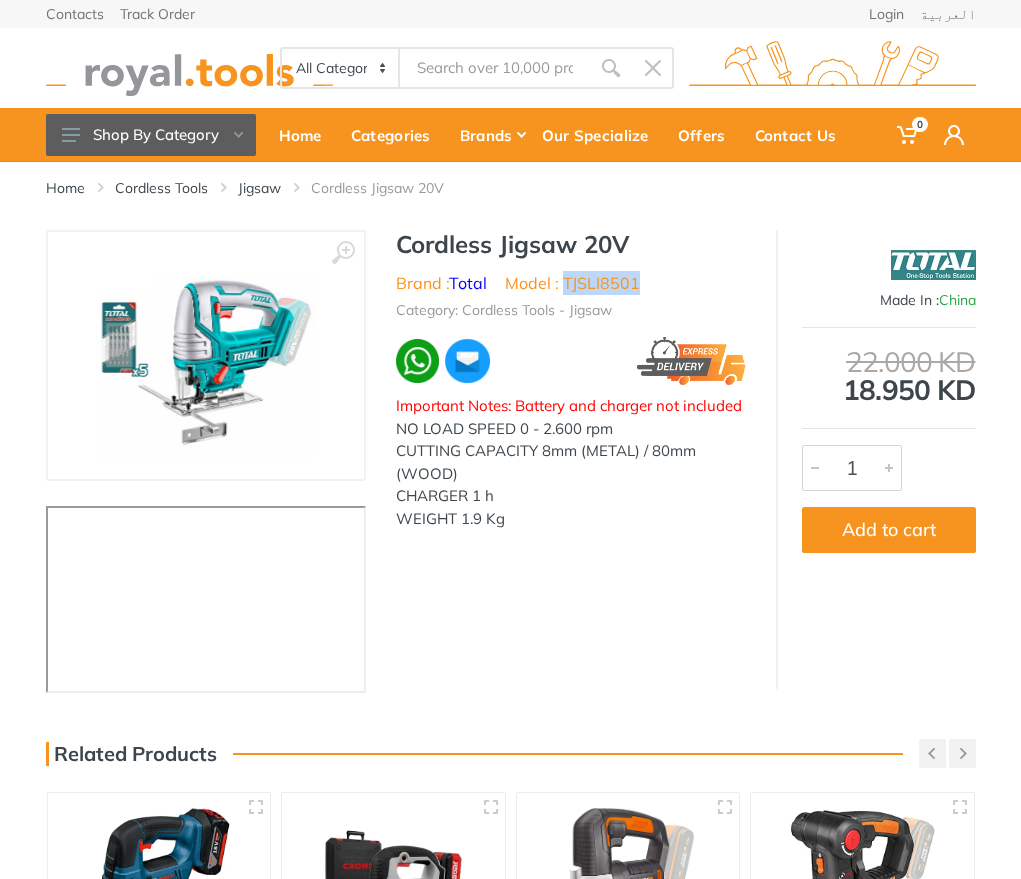 copy on "TJSLI8501" 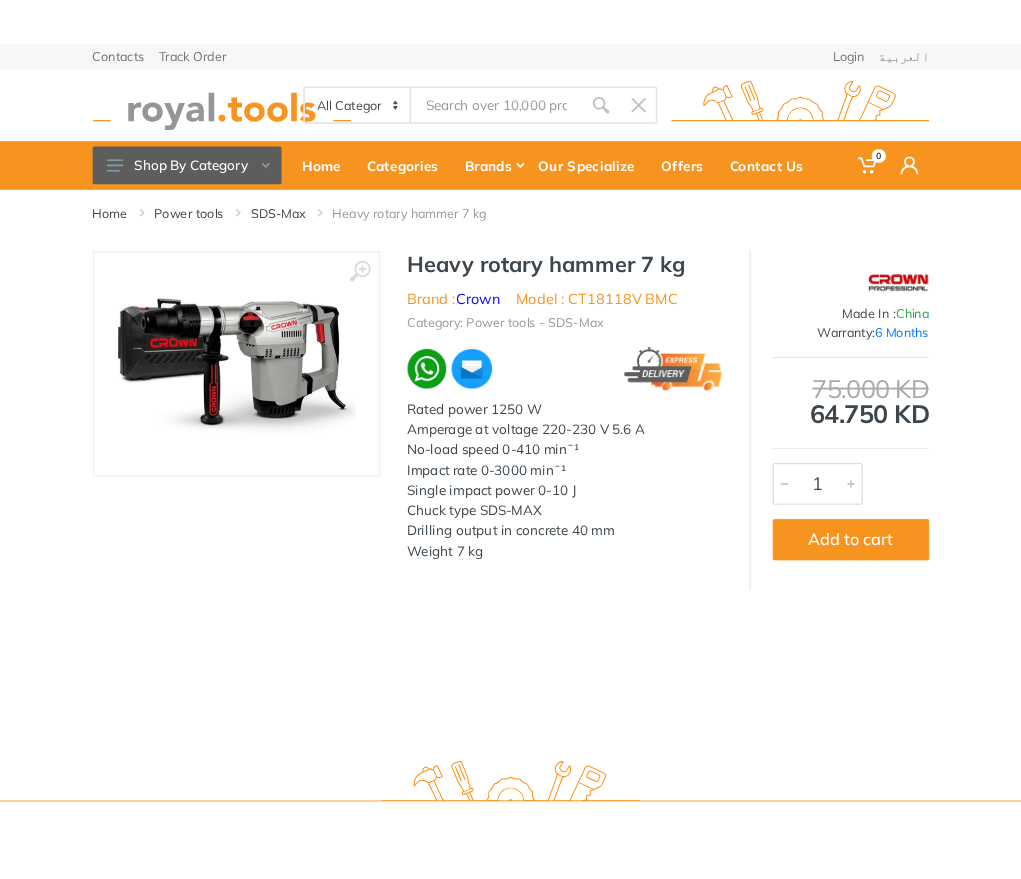 scroll, scrollTop: 0, scrollLeft: 0, axis: both 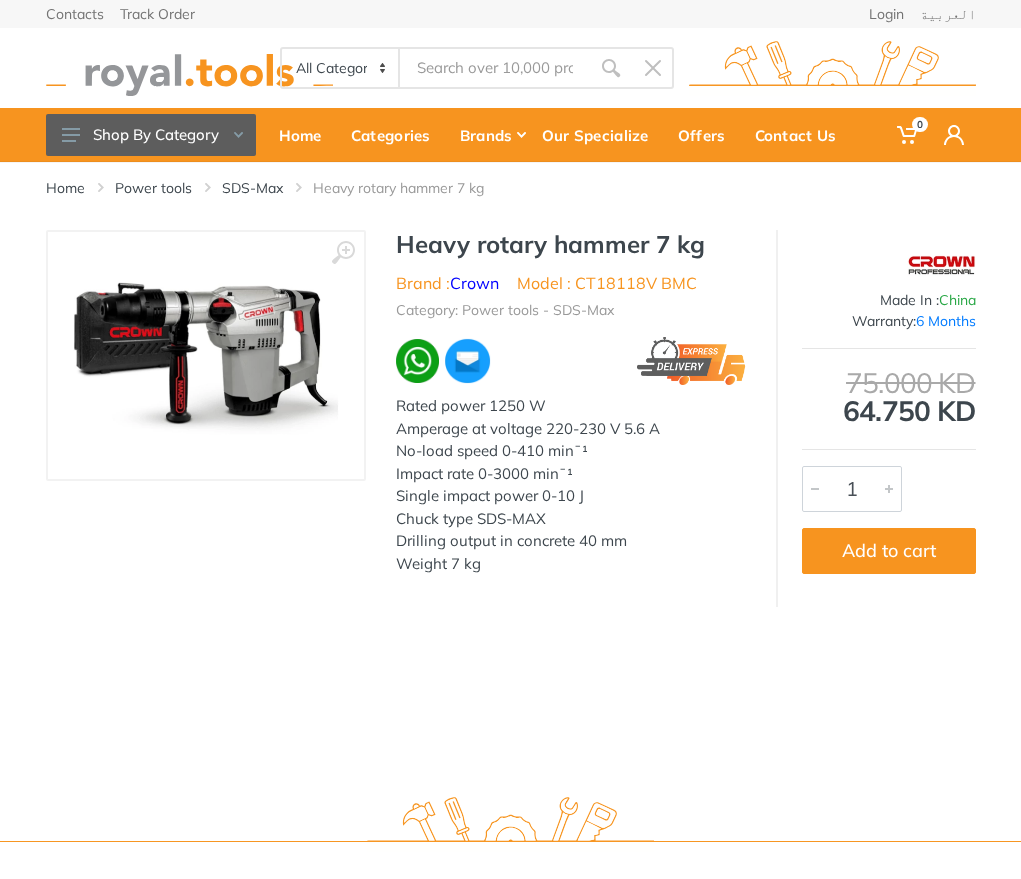 click on "Heavy rotary hammer 7 kg" at bounding box center [571, 244] 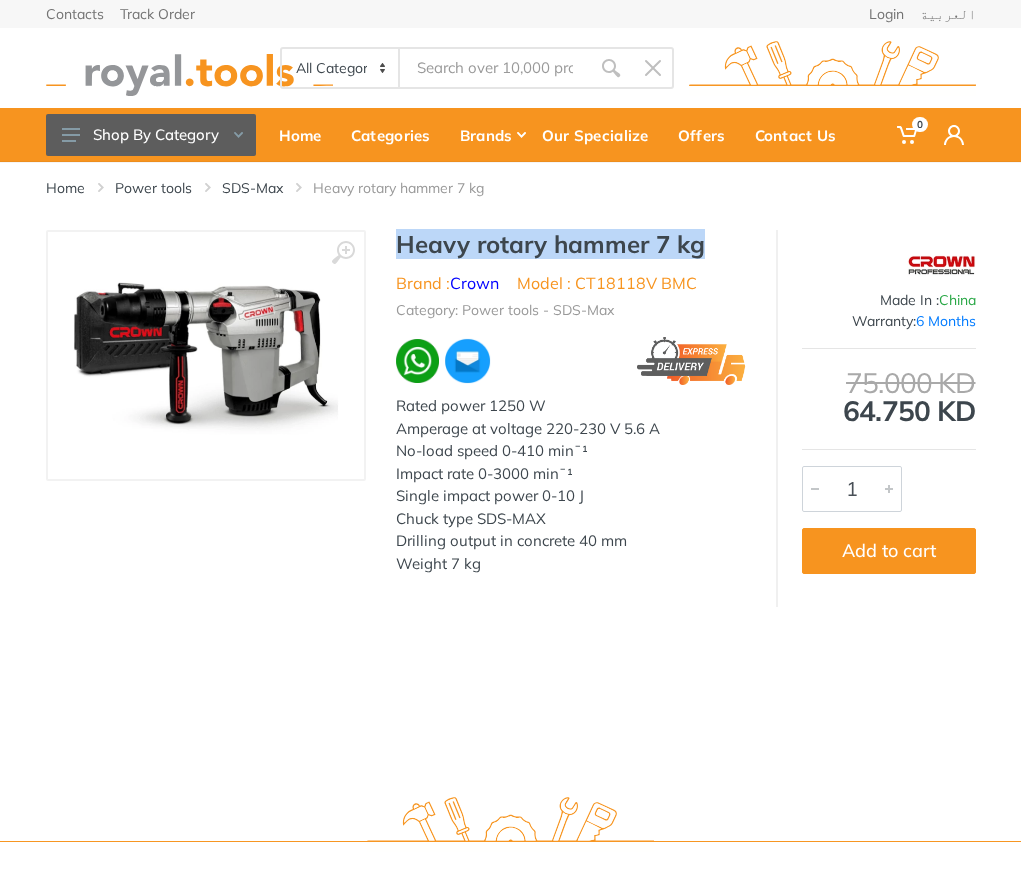 drag, startPoint x: 446, startPoint y: 241, endPoint x: 680, endPoint y: 255, distance: 234.41843 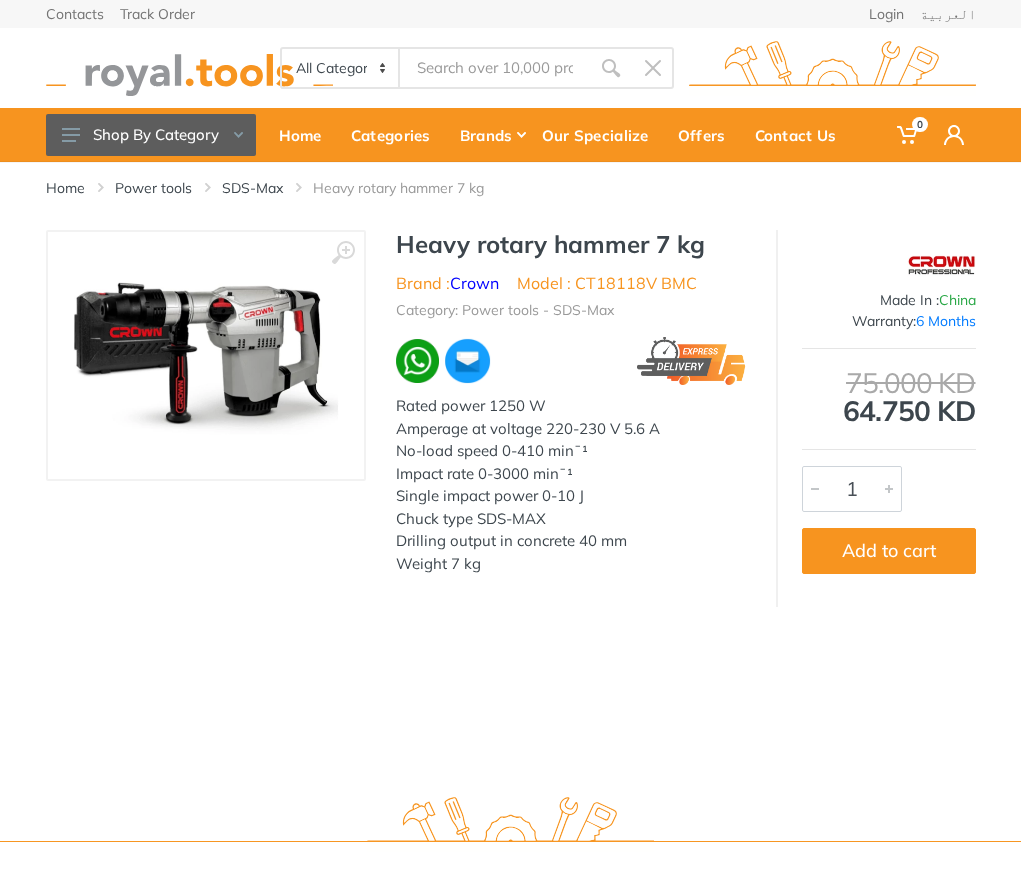 click on "Model : CT18118V BMC" at bounding box center [607, 283] 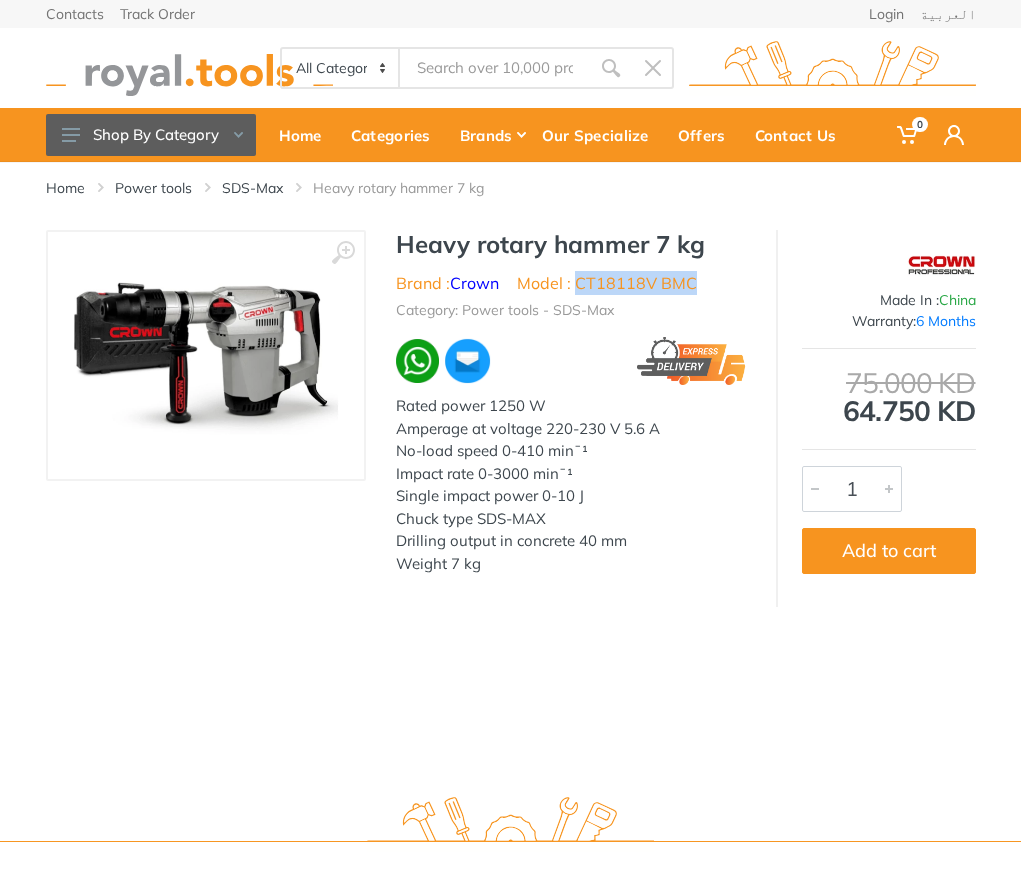 drag, startPoint x: 589, startPoint y: 277, endPoint x: 660, endPoint y: 277, distance: 71 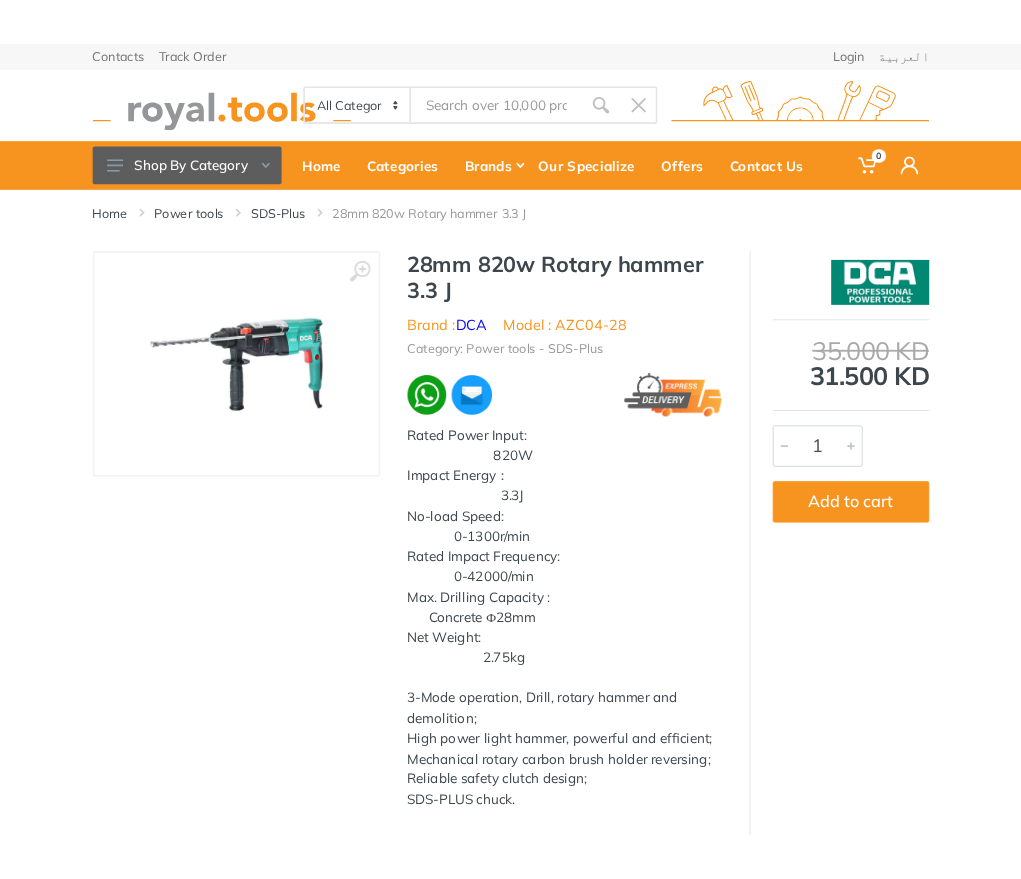 scroll, scrollTop: 0, scrollLeft: 0, axis: both 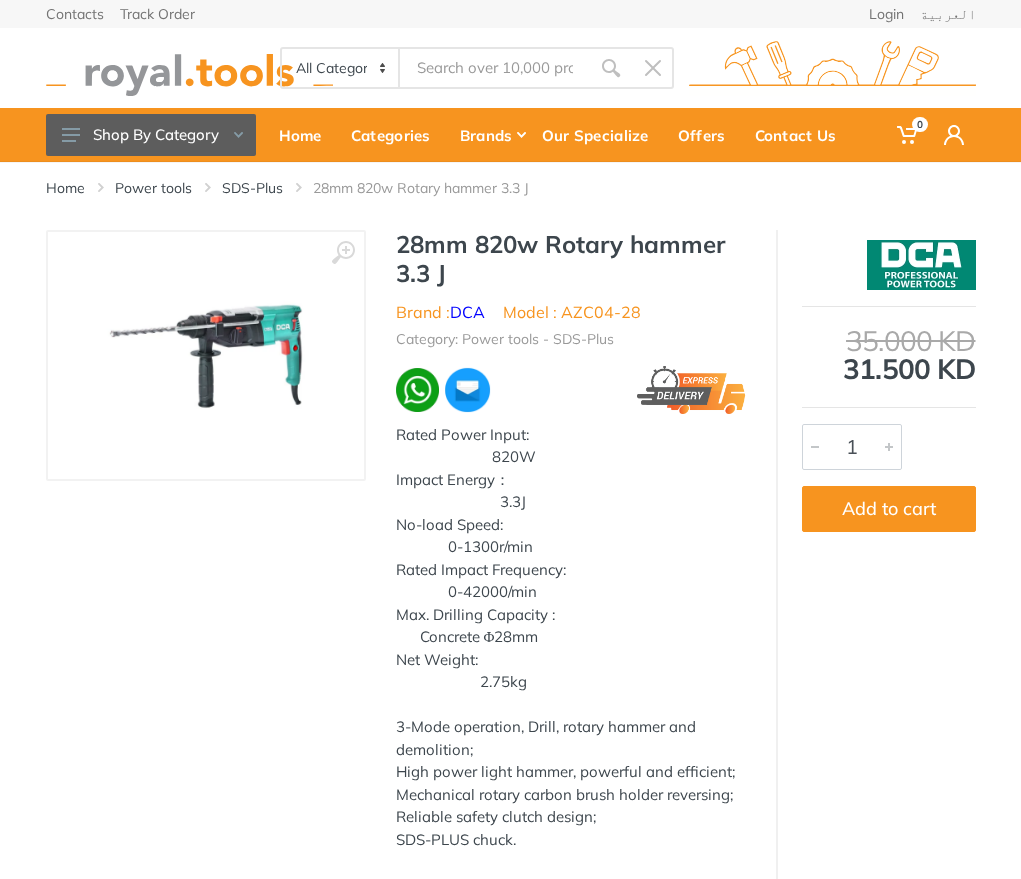 click on "28mm 820w Rotary hammer 3.3 J" at bounding box center [571, 259] 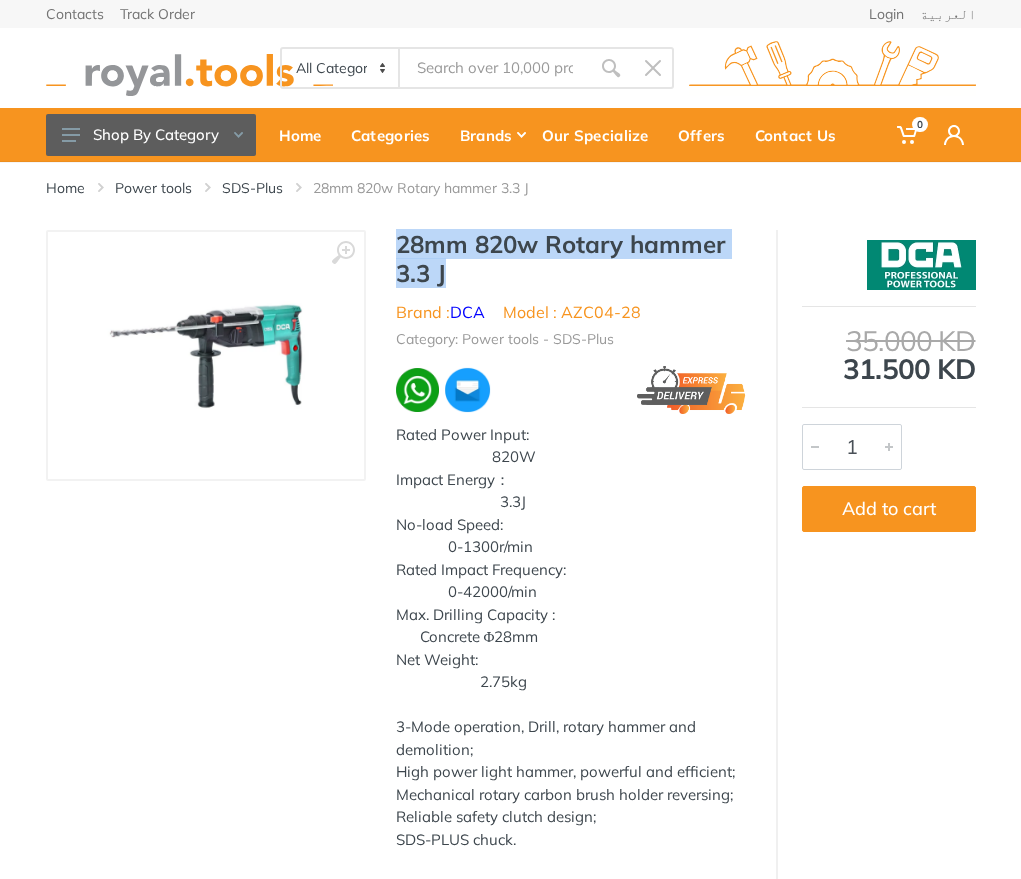 drag, startPoint x: 419, startPoint y: 245, endPoint x: 440, endPoint y: 268, distance: 31.144823 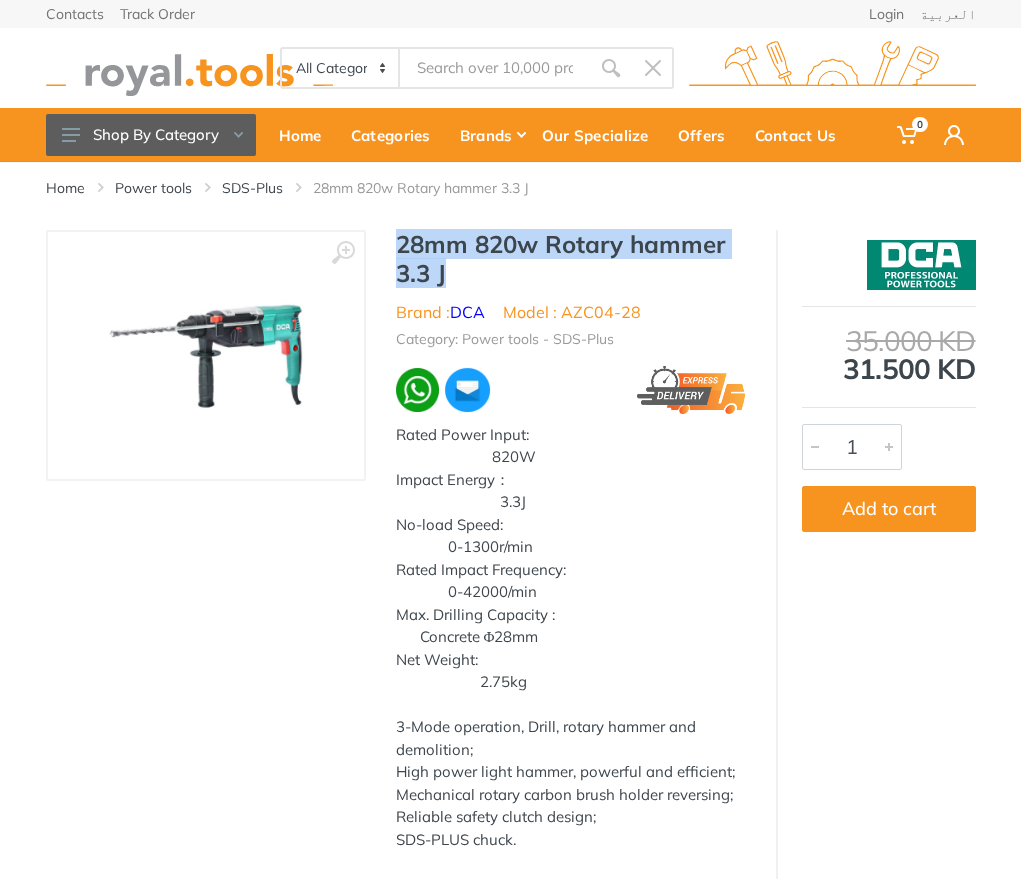 copy on "28mm 820w Rotary hammer 3.3 J" 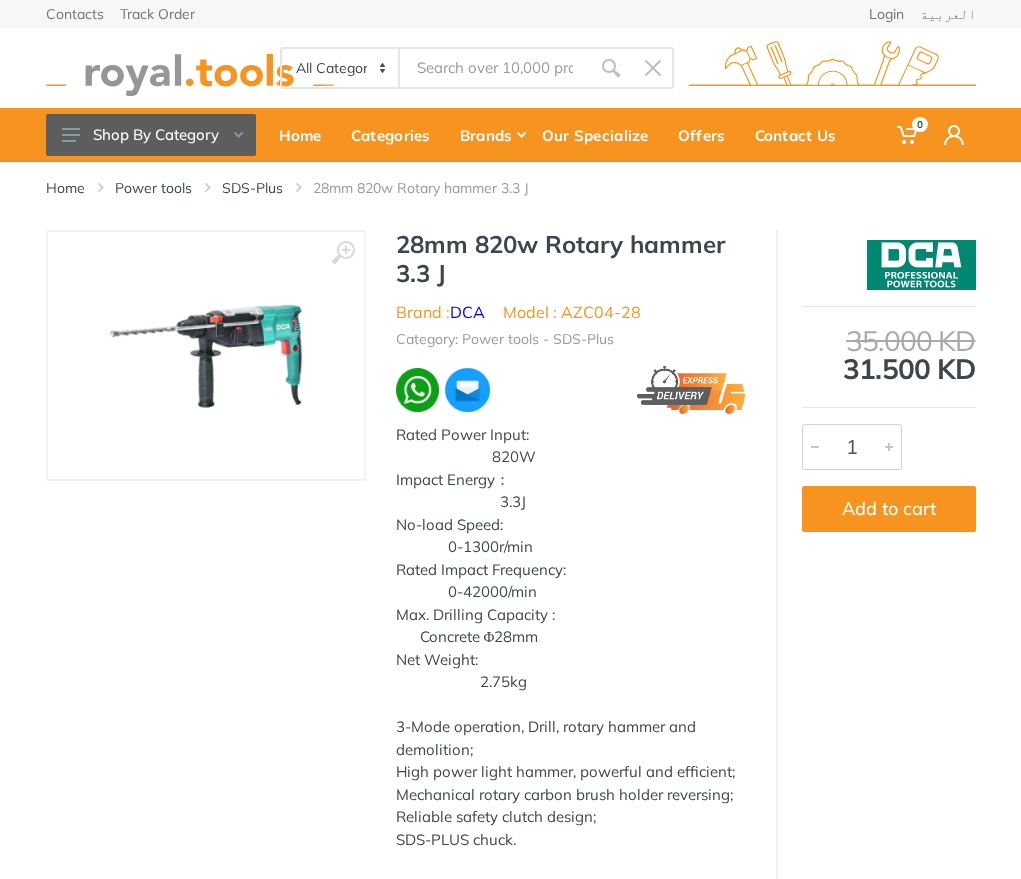 click on "Model : AZC04-28" at bounding box center (572, 312) 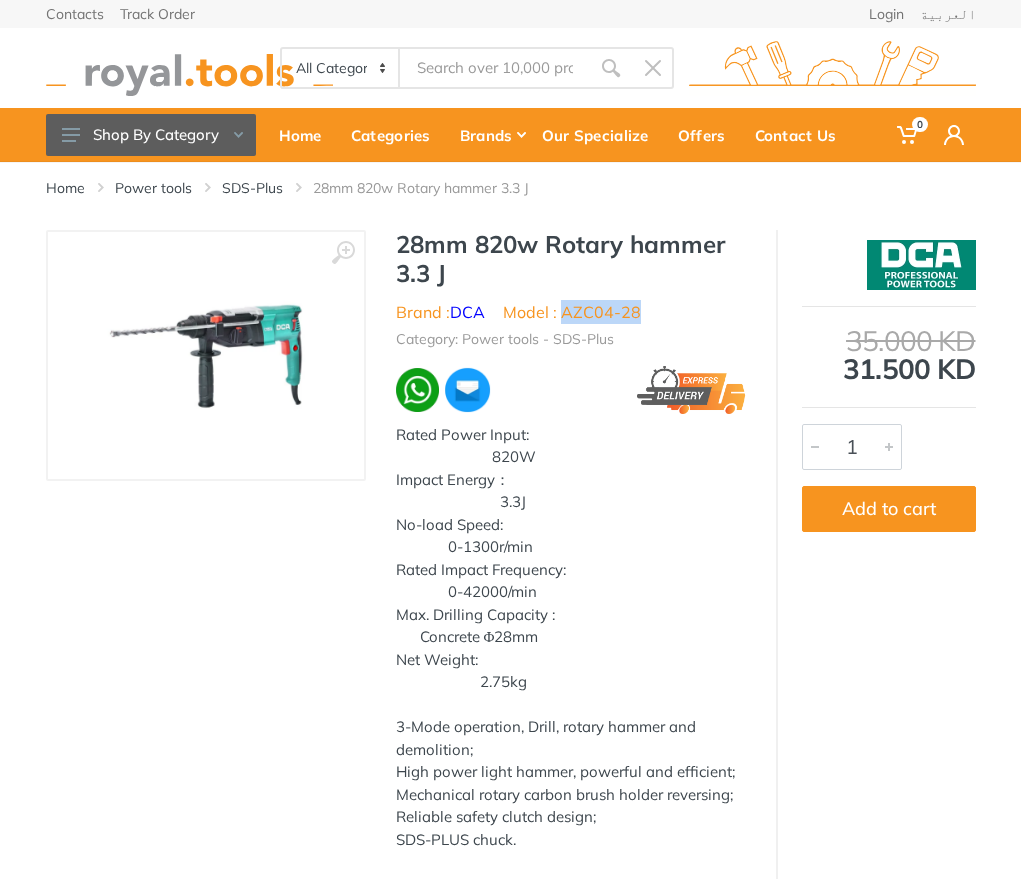 drag, startPoint x: 592, startPoint y: 307, endPoint x: 633, endPoint y: 319, distance: 42.72002 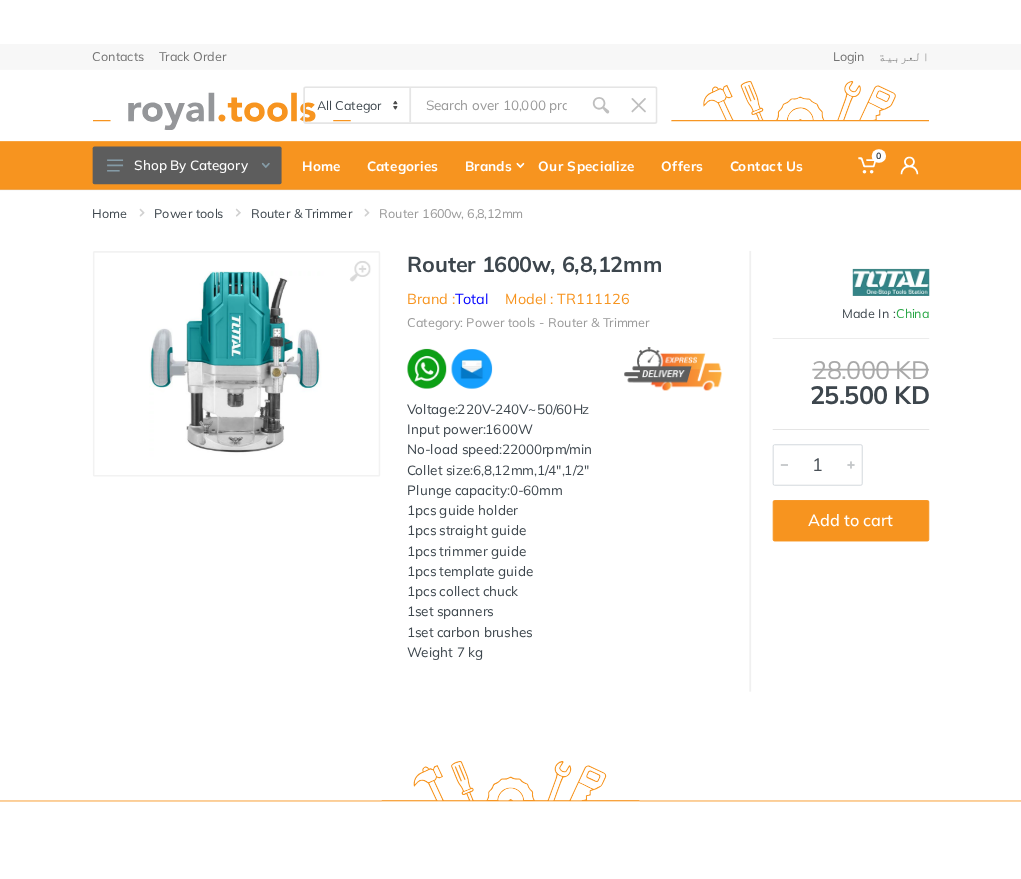 scroll, scrollTop: 0, scrollLeft: 0, axis: both 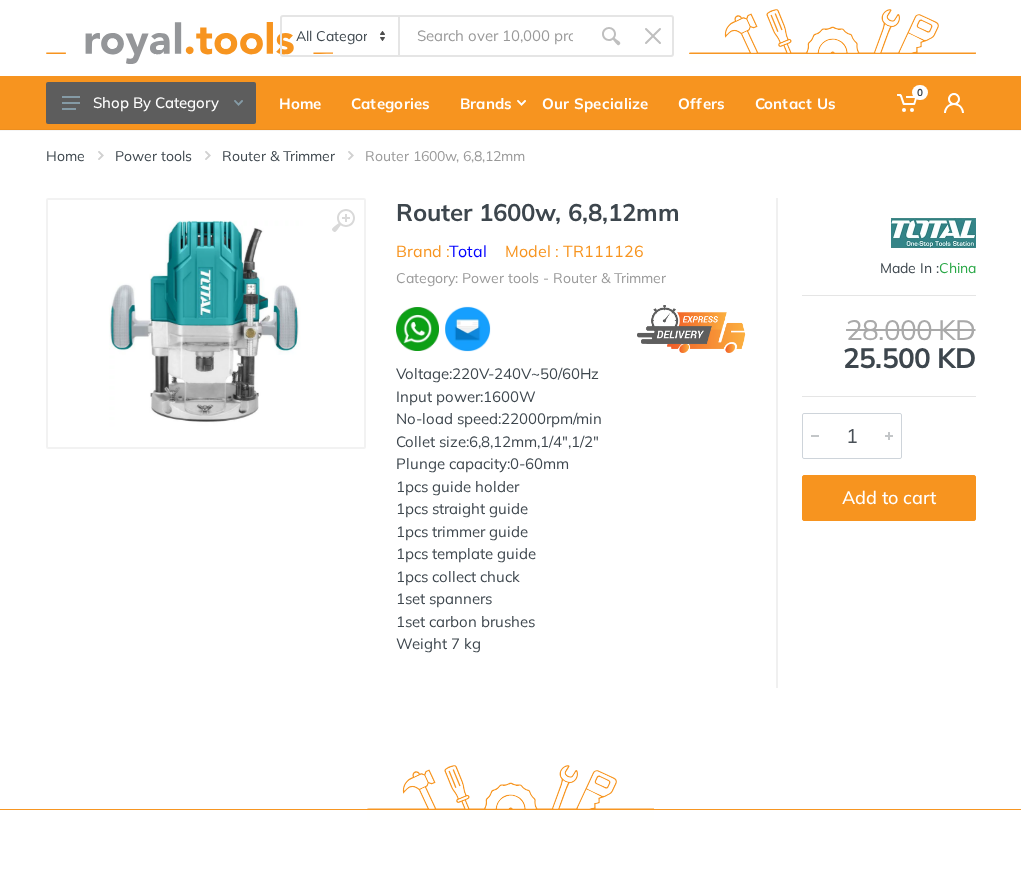 click on "Router 1600w, 6,8,12mm" at bounding box center [571, 212] 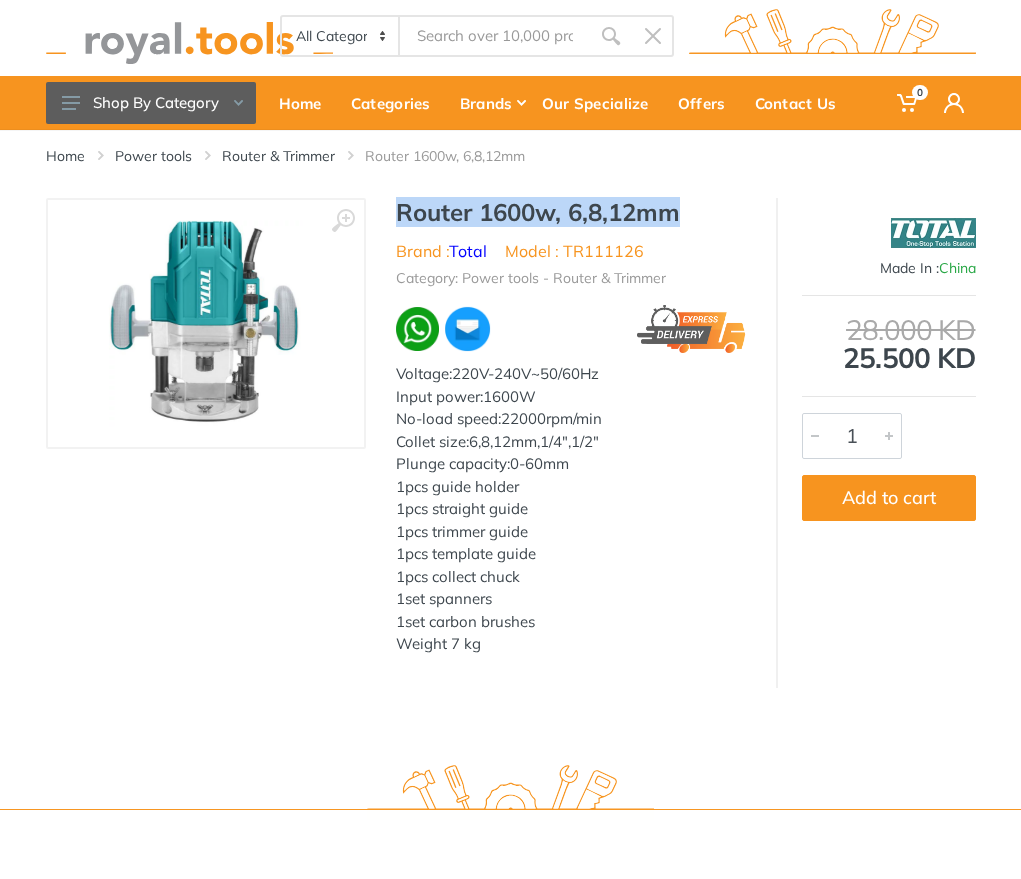 drag, startPoint x: 425, startPoint y: 206, endPoint x: 645, endPoint y: 201, distance: 220.05681 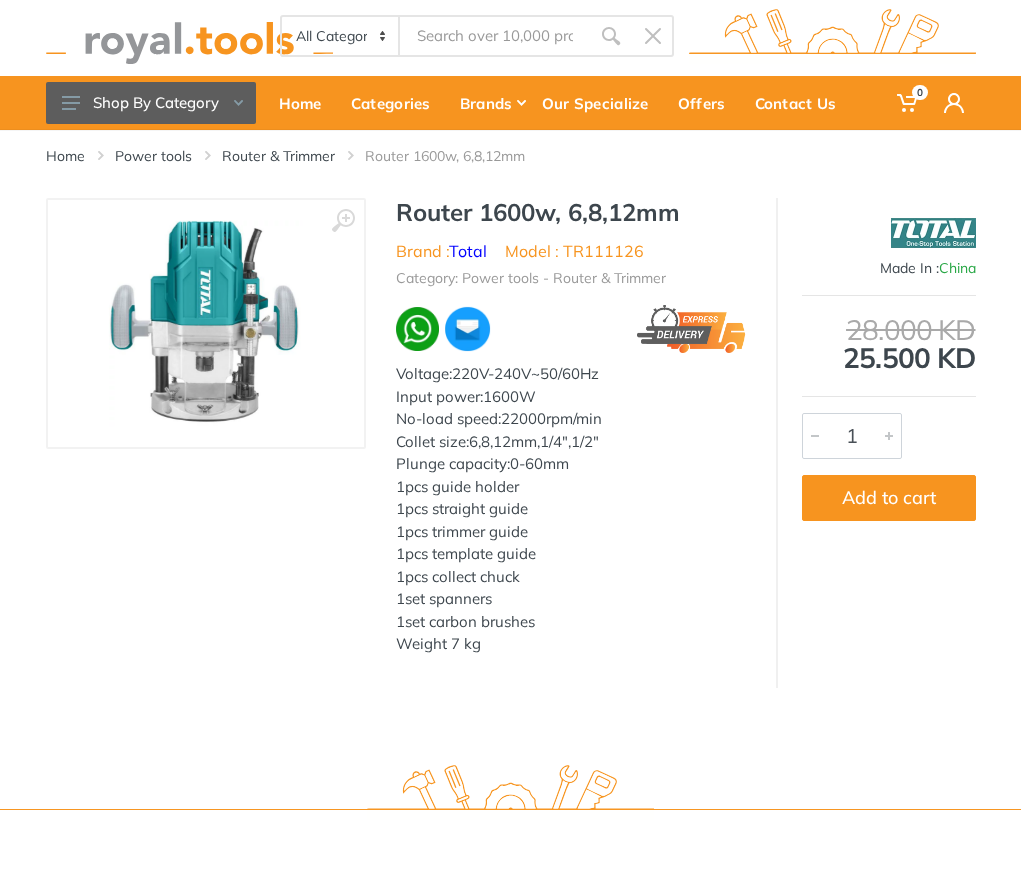 click on "Model : TR111126" at bounding box center (574, 251) 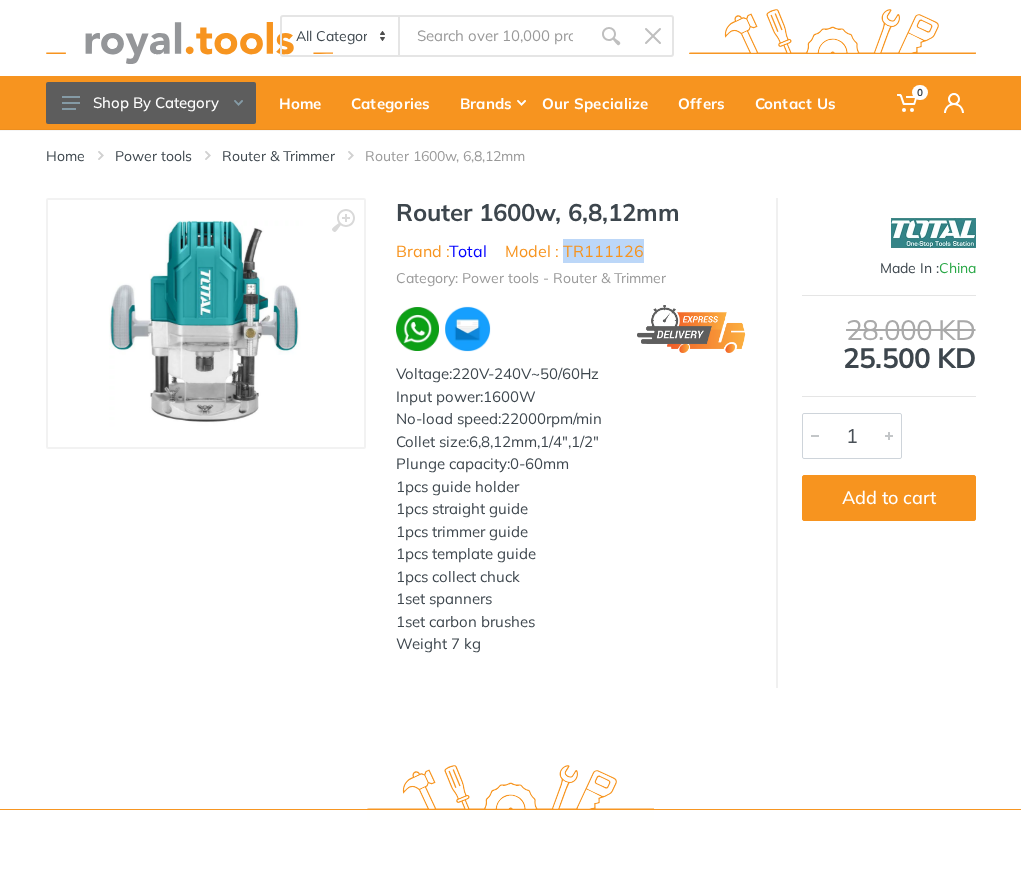click on "Model : TR111126" at bounding box center [574, 251] 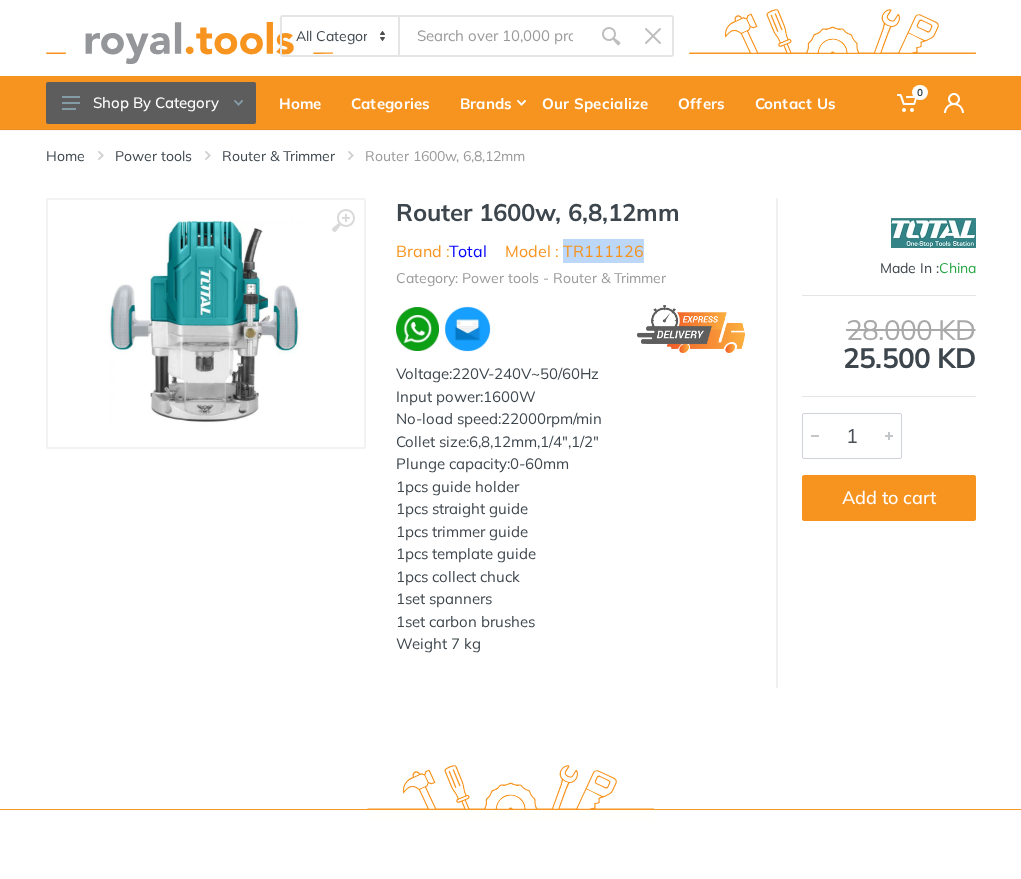 copy on "TR111126" 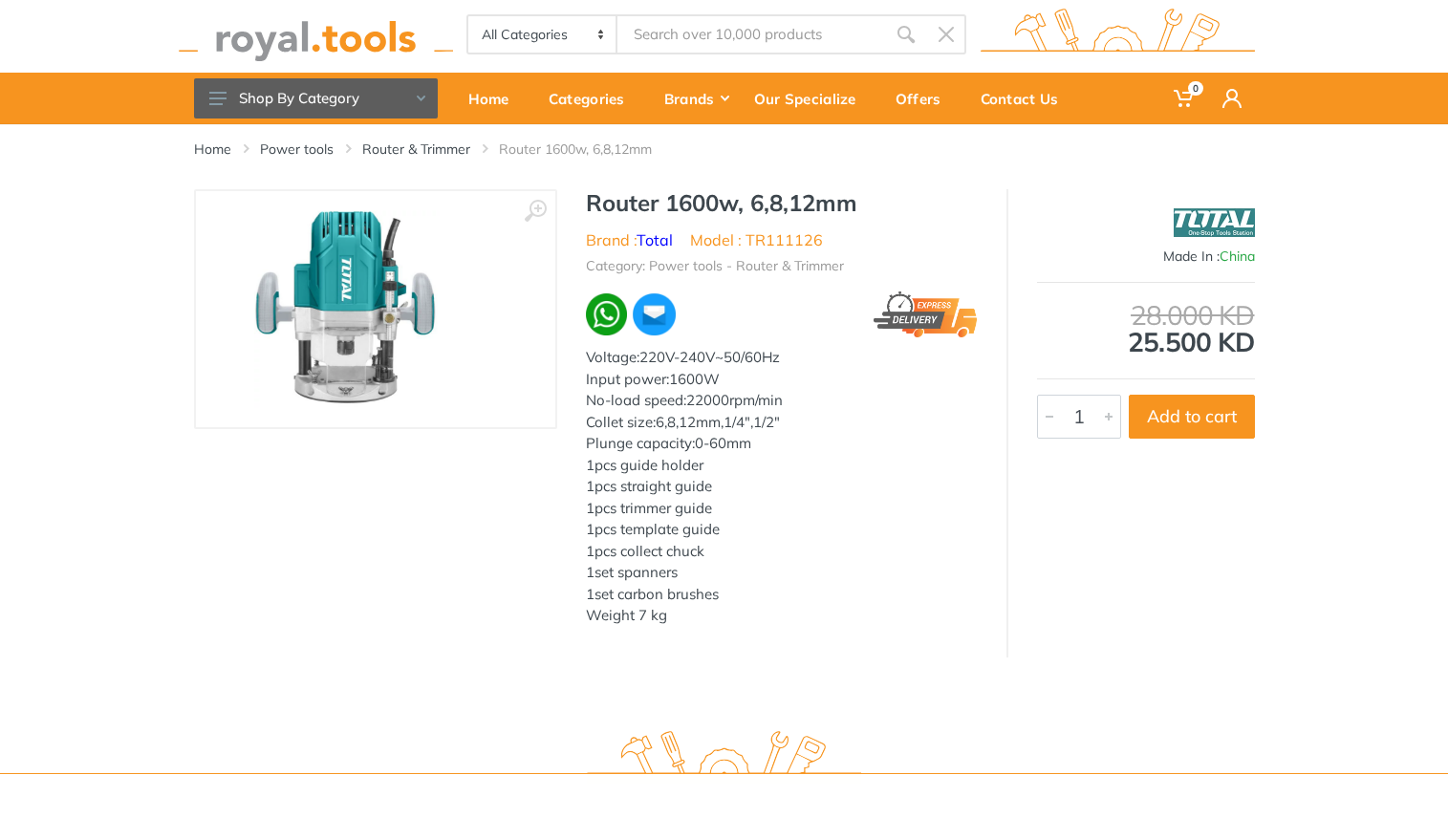 click on "All Categories
Power tools
Cordless Tools
Hand Tools
Power Tools Accessories
Sanitary ware" at bounding box center [724, 34] 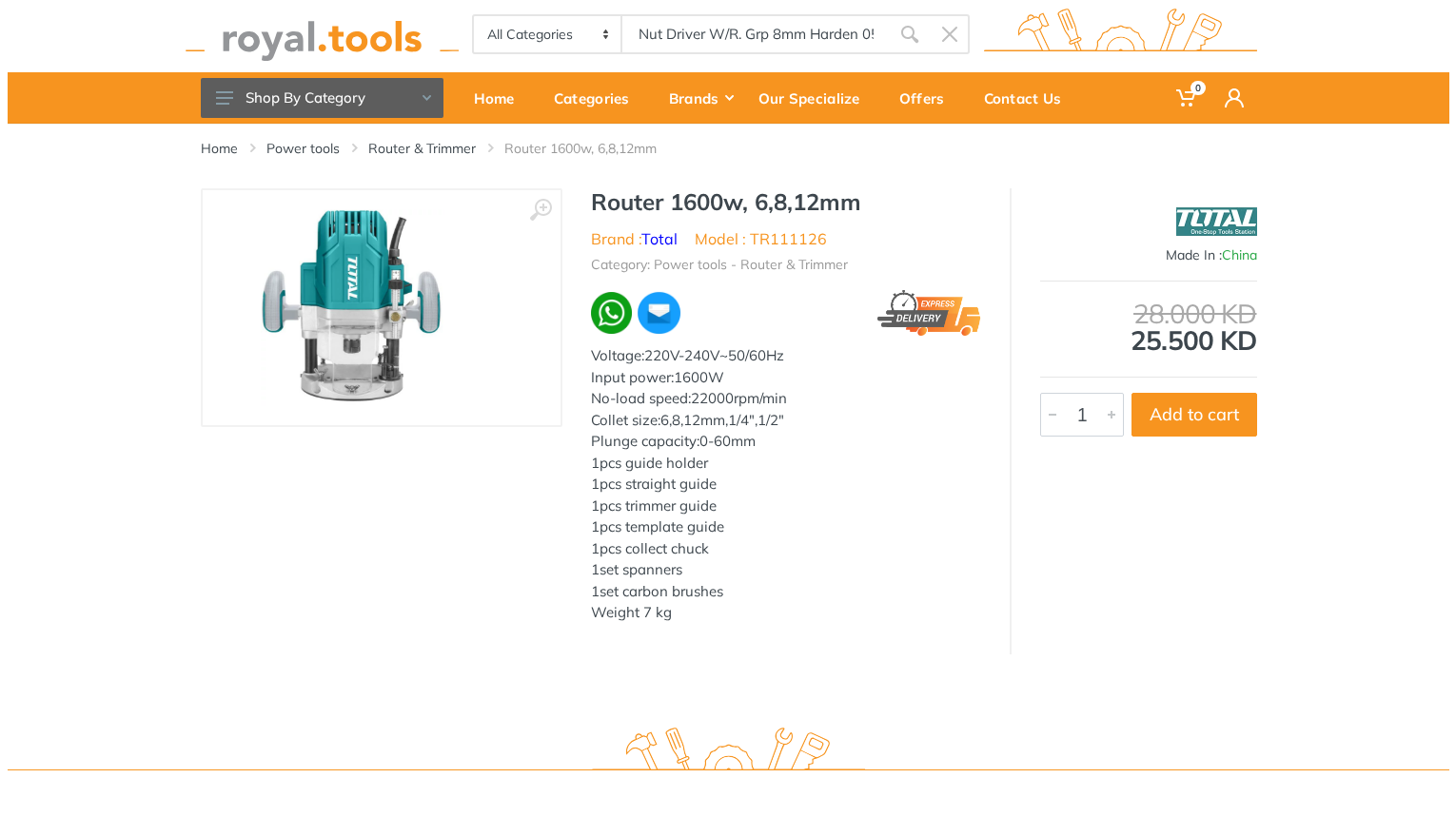 scroll, scrollTop: 0, scrollLeft: 38, axis: horizontal 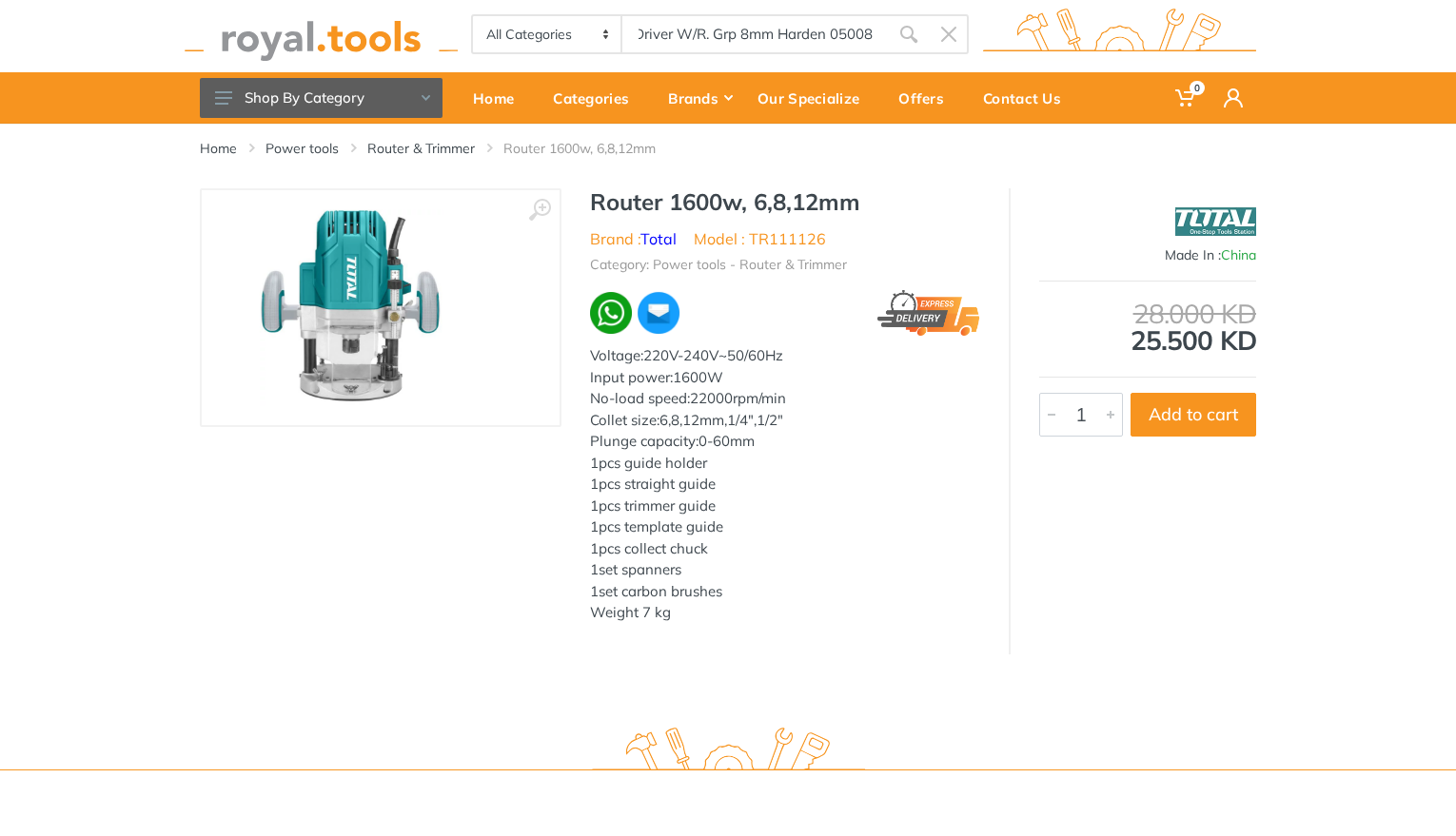 type on "Nut Driver W/R. Grp 8mm Harden 05008" 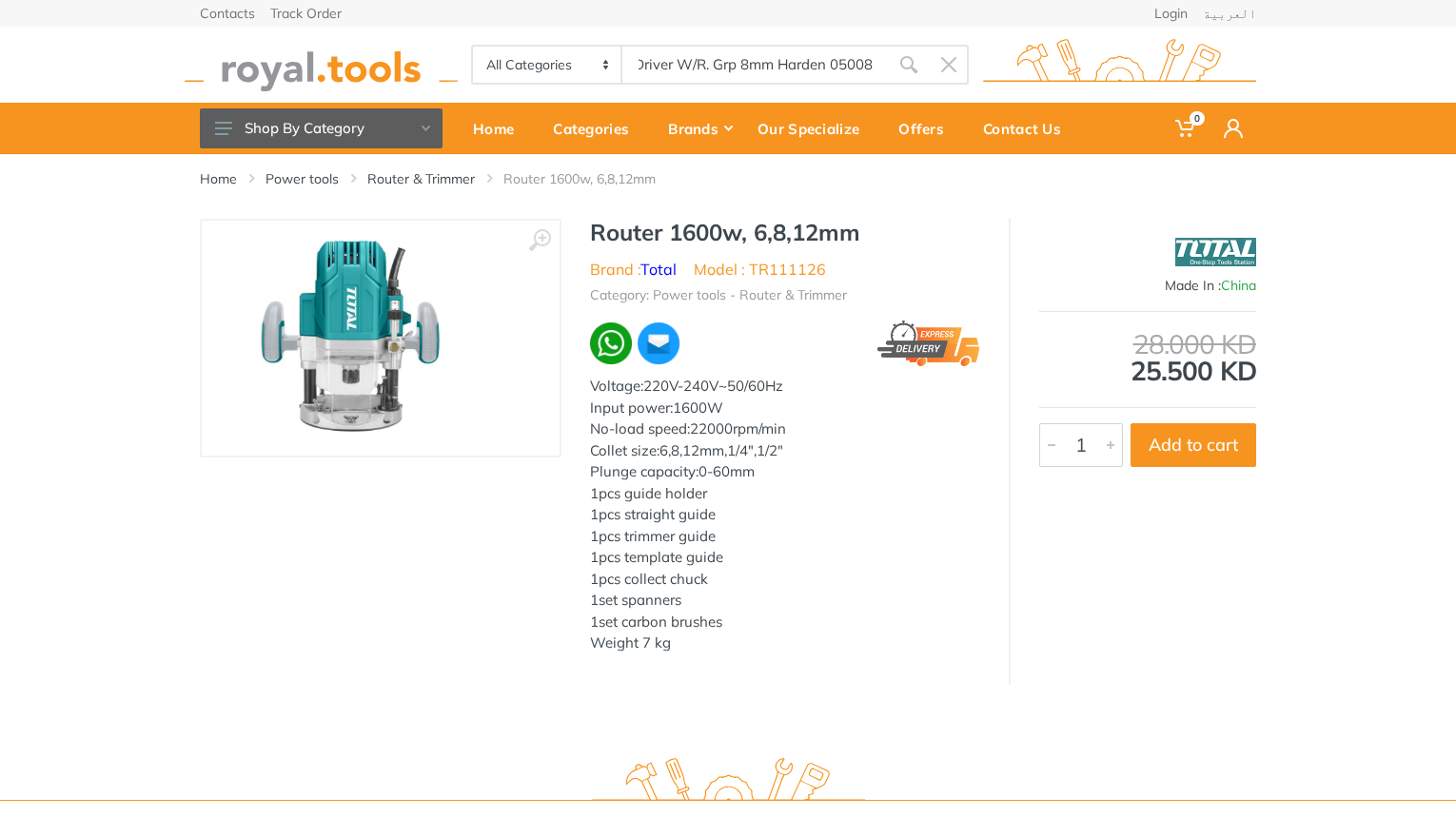 scroll, scrollTop: 0, scrollLeft: 0, axis: both 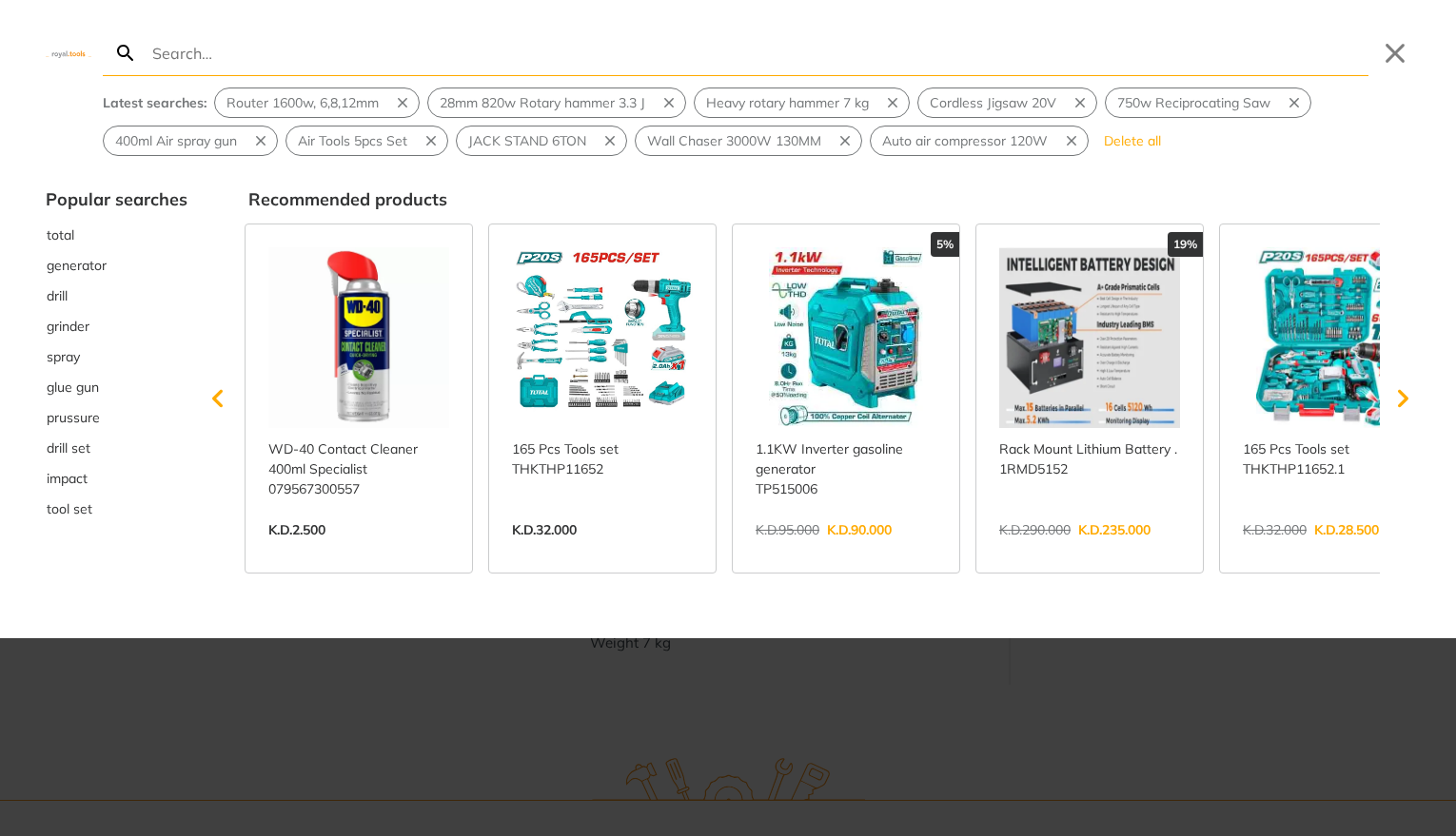 type on "Nut Driver W/R. Grp 8mm Harden 05008" 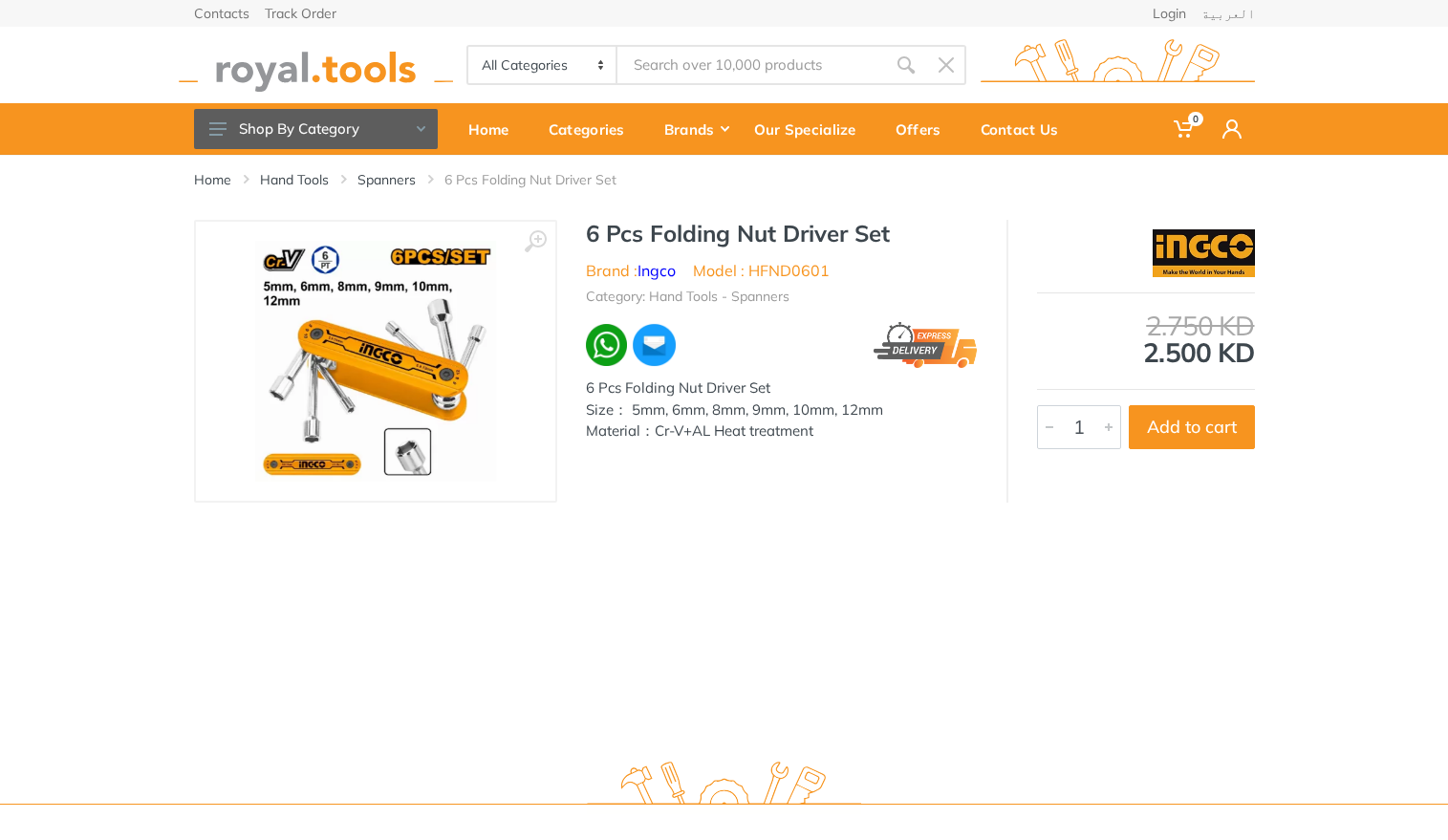 scroll, scrollTop: 0, scrollLeft: 0, axis: both 